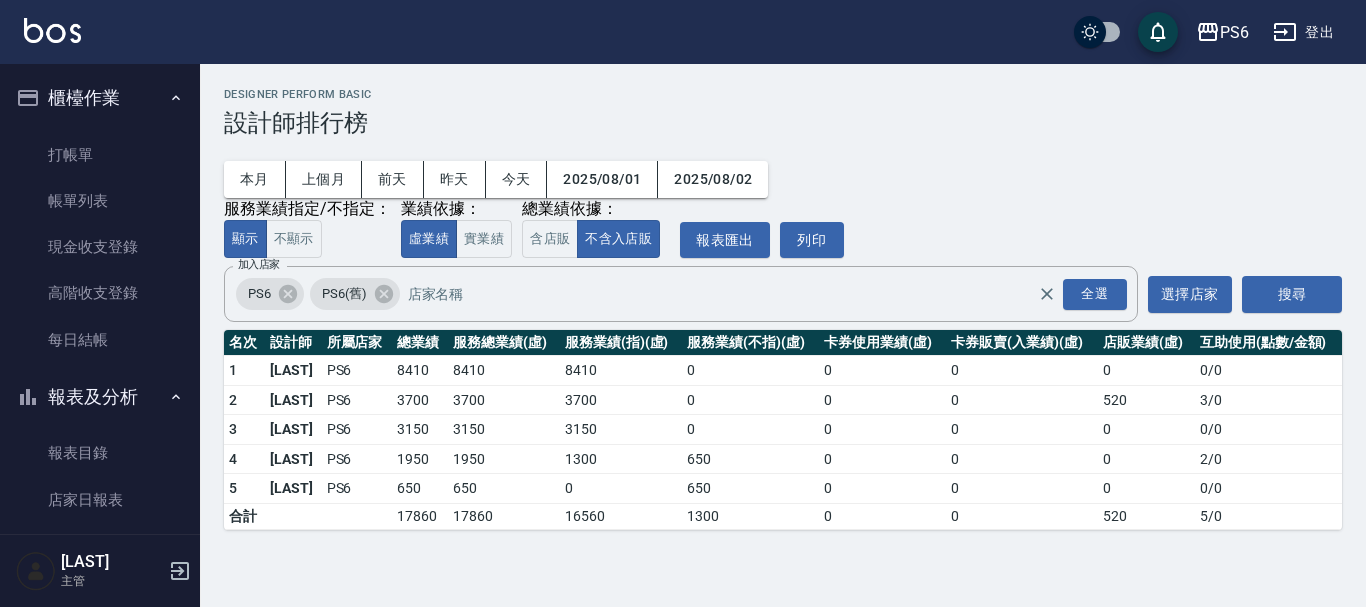 scroll, scrollTop: 0, scrollLeft: 0, axis: both 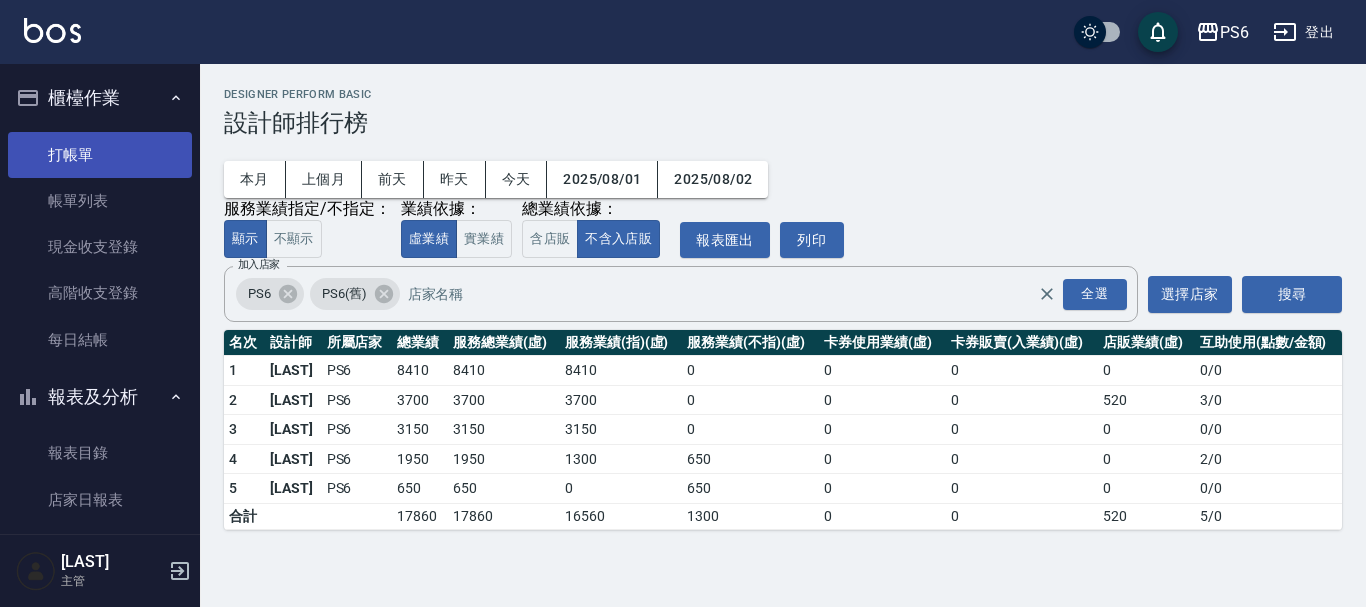 click on "打帳單" at bounding box center (100, 155) 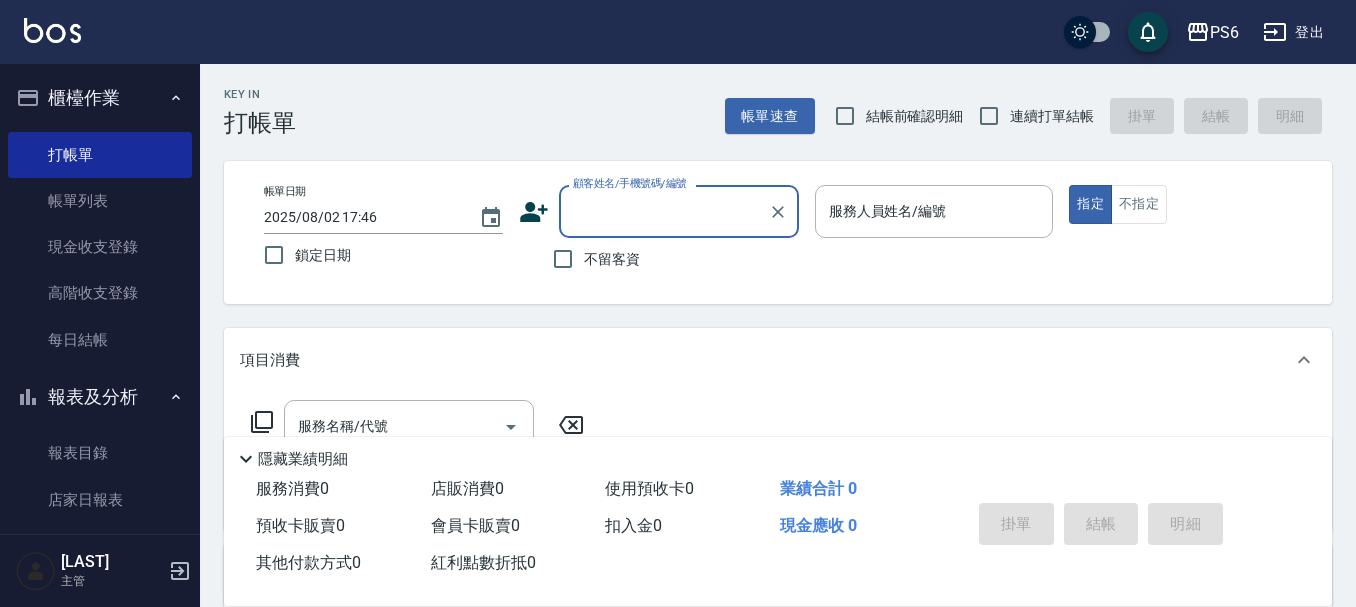 drag, startPoint x: 577, startPoint y: 252, endPoint x: 1056, endPoint y: 160, distance: 487.75507 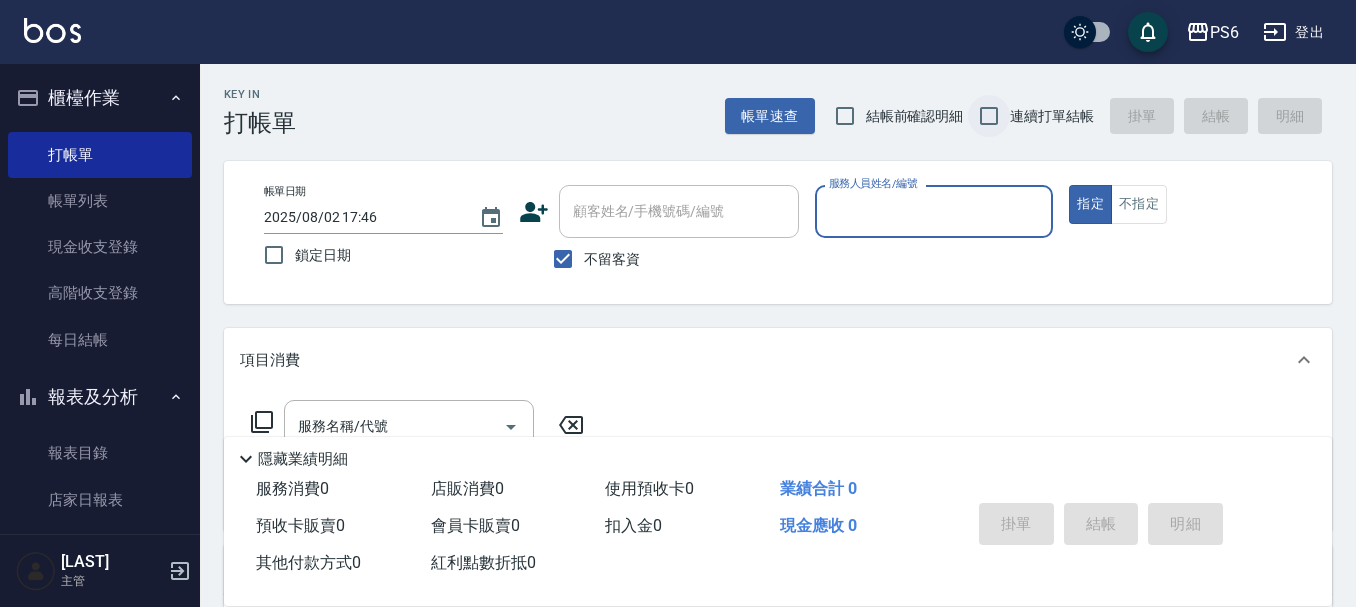 click on "連續打單結帳" at bounding box center [989, 116] 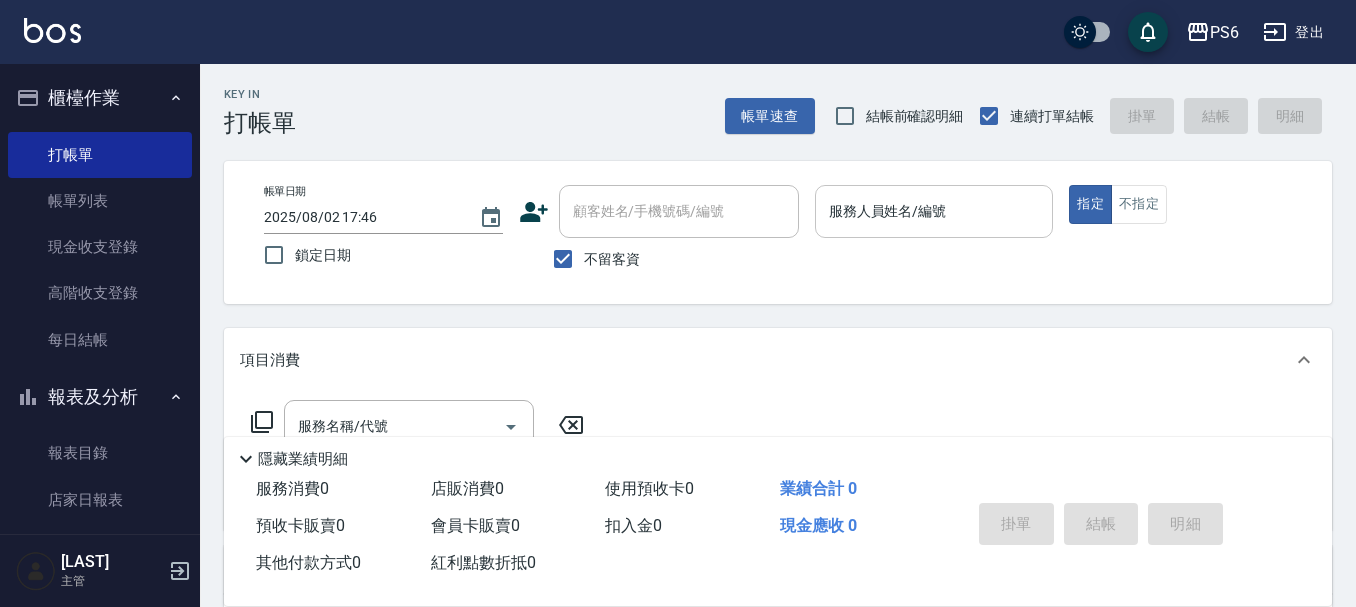 click on "服務人員姓名/編號" at bounding box center (934, 211) 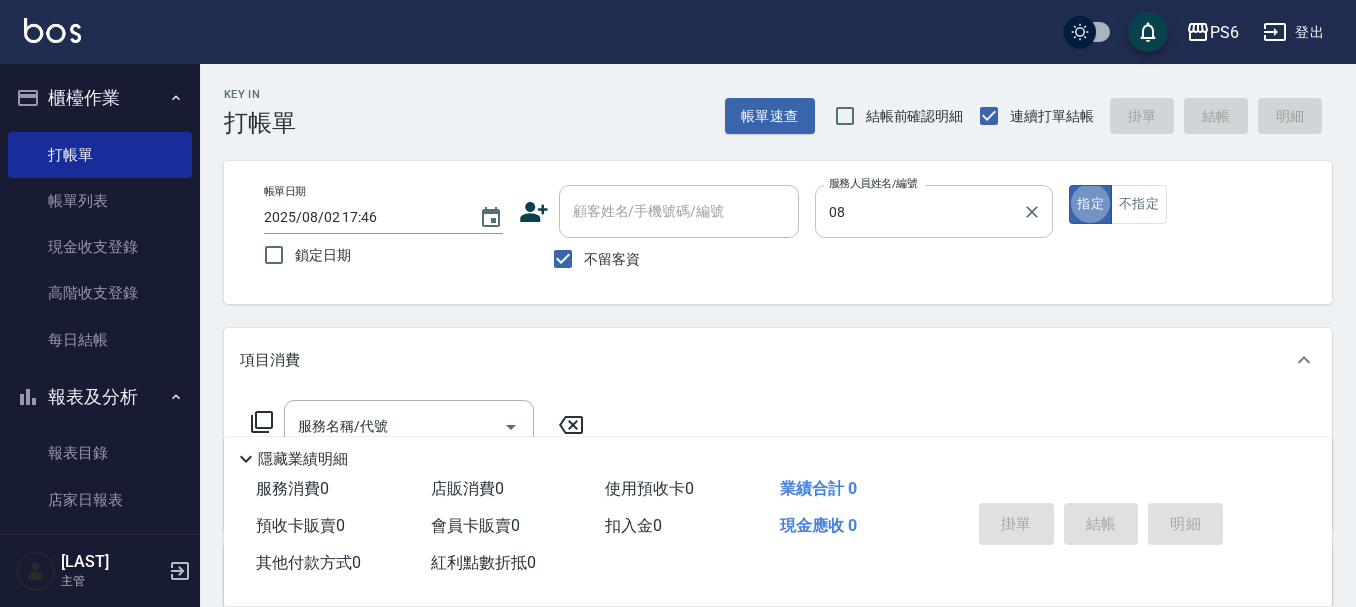 type on "[LAST]-[NUMBER]" 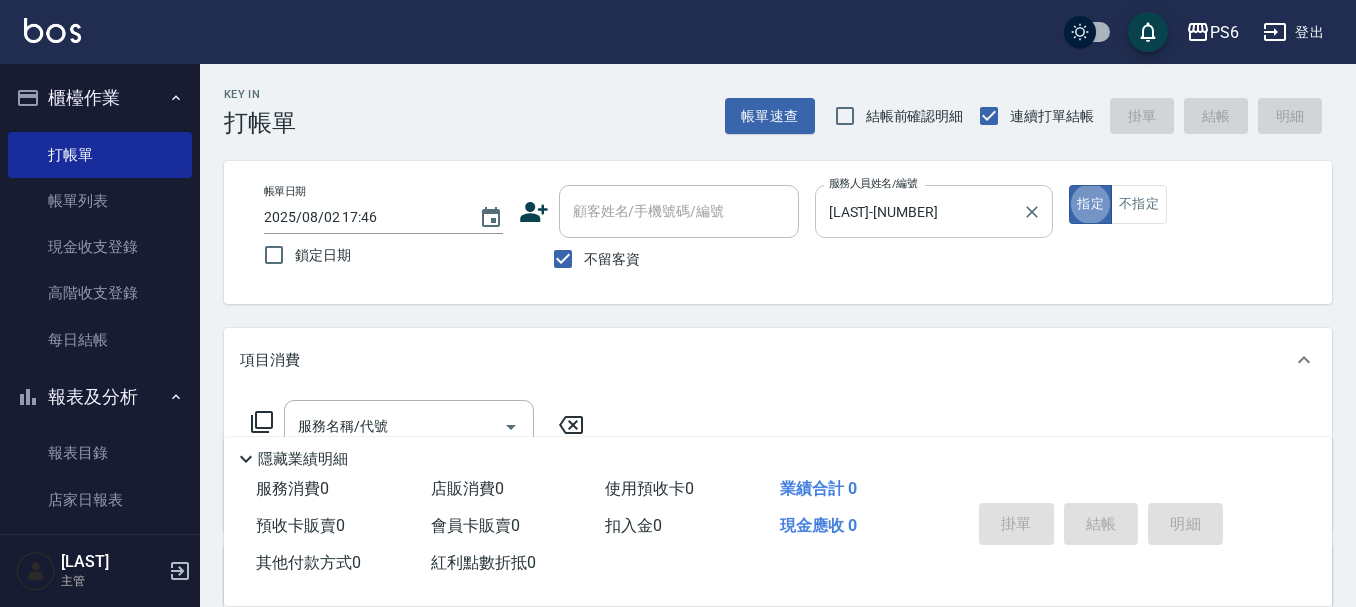 type on "true" 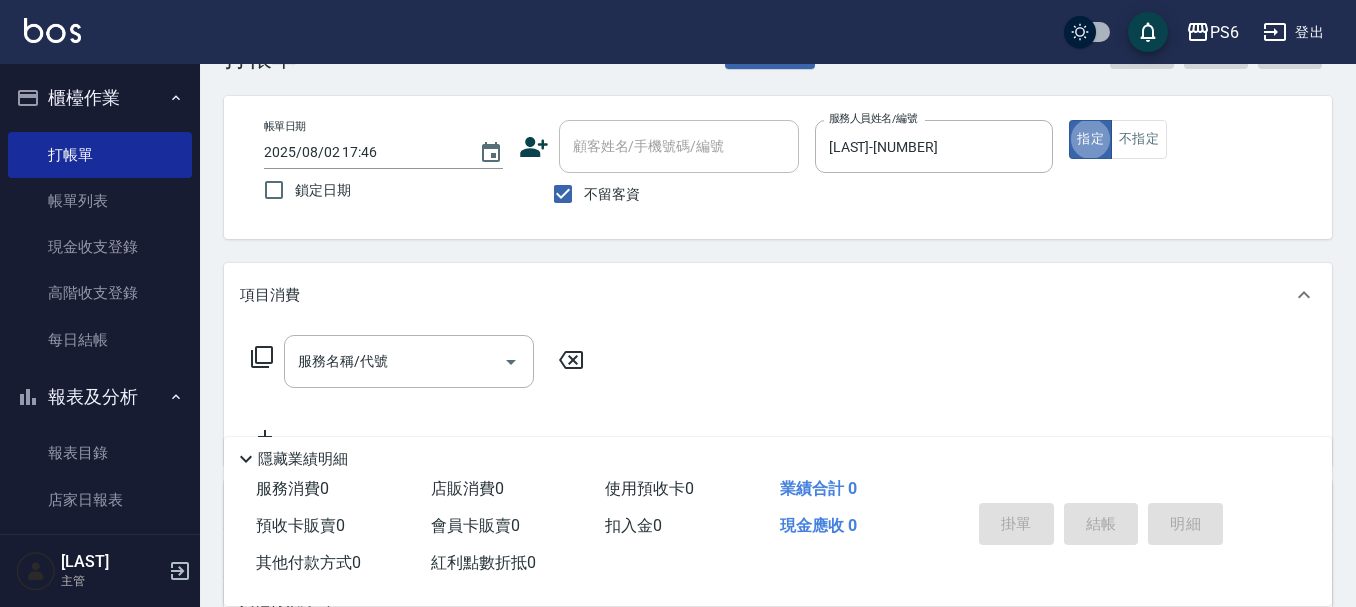 scroll, scrollTop: 100, scrollLeft: 0, axis: vertical 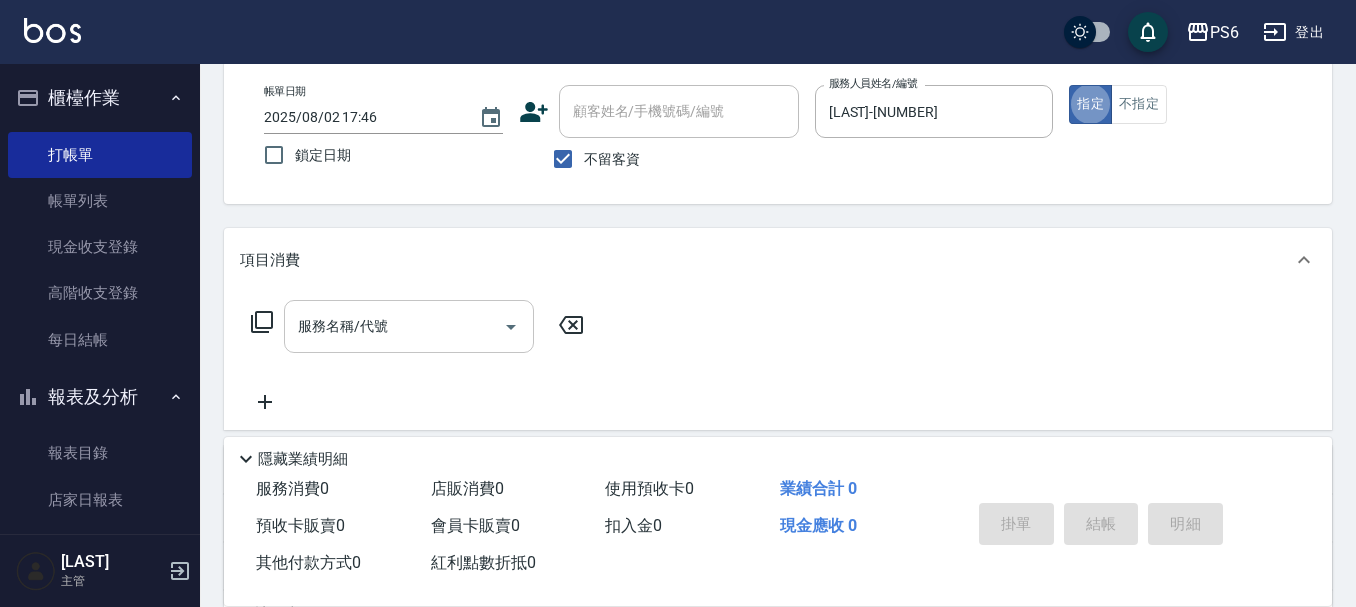 click on "服務名稱/代號" at bounding box center (394, 326) 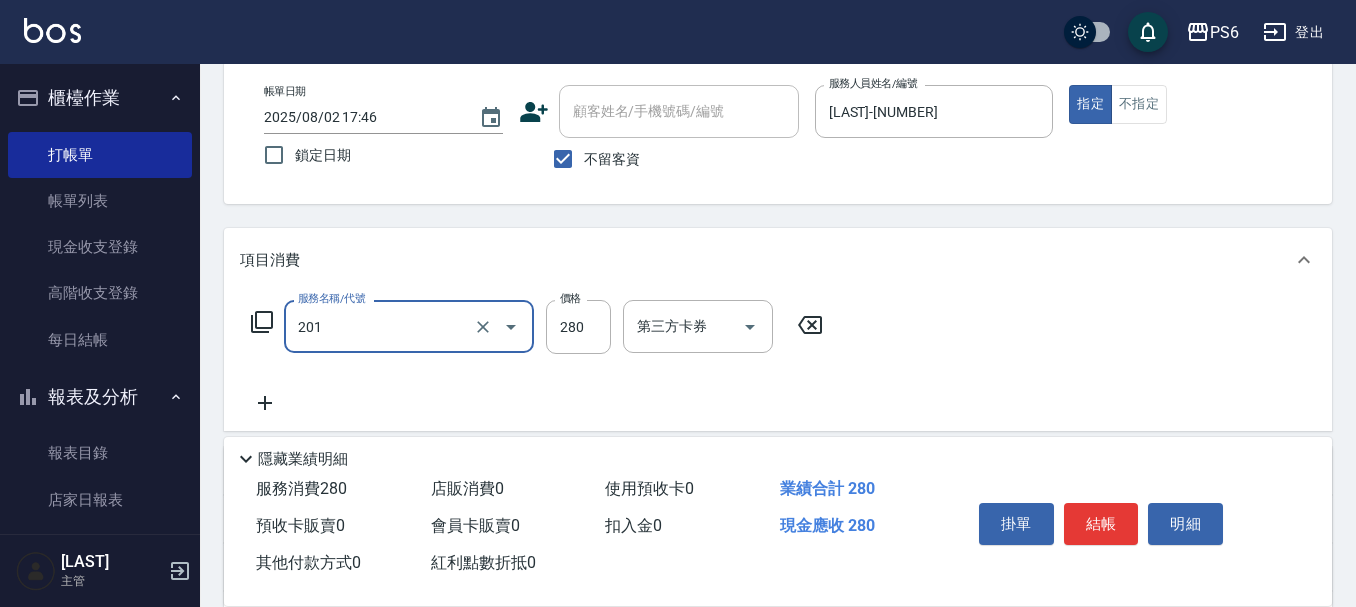 type on "一般洗髮(201)" 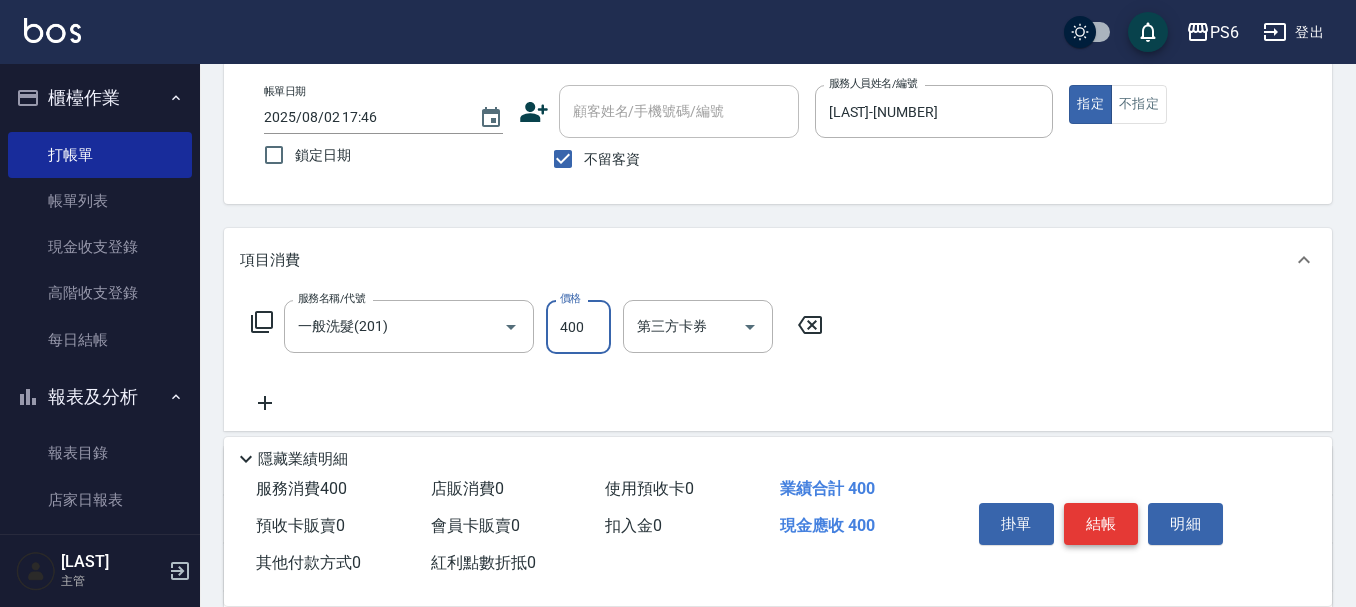 type on "400" 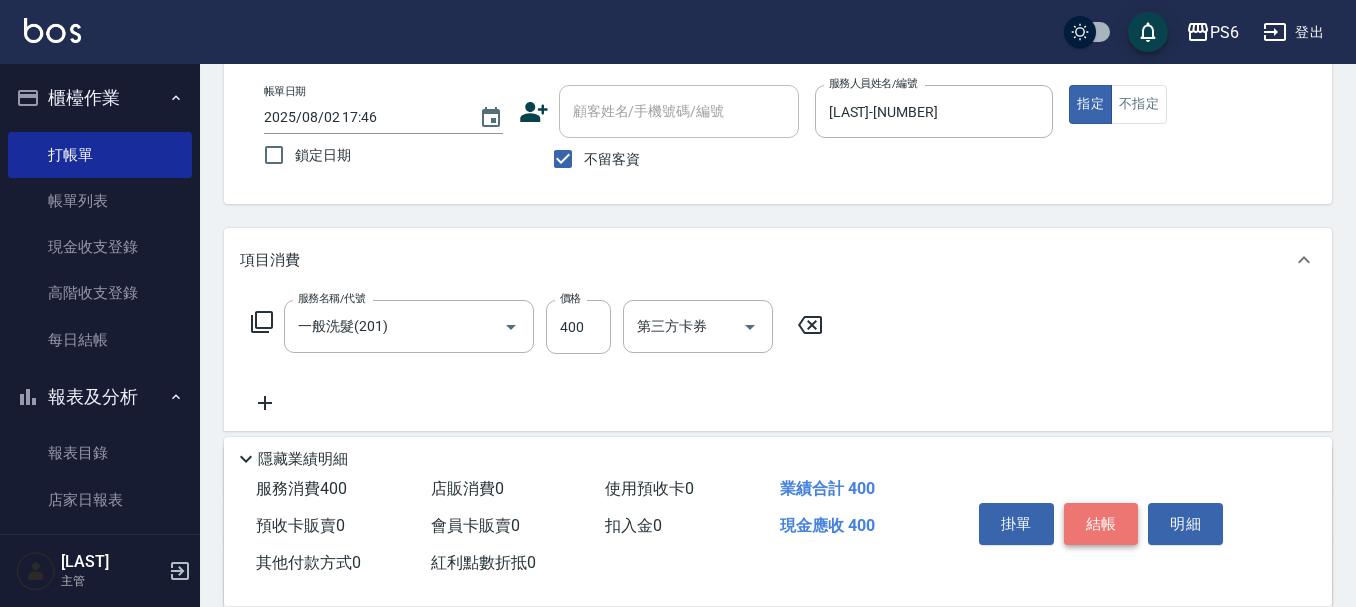 click on "結帳" at bounding box center (1101, 524) 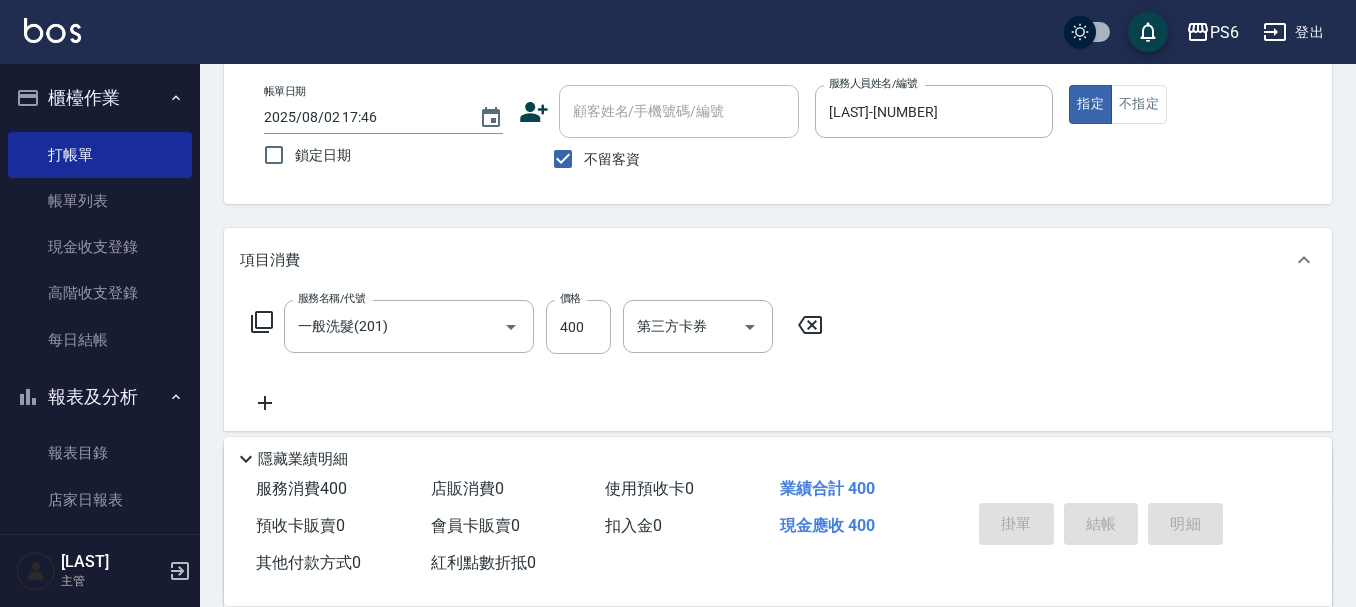 type 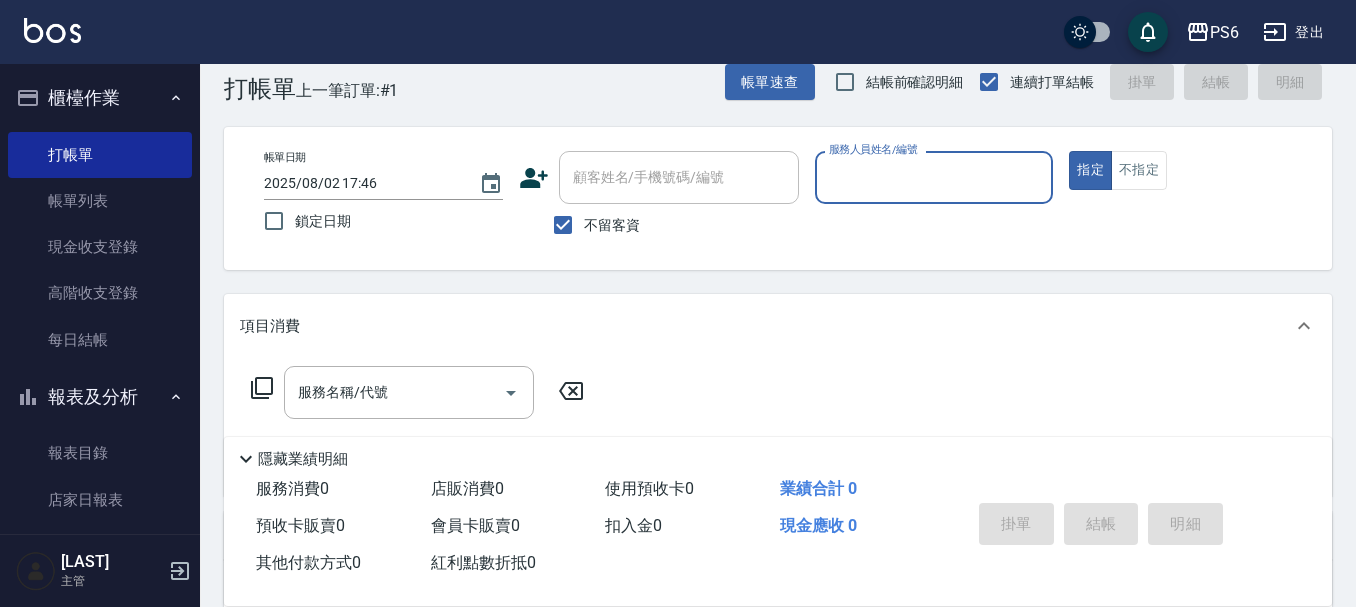 scroll, scrollTop: 0, scrollLeft: 0, axis: both 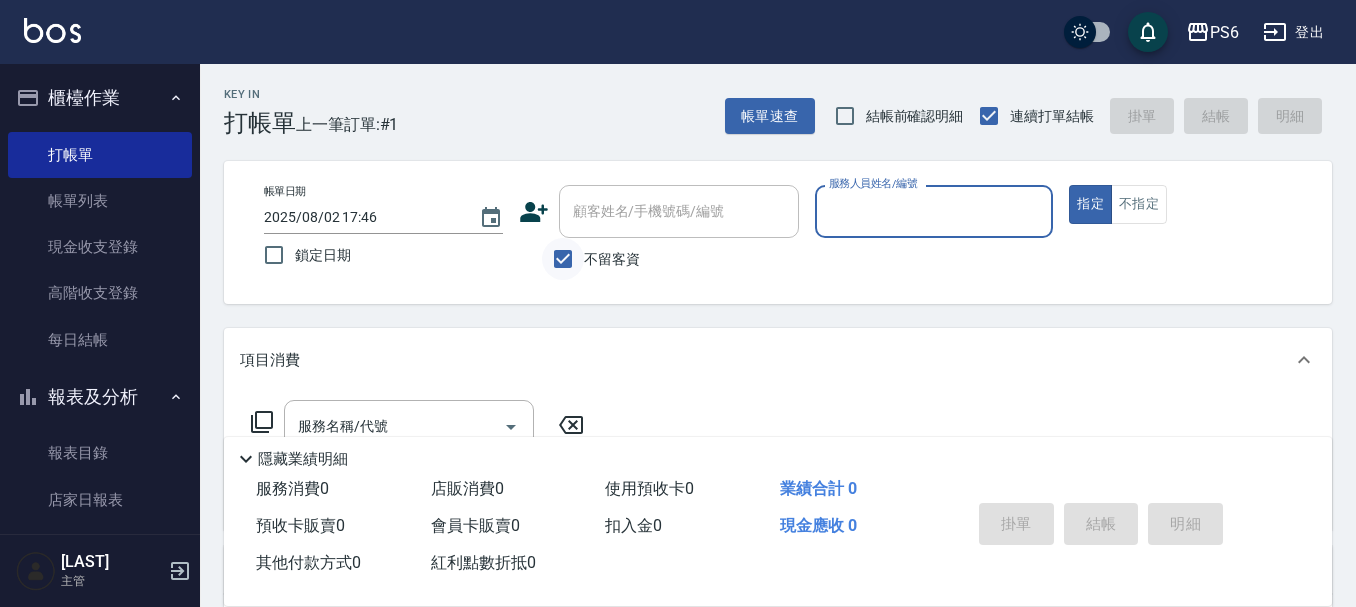 drag, startPoint x: 550, startPoint y: 263, endPoint x: 593, endPoint y: 222, distance: 59.413803 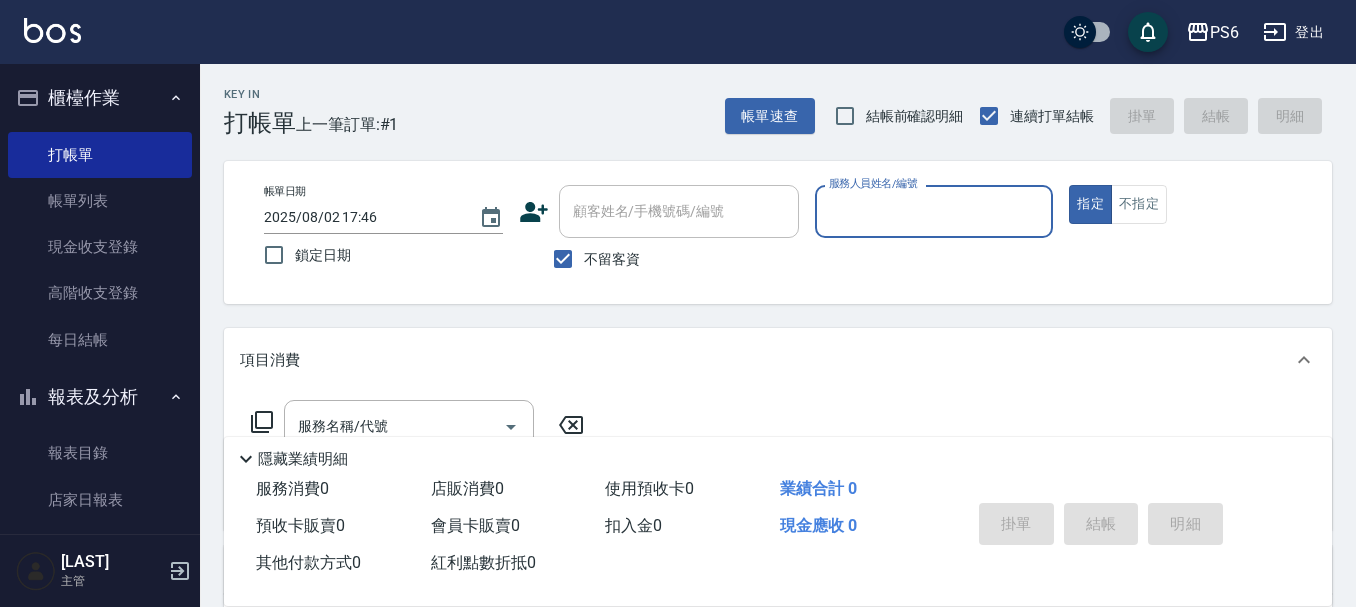 click on "不留客資" at bounding box center [563, 259] 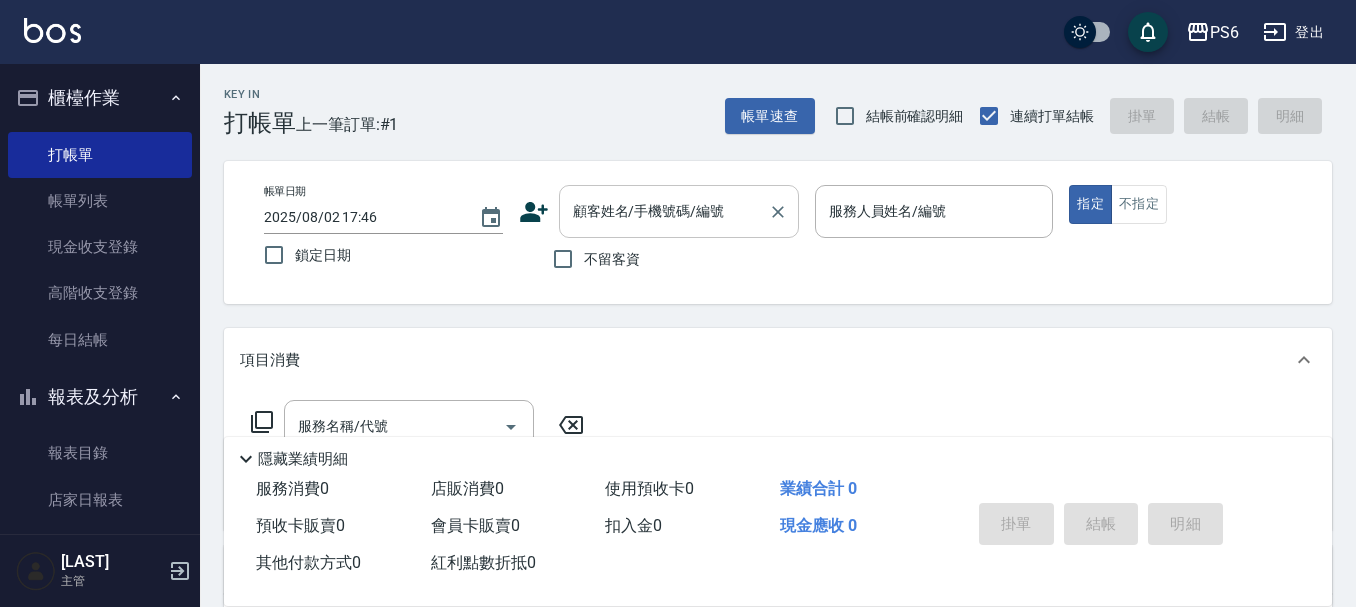 click on "顧客姓名/手機號碼/編號" at bounding box center (664, 211) 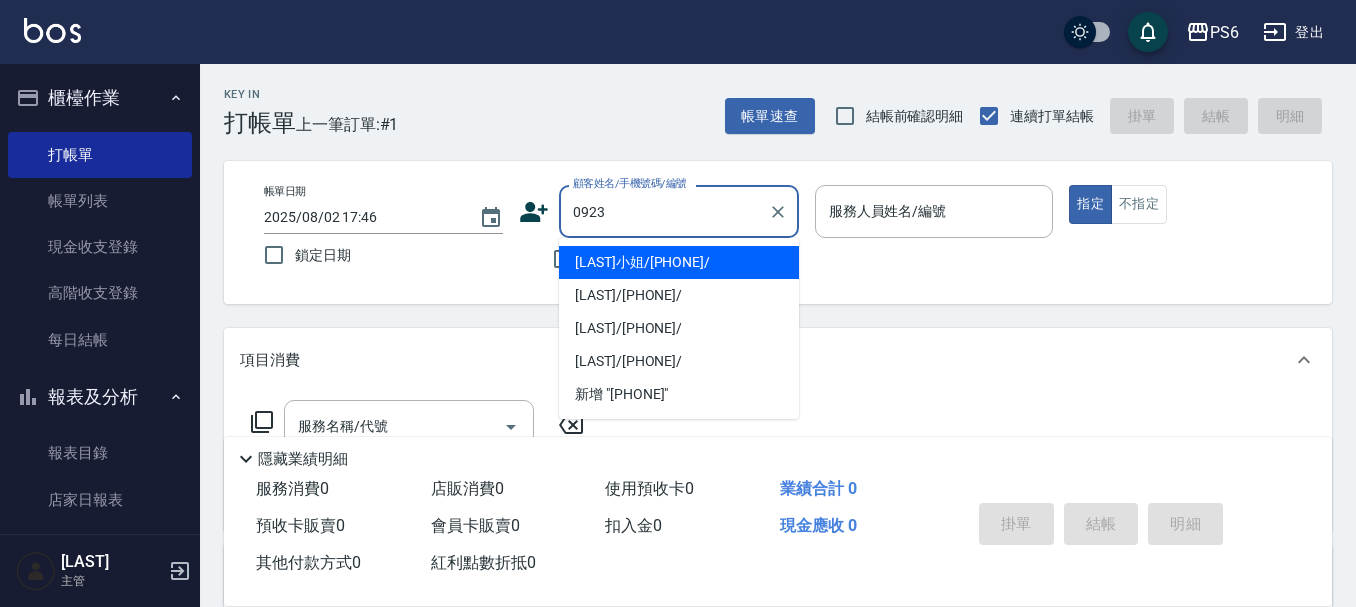 click on "[LAST]小姐/[PHONE]/" at bounding box center [679, 262] 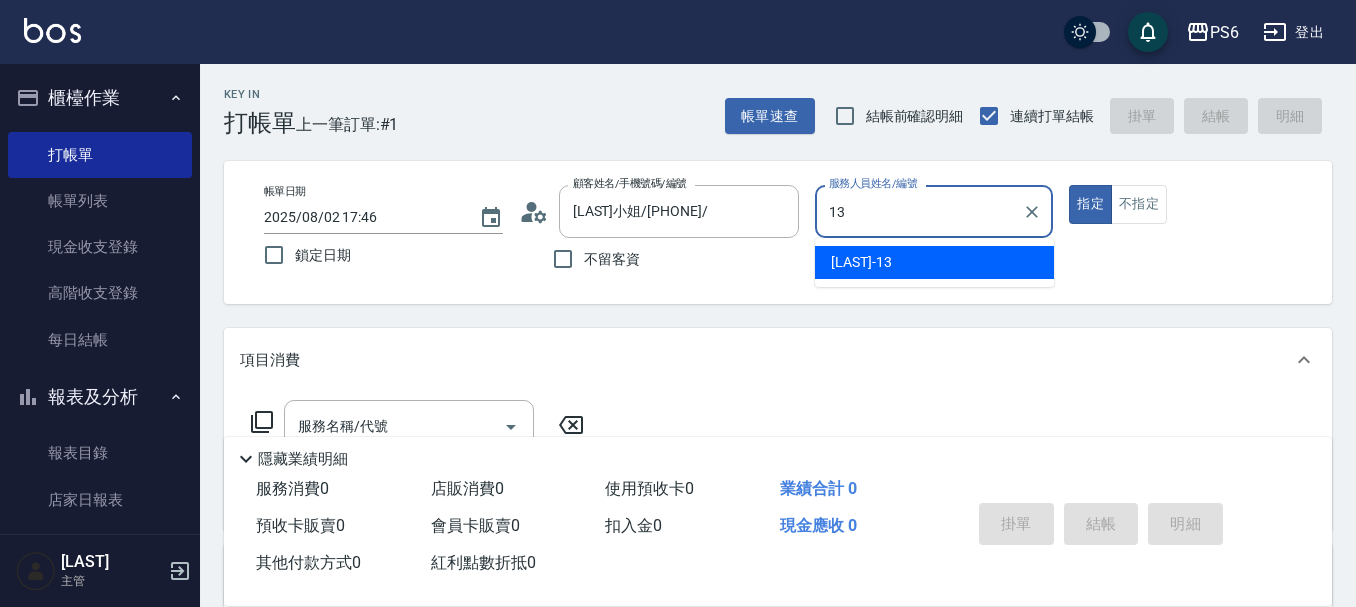 type on "[LAST]-[ID]" 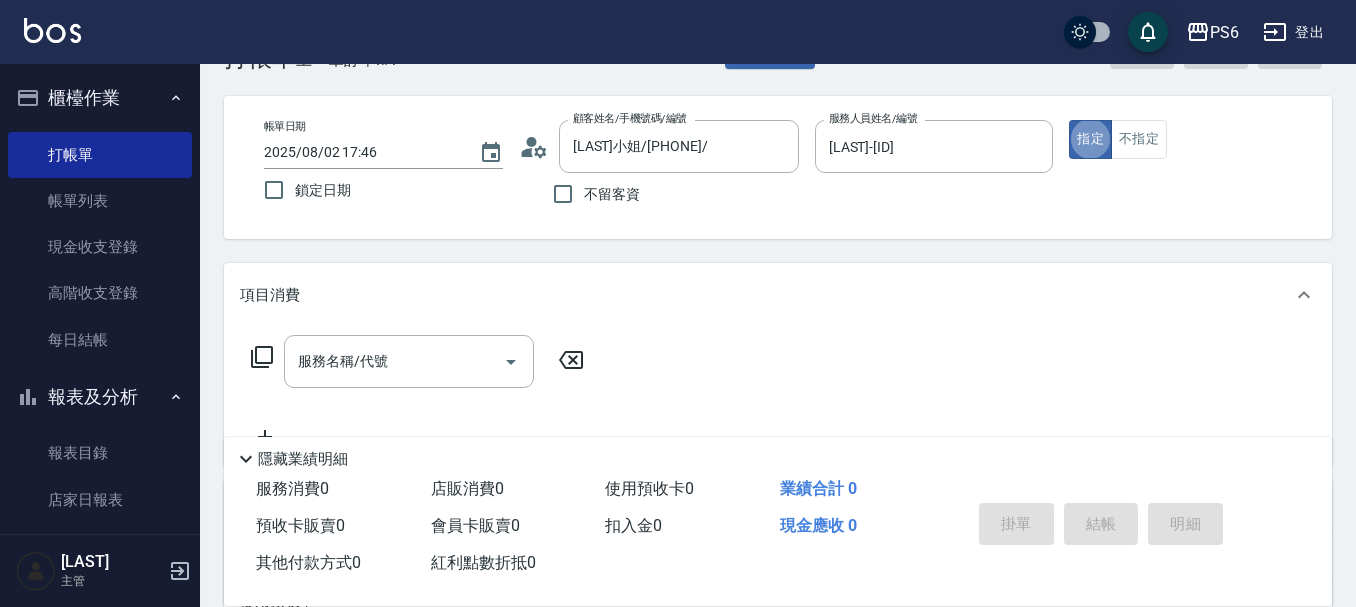scroll, scrollTop: 100, scrollLeft: 0, axis: vertical 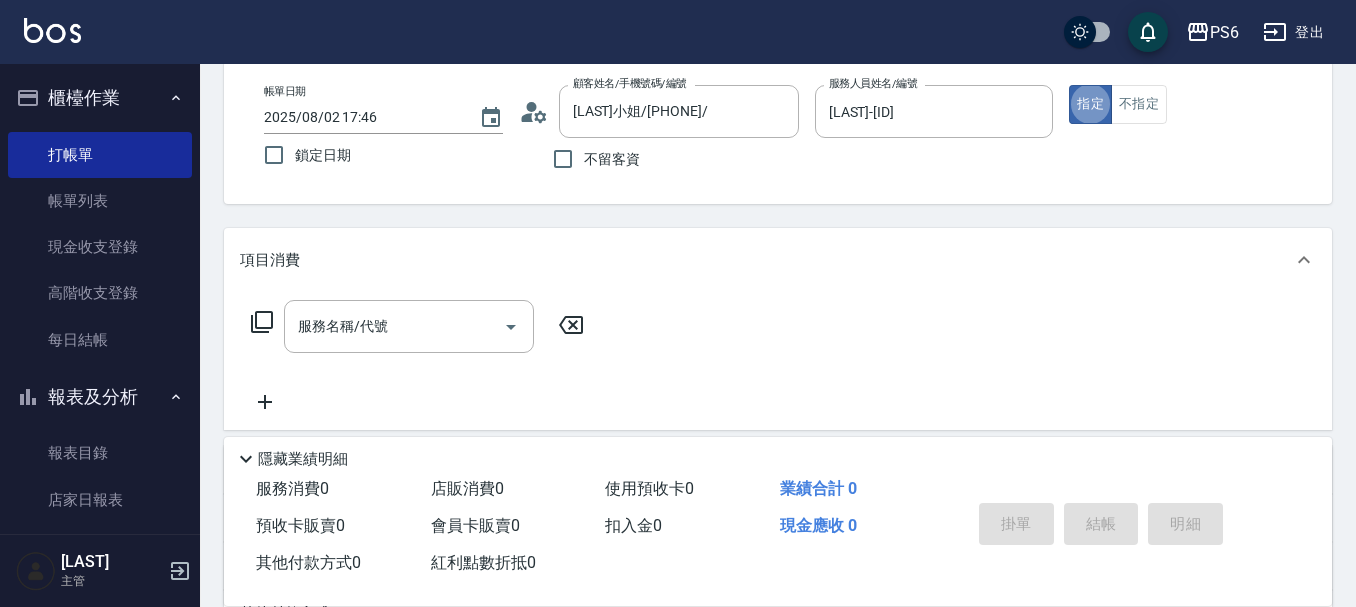 click 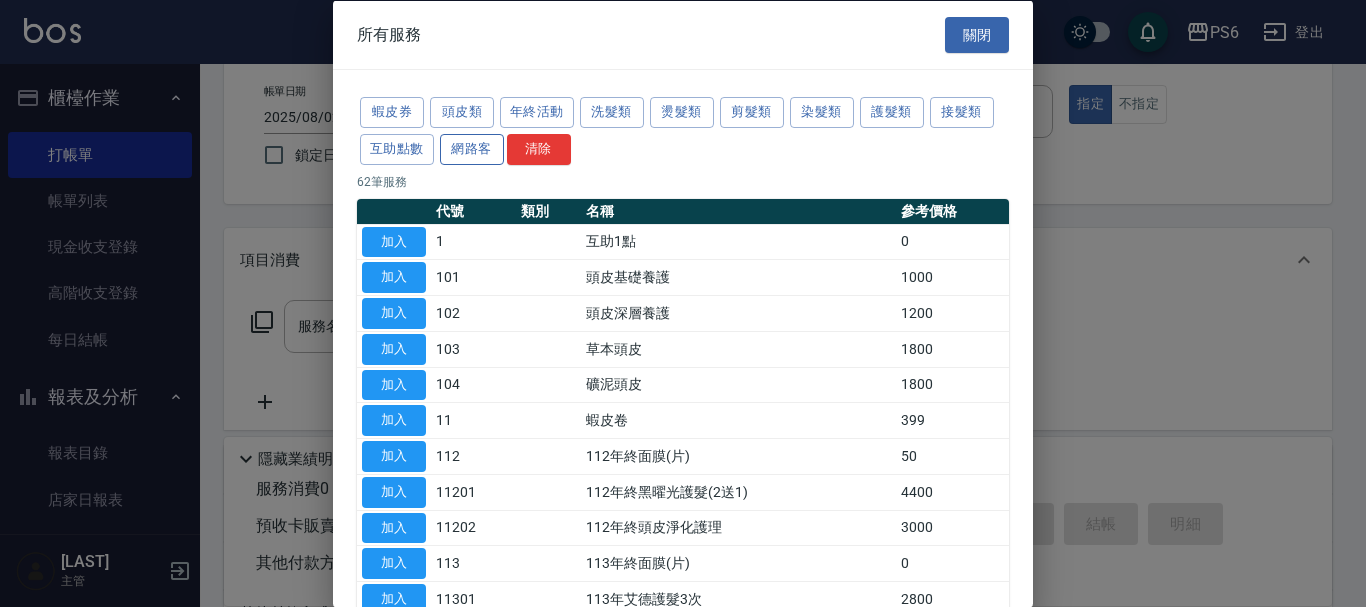 click on "網路客" at bounding box center (472, 148) 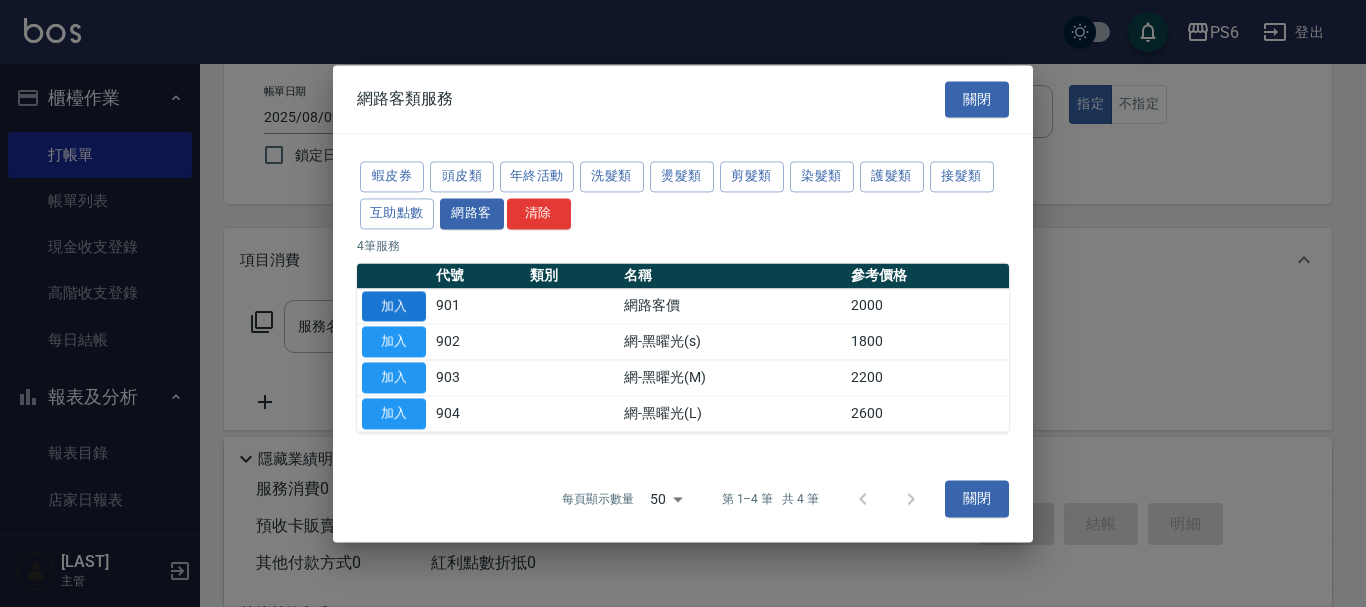 click on "加入" at bounding box center (394, 306) 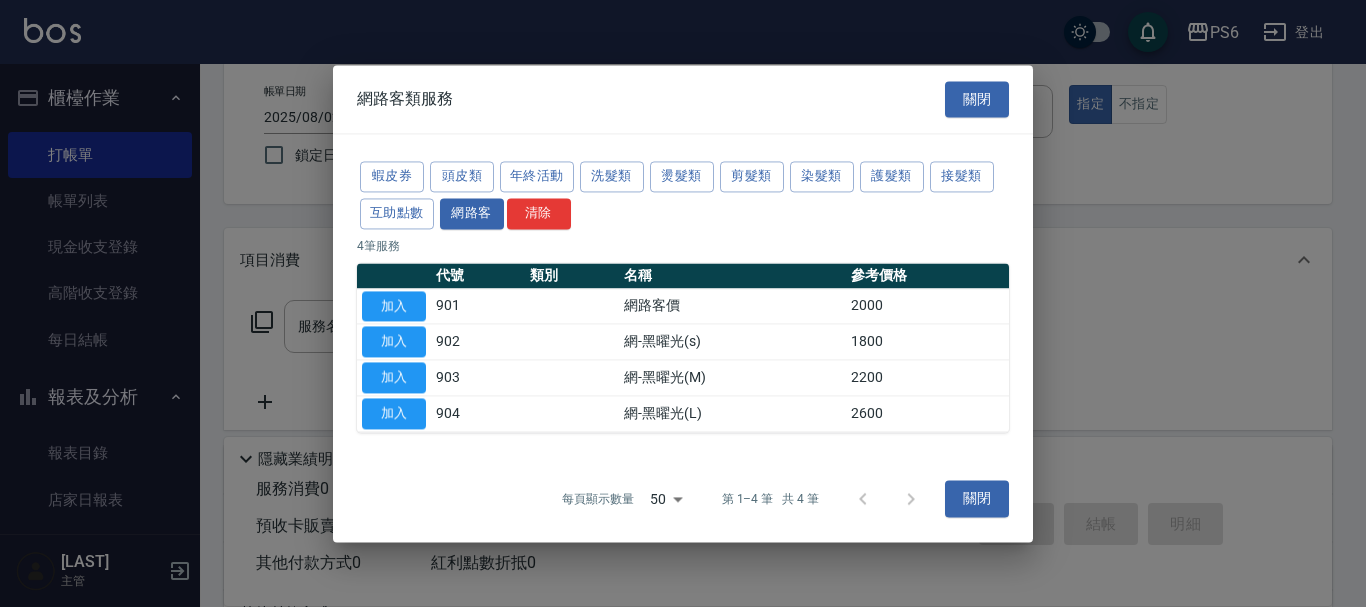 type on "網路客價(901)" 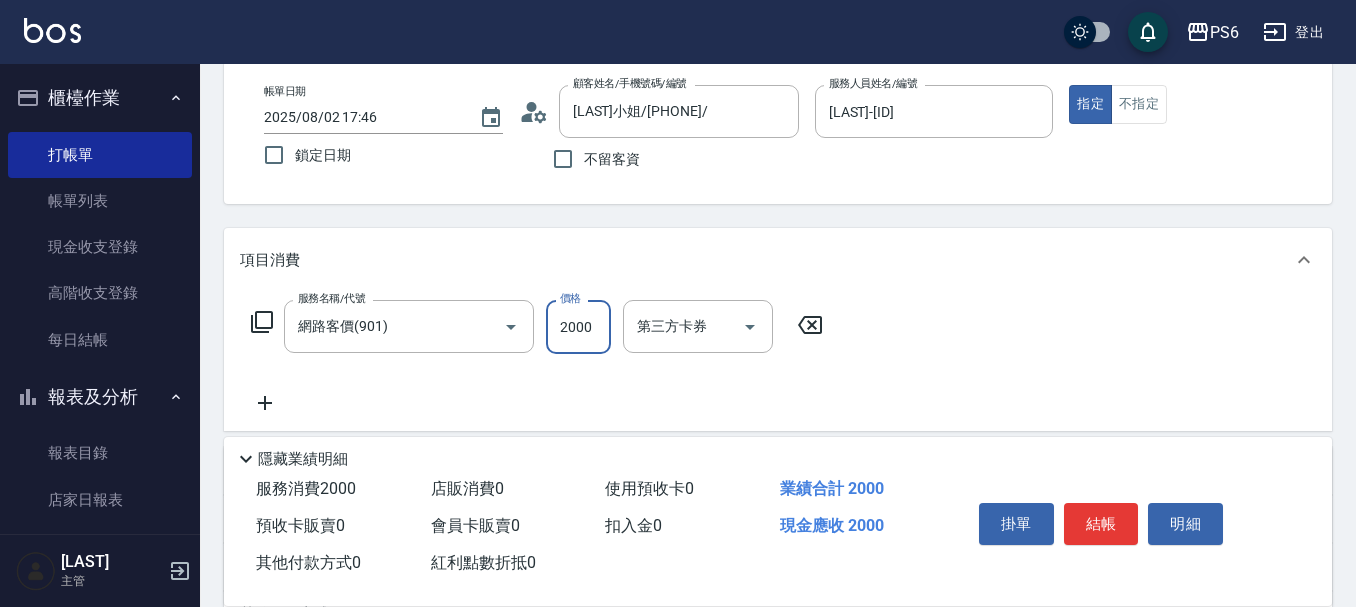 click on "2000" at bounding box center (578, 327) 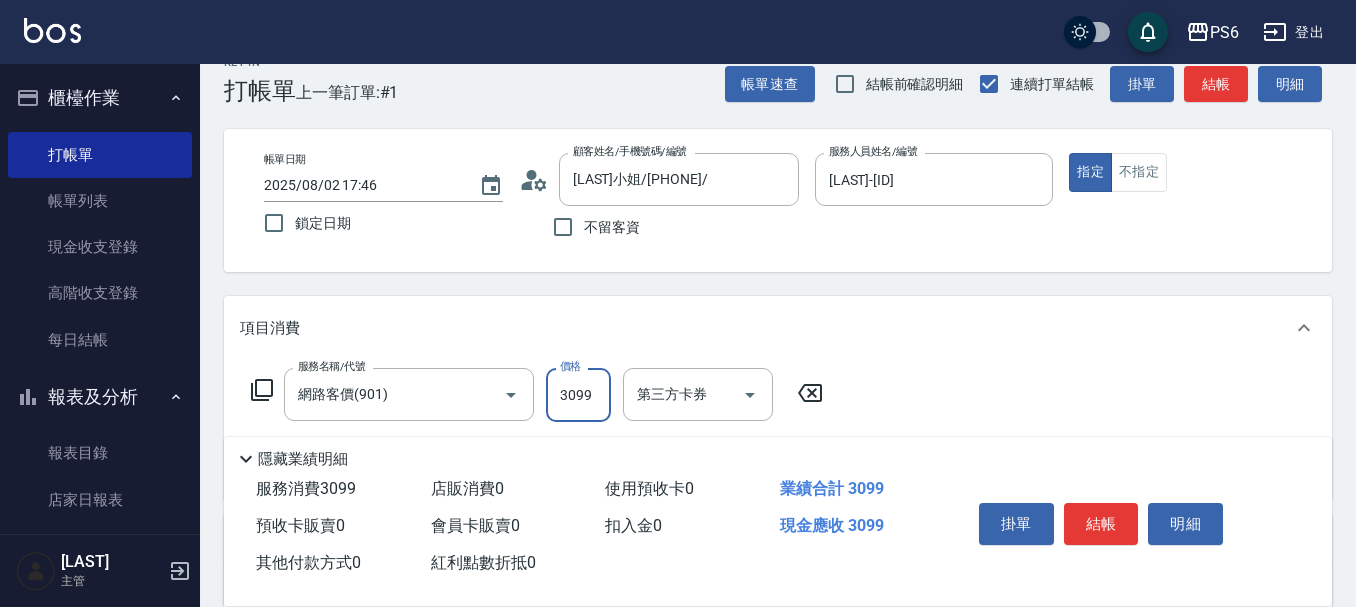 scroll, scrollTop: 0, scrollLeft: 0, axis: both 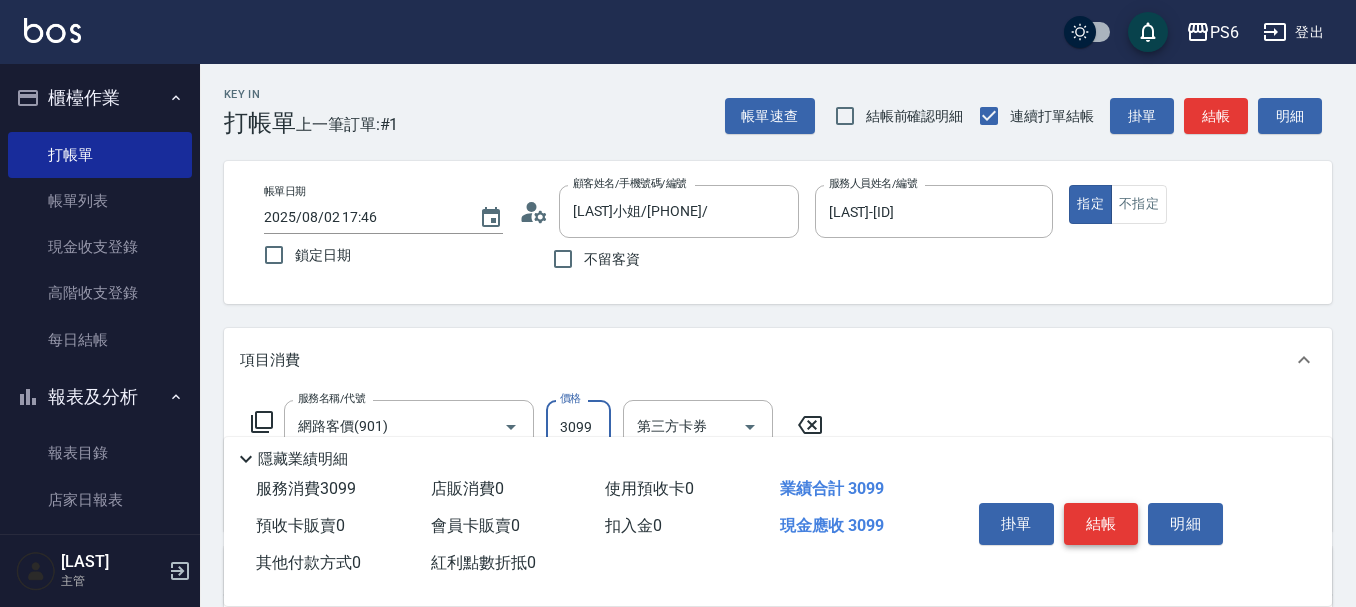 type on "3099" 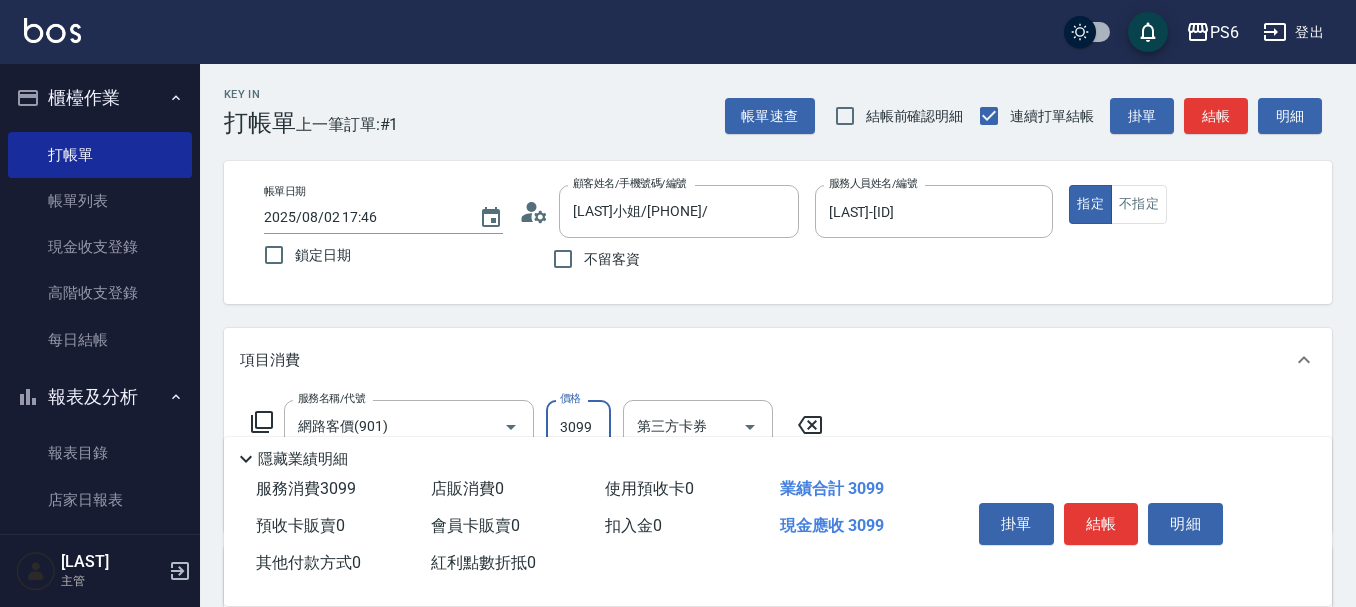 click on "結帳" at bounding box center (1101, 524) 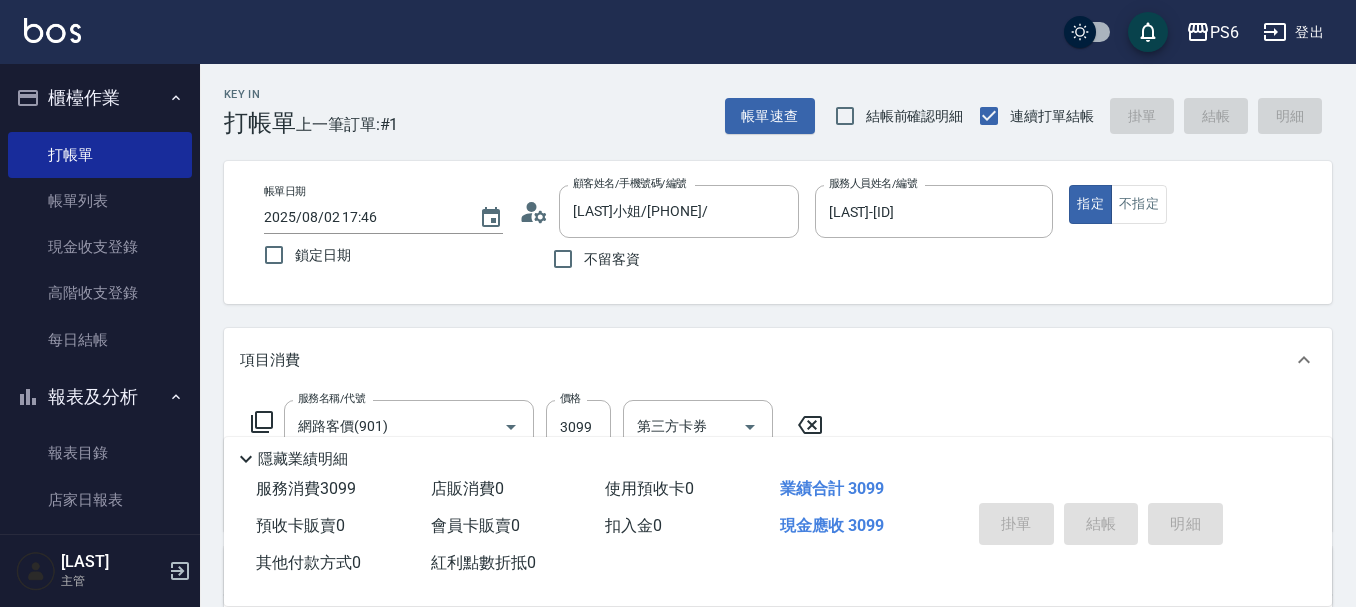 type on "2025/08/02 17:47" 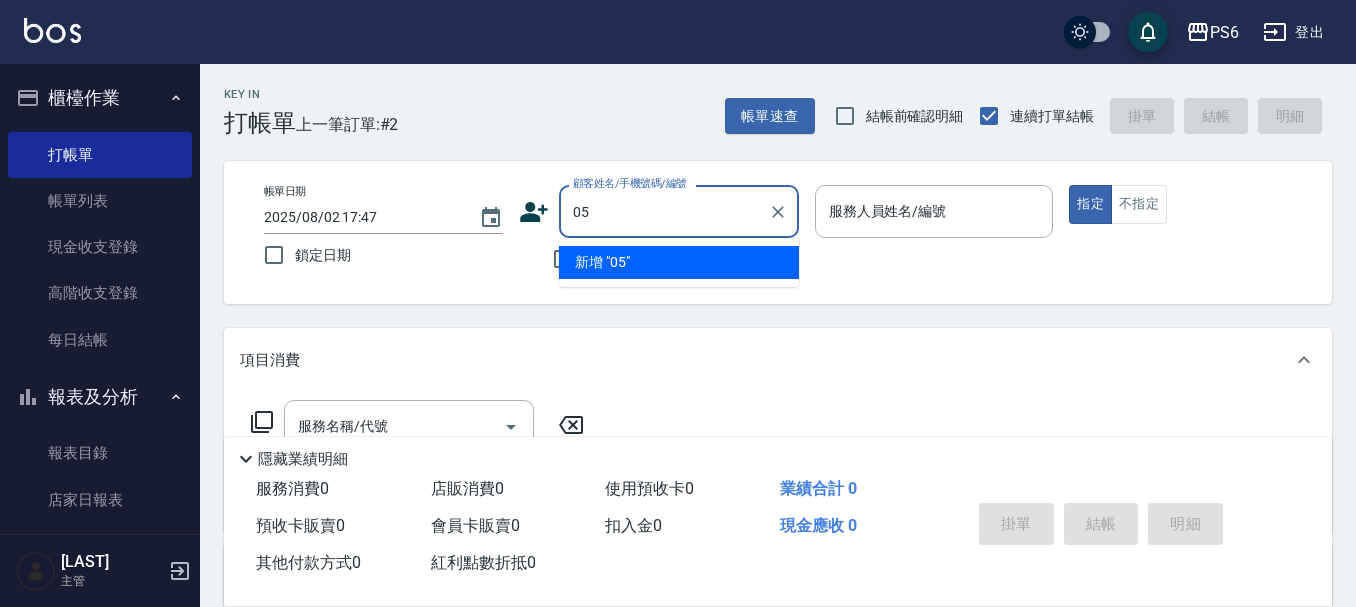 type on "05" 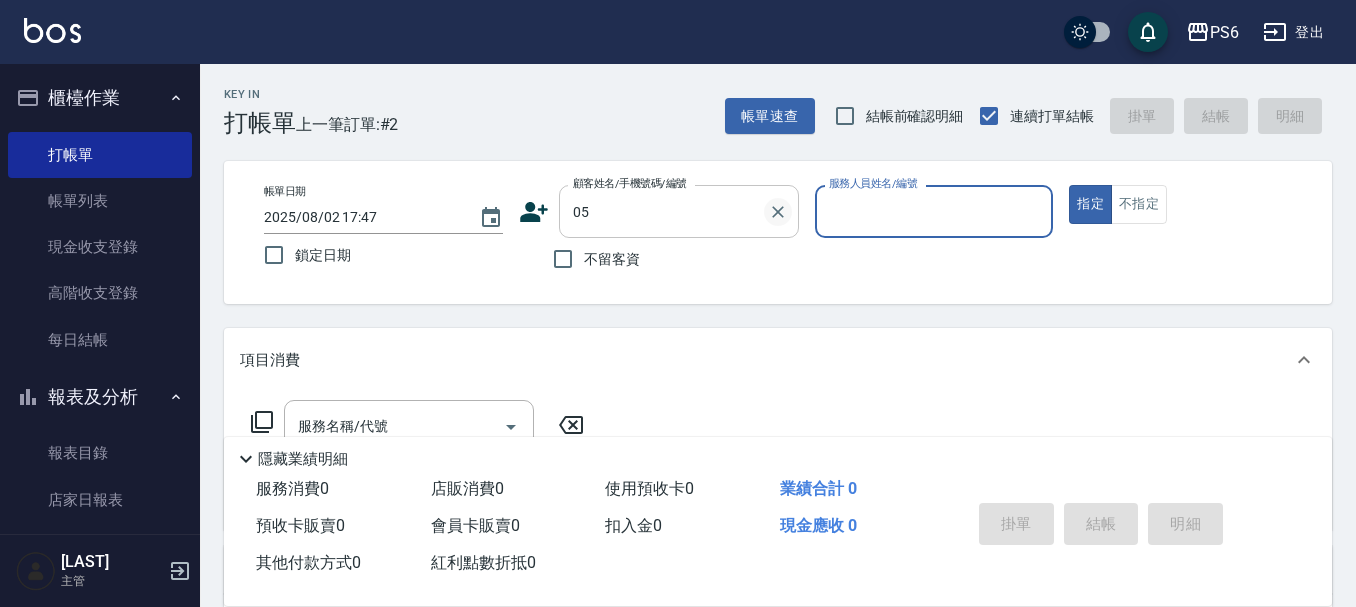 click 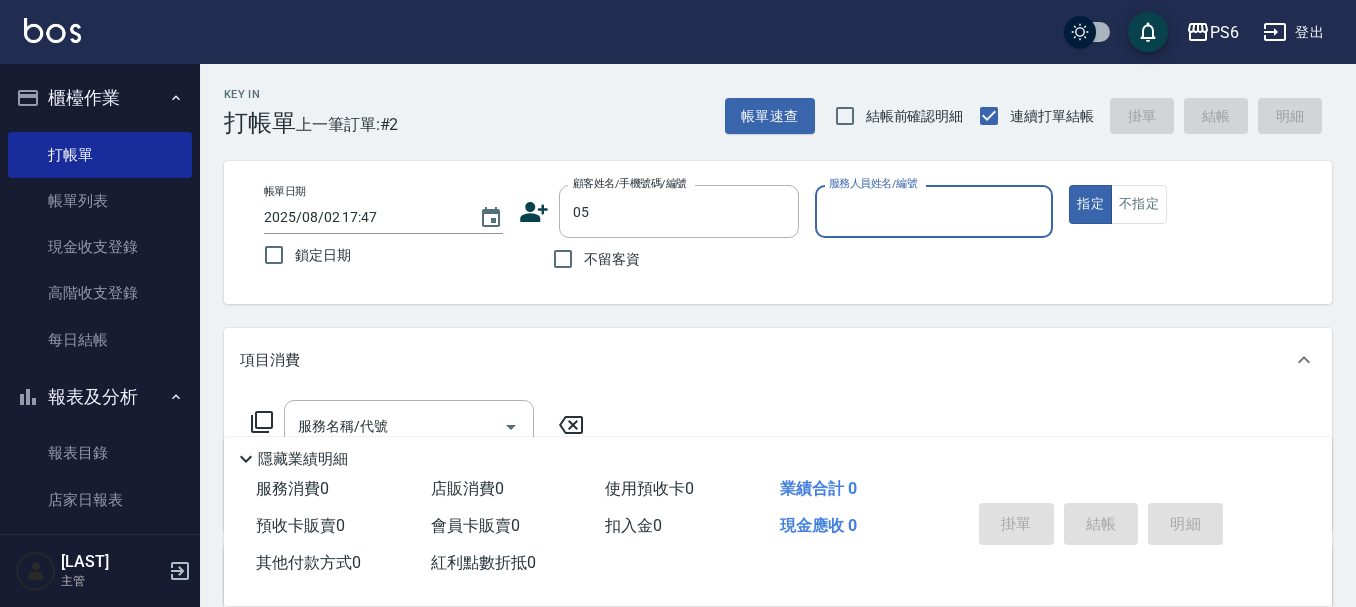 type 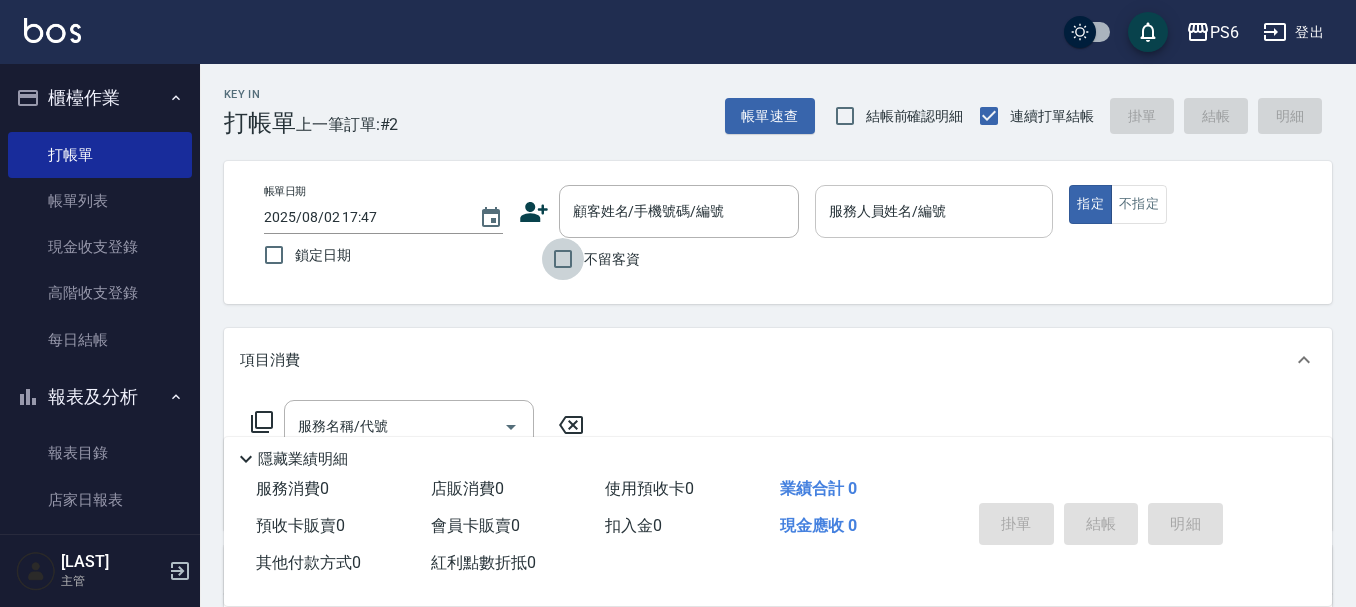 drag, startPoint x: 560, startPoint y: 256, endPoint x: 832, endPoint y: 238, distance: 272.59494 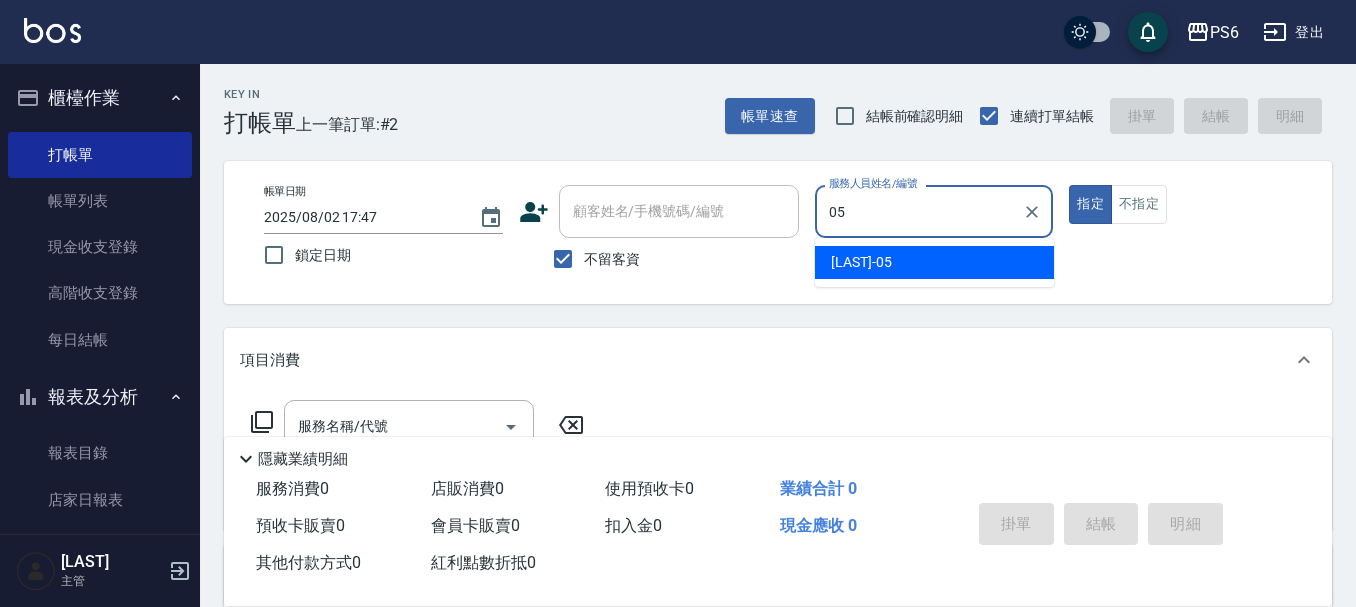 type on "[LAST]-[ID]" 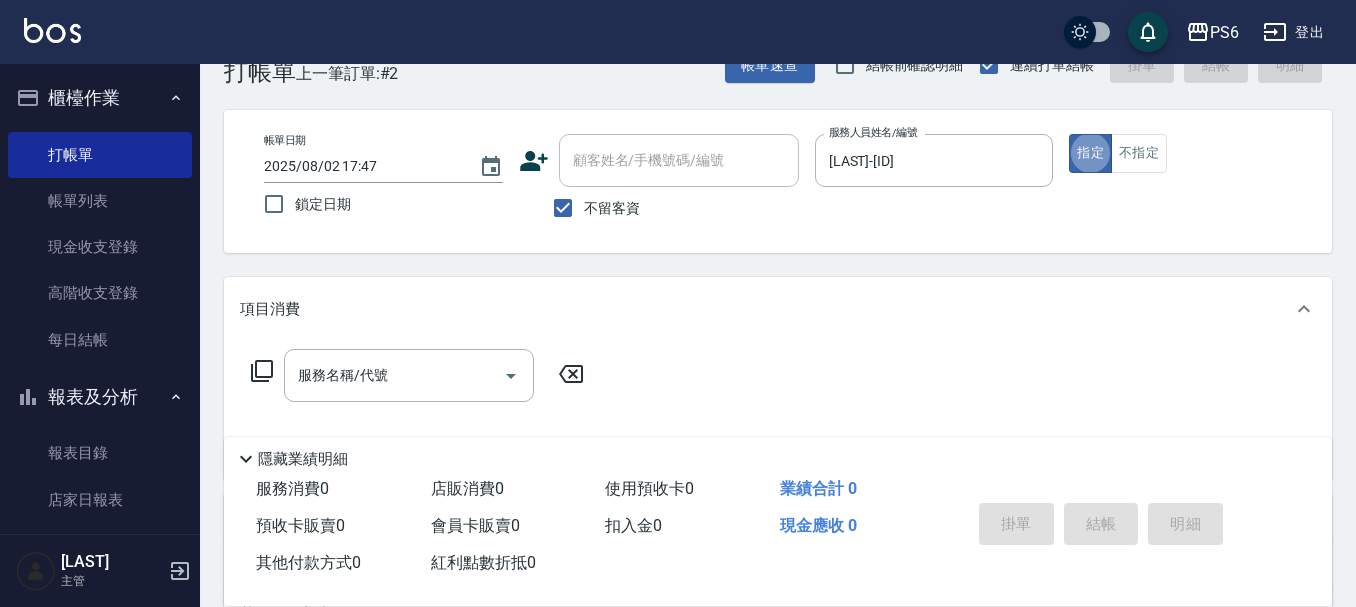 scroll, scrollTop: 100, scrollLeft: 0, axis: vertical 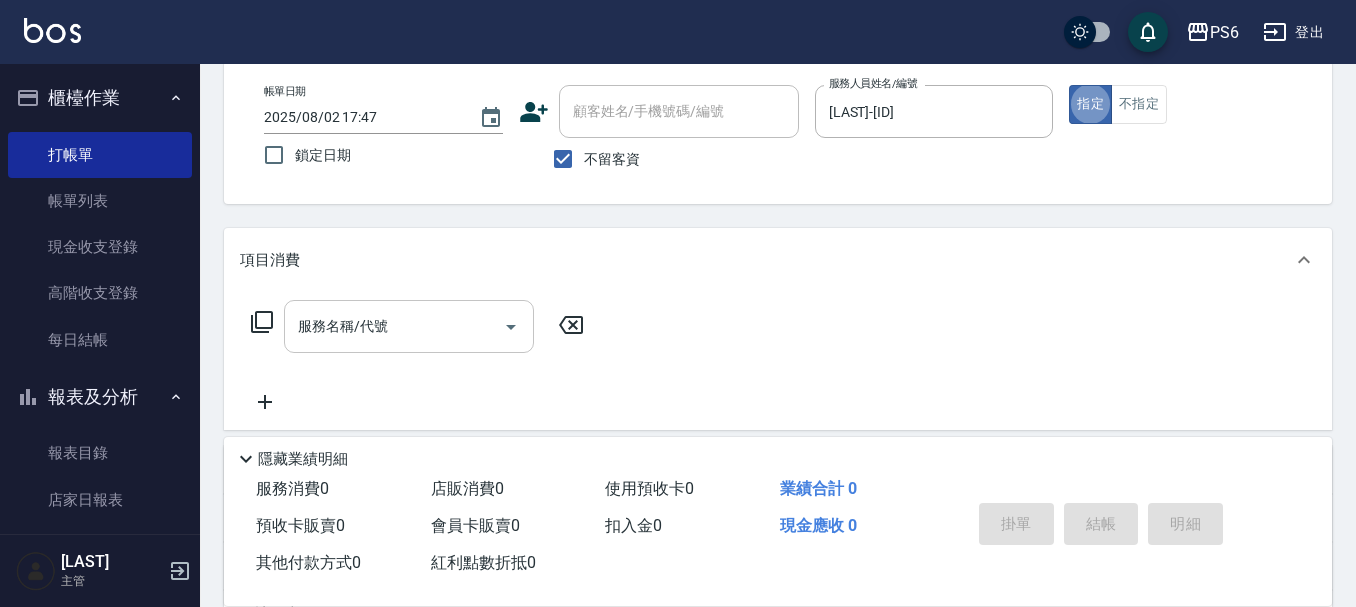 click on "服務名稱/代號" at bounding box center [394, 326] 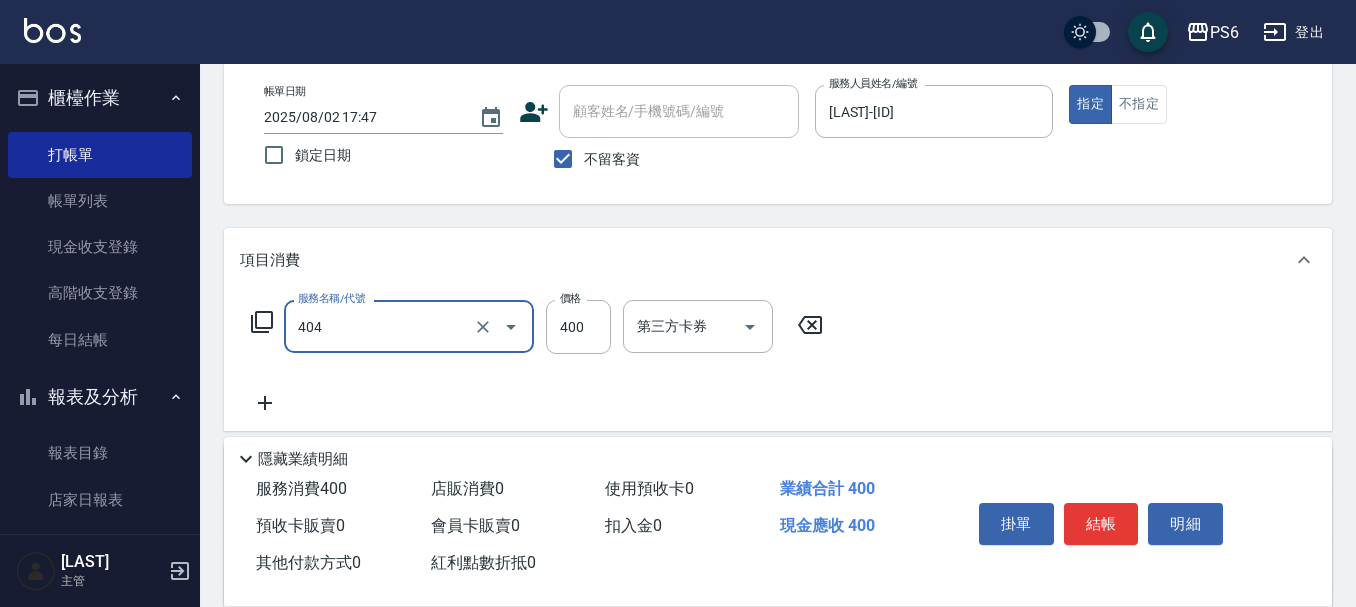 type on "B級剪髮(404)" 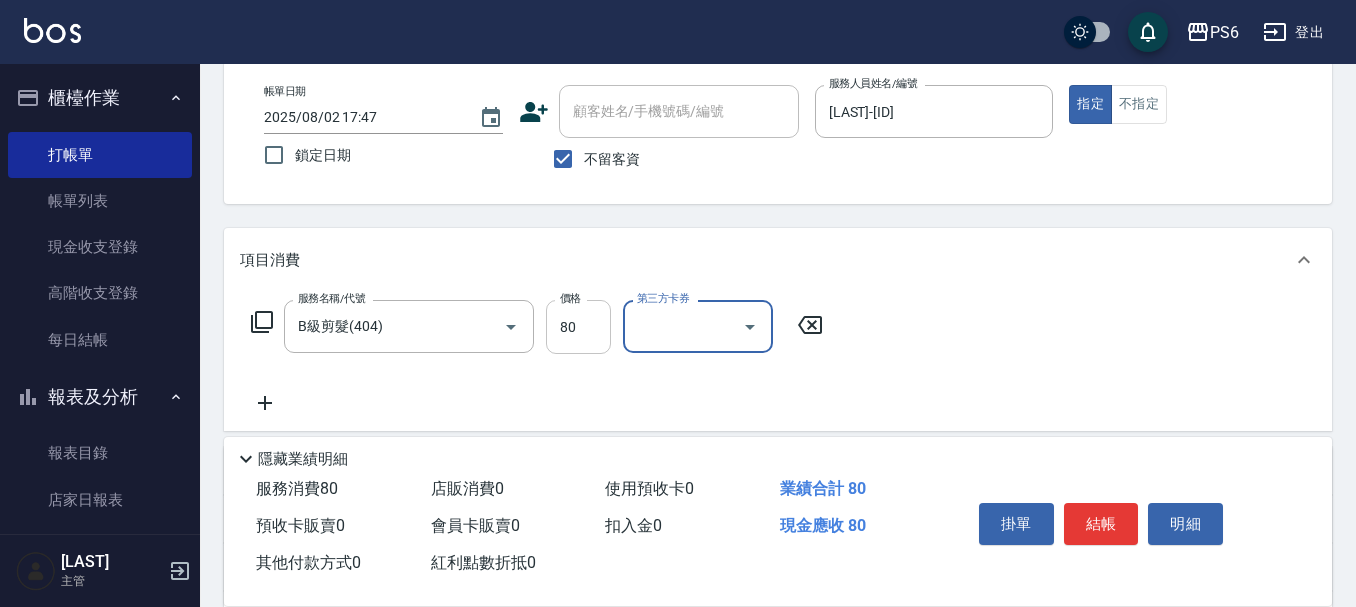 click on "80" at bounding box center [578, 327] 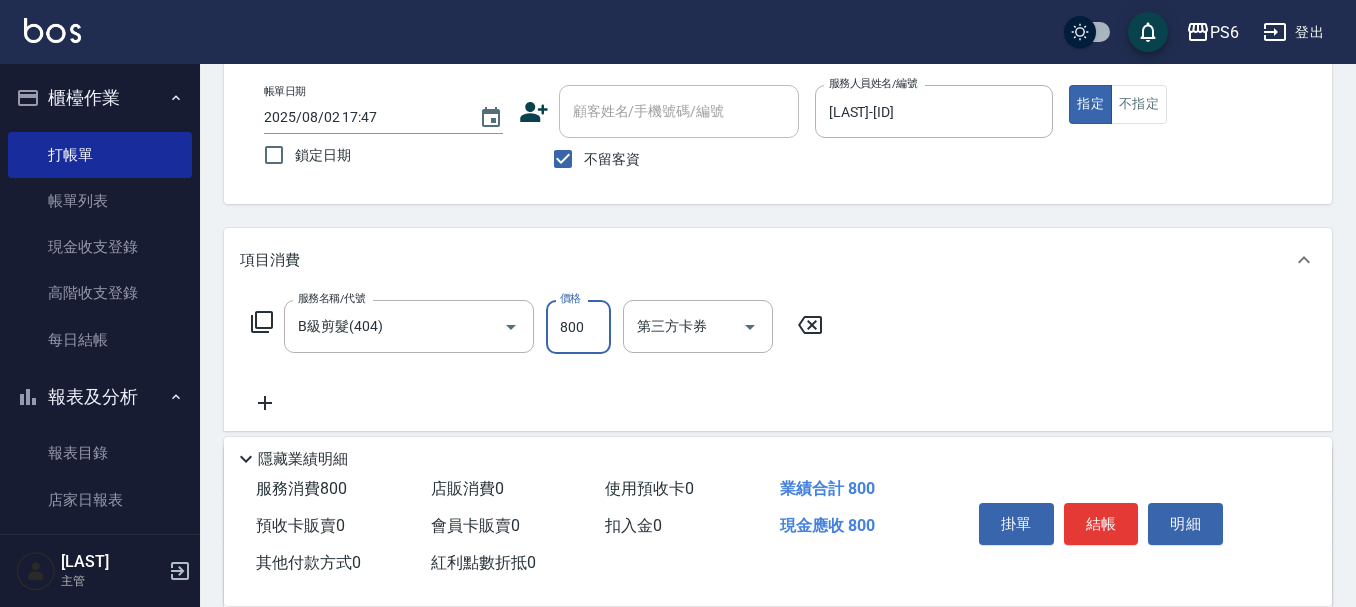type on "800" 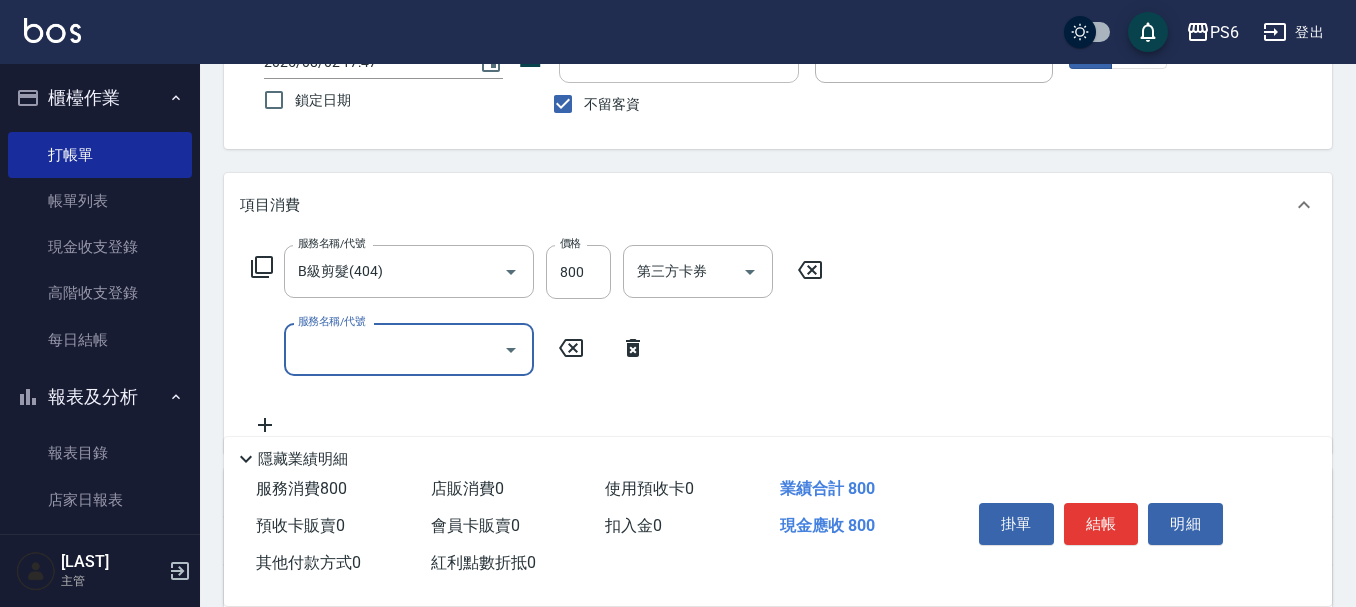 scroll, scrollTop: 200, scrollLeft: 0, axis: vertical 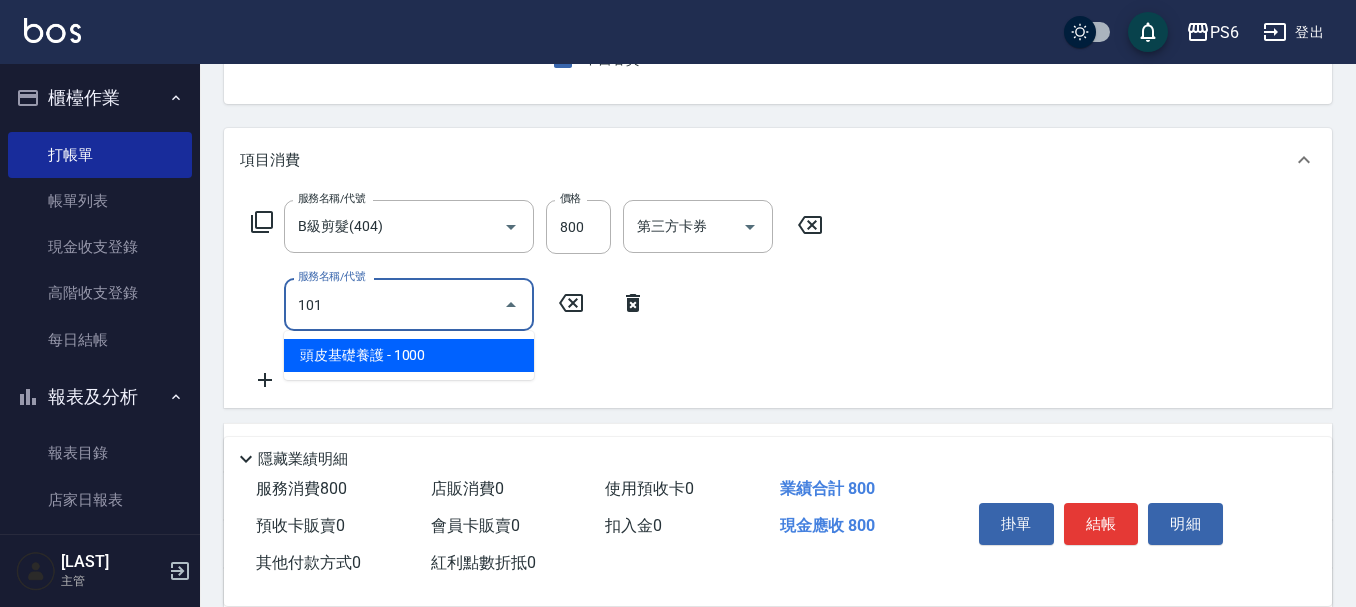 type on "頭皮基礎養護(101)" 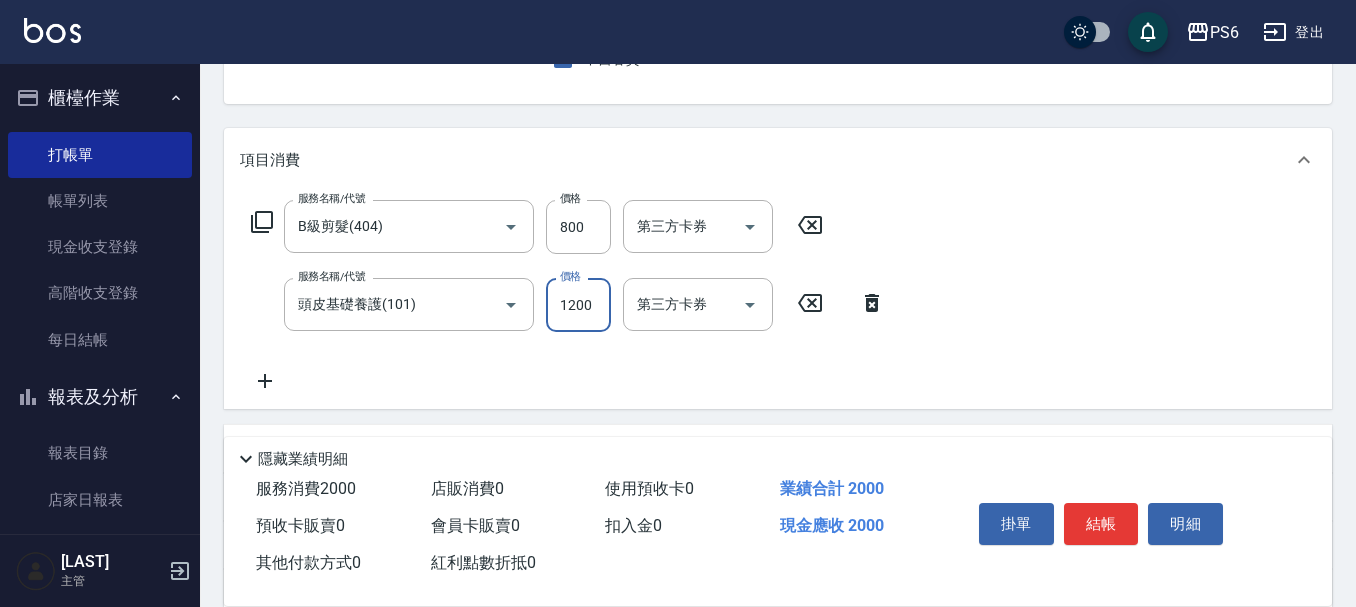 type on "1200" 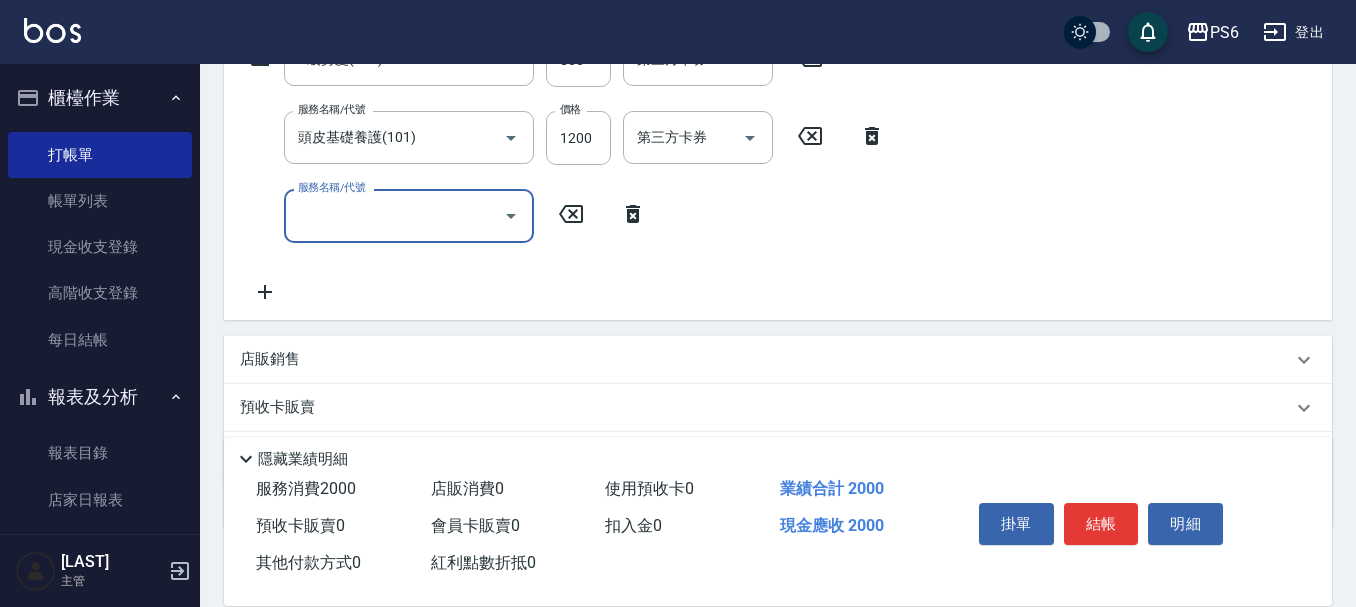 scroll, scrollTop: 400, scrollLeft: 0, axis: vertical 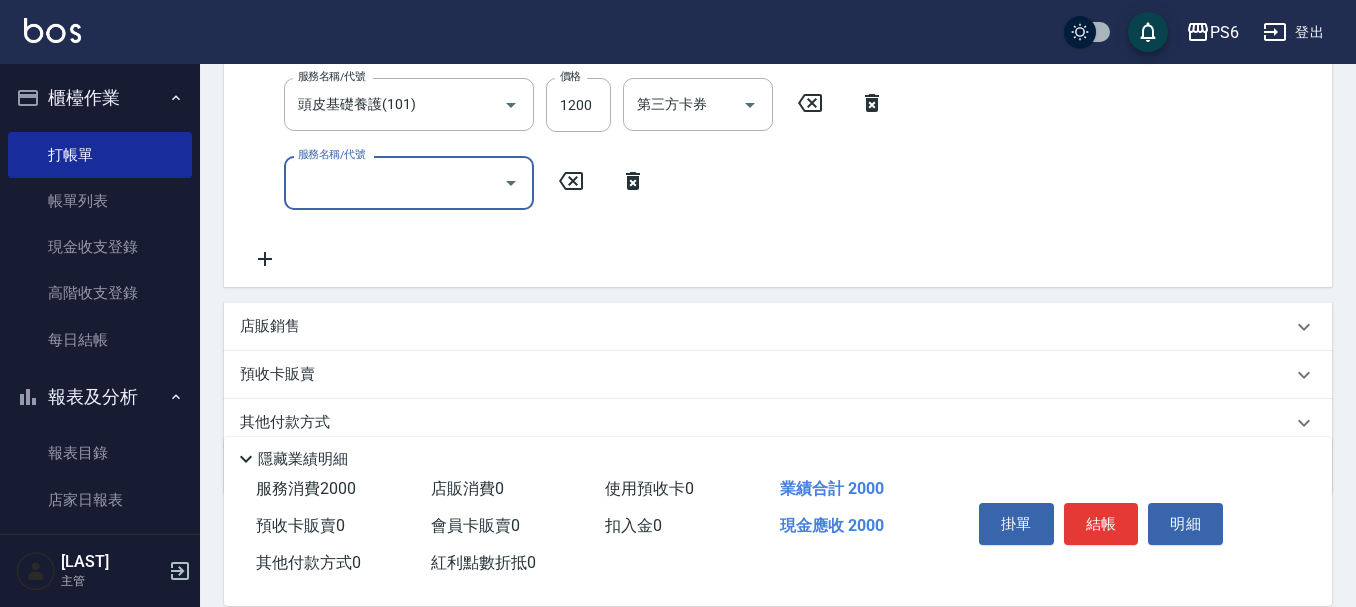 click on "店販銷售" at bounding box center (766, 326) 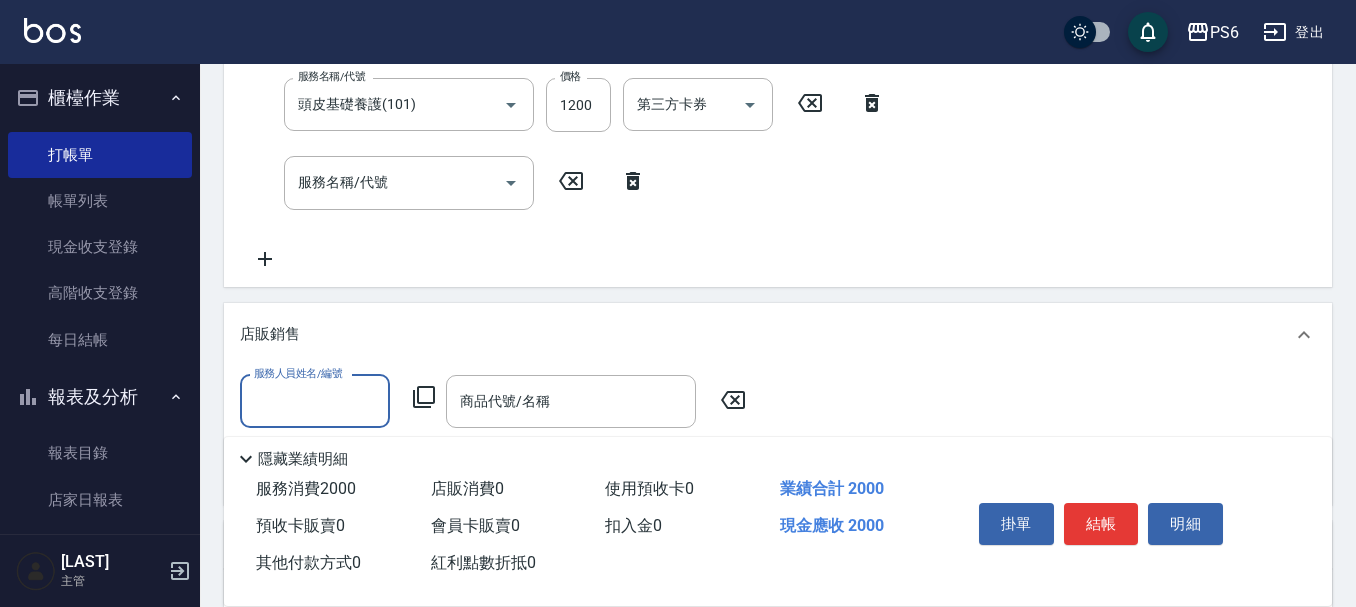 scroll, scrollTop: 0, scrollLeft: 0, axis: both 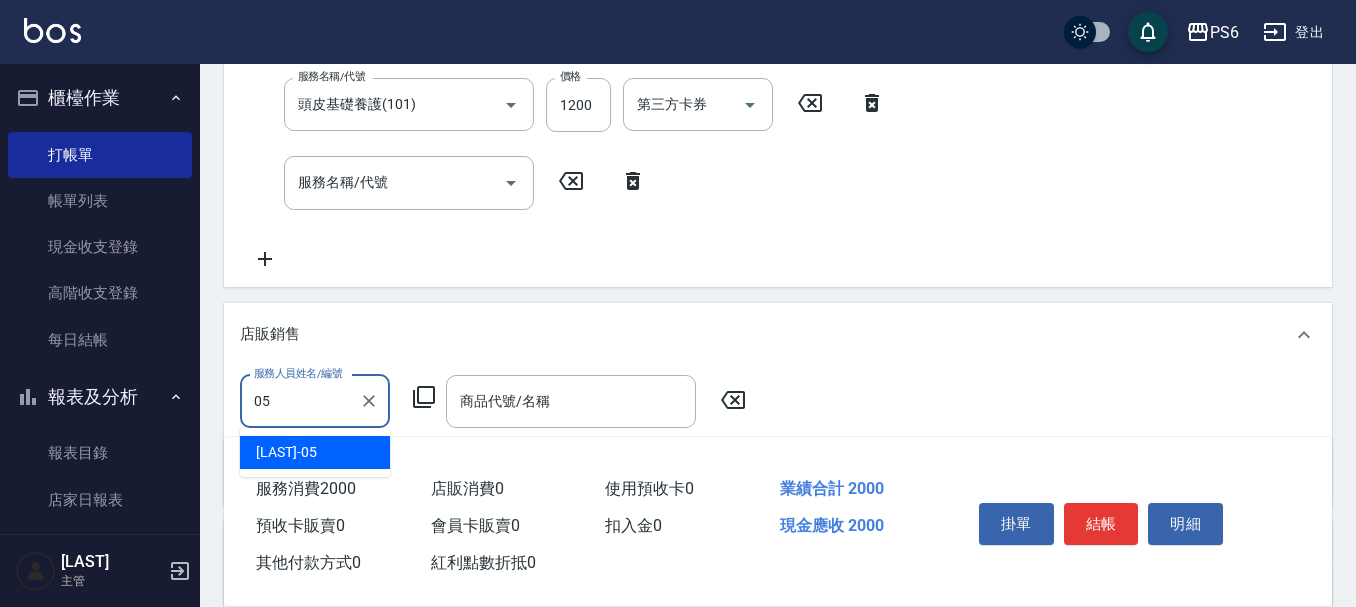 type on "[LAST]-[ID]" 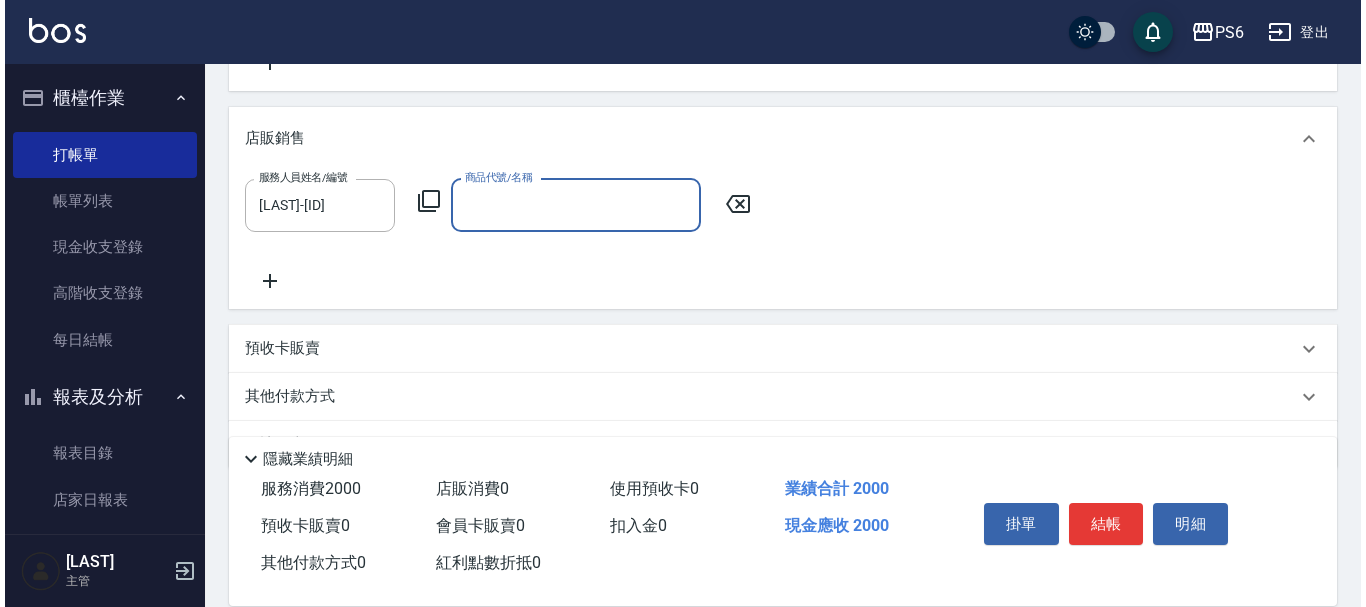scroll, scrollTop: 600, scrollLeft: 0, axis: vertical 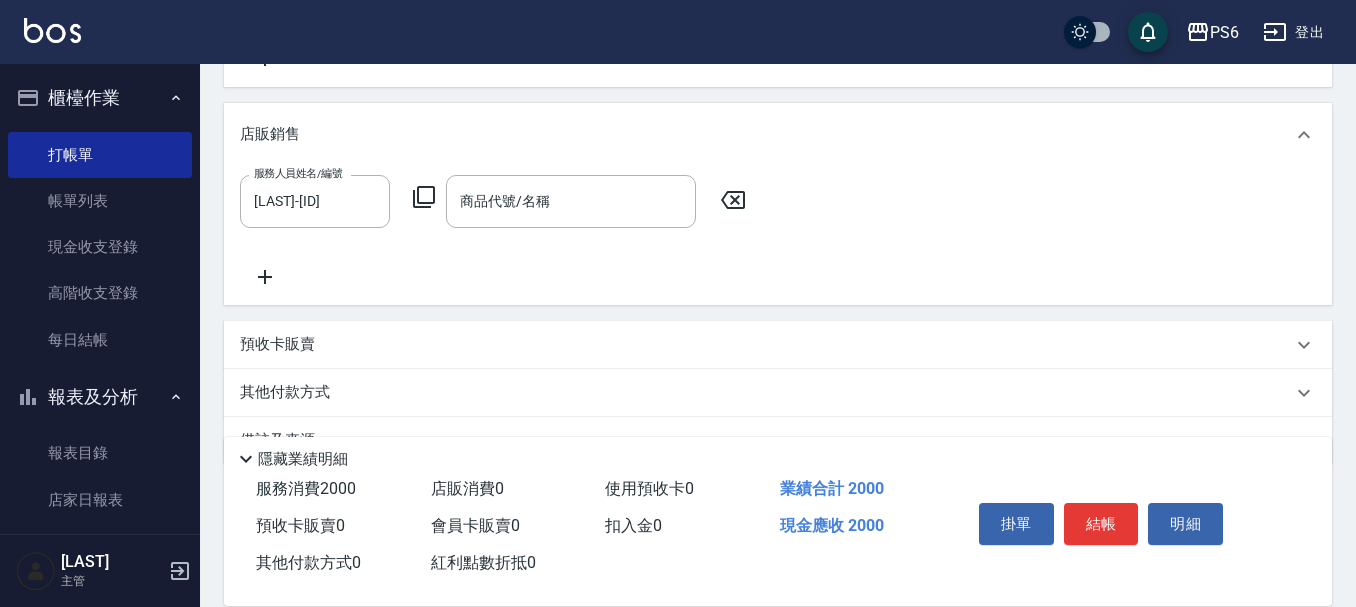 click 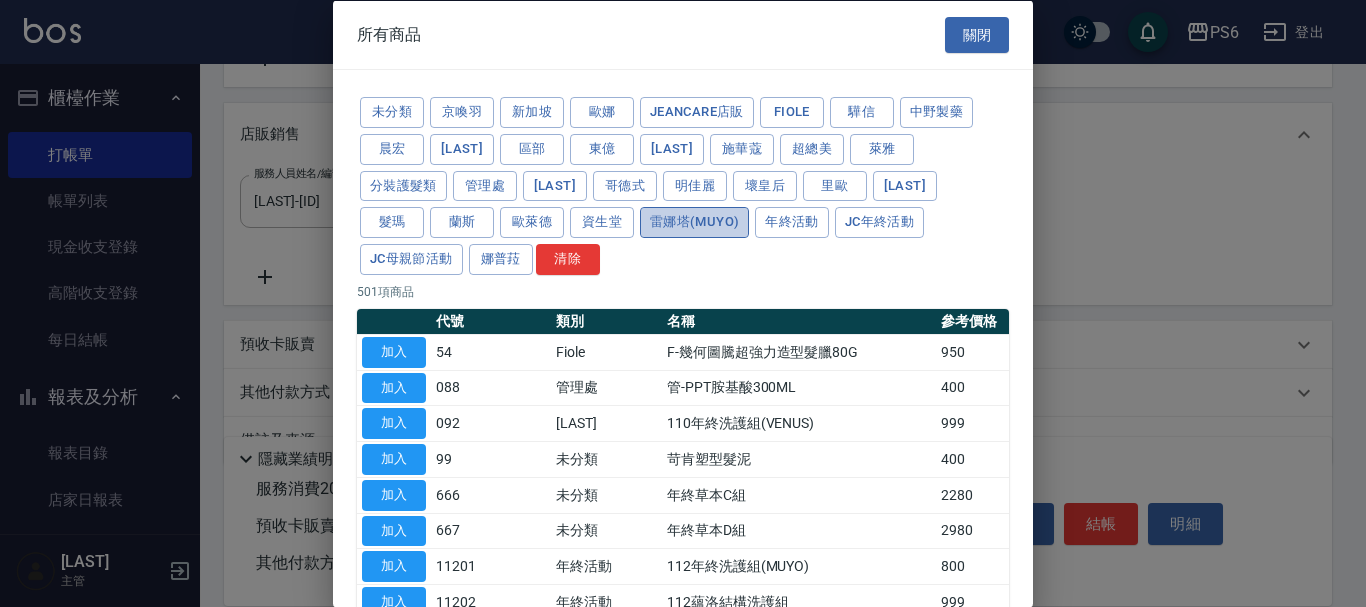 click on "雷娜塔(MUYO)" at bounding box center [694, 222] 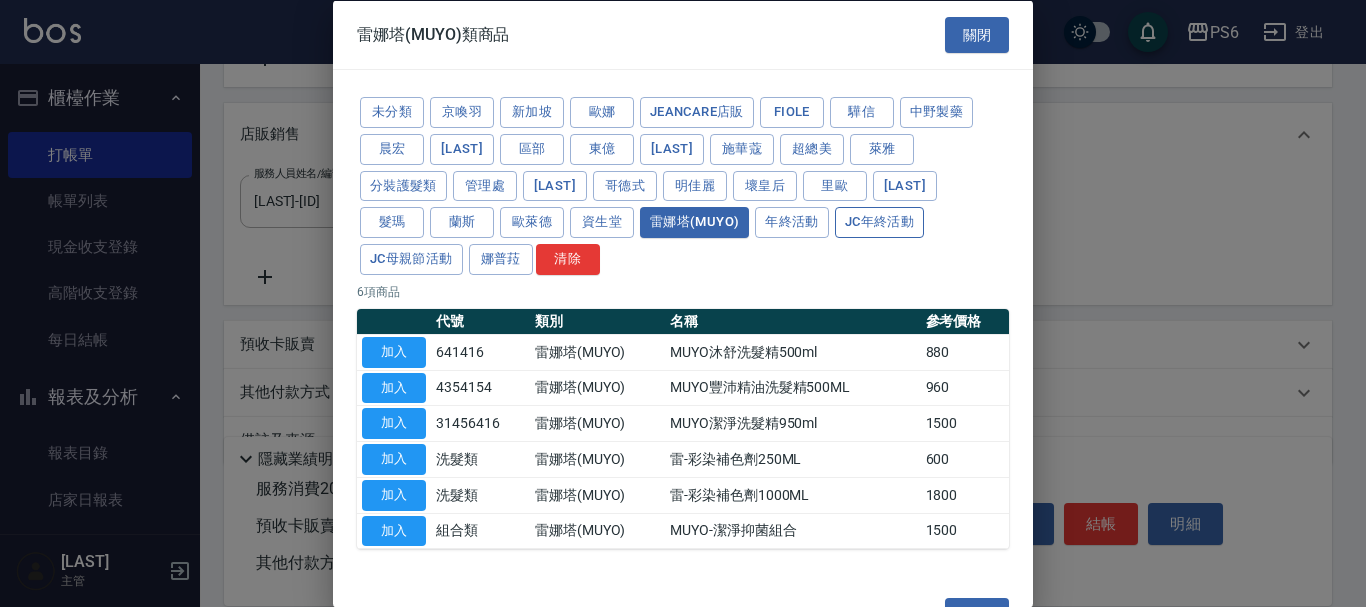 click on "JC年終活動" at bounding box center [879, 222] 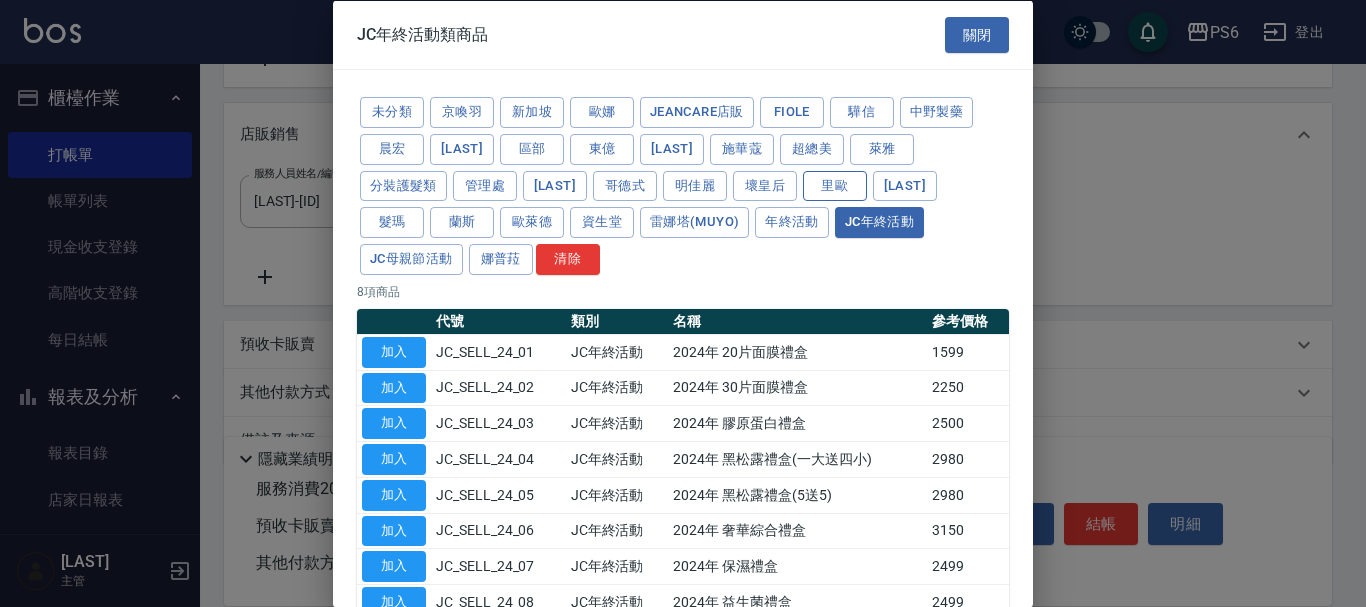 click on "里歐" at bounding box center (835, 185) 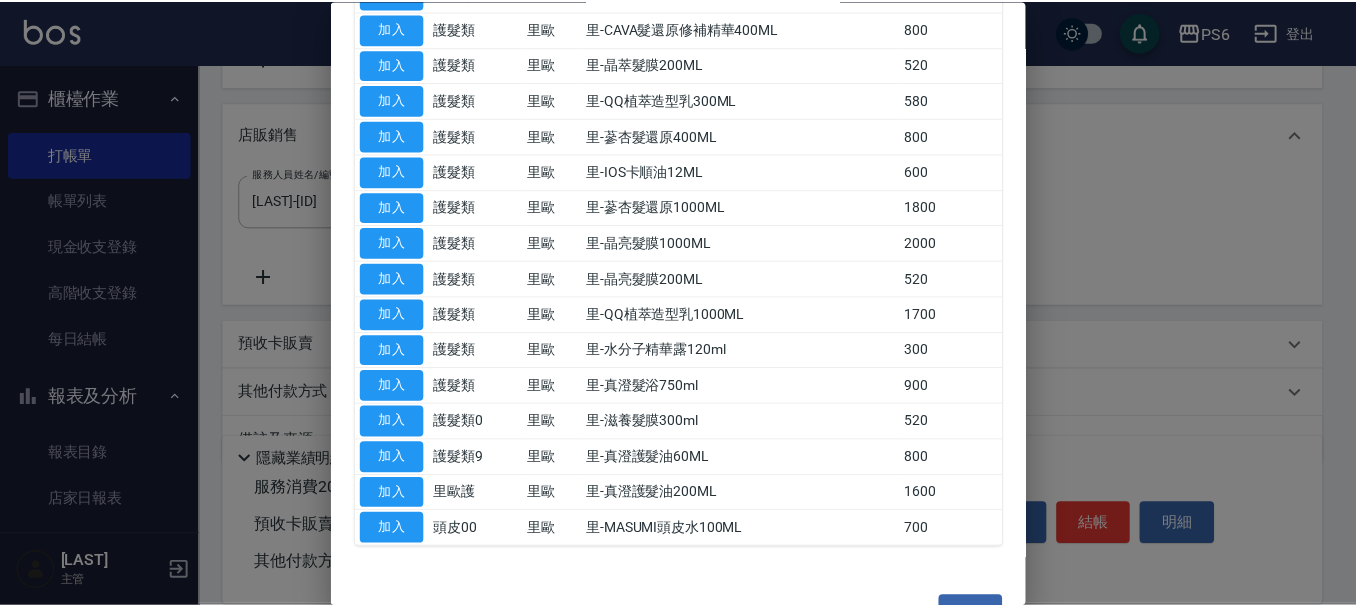 scroll, scrollTop: 500, scrollLeft: 0, axis: vertical 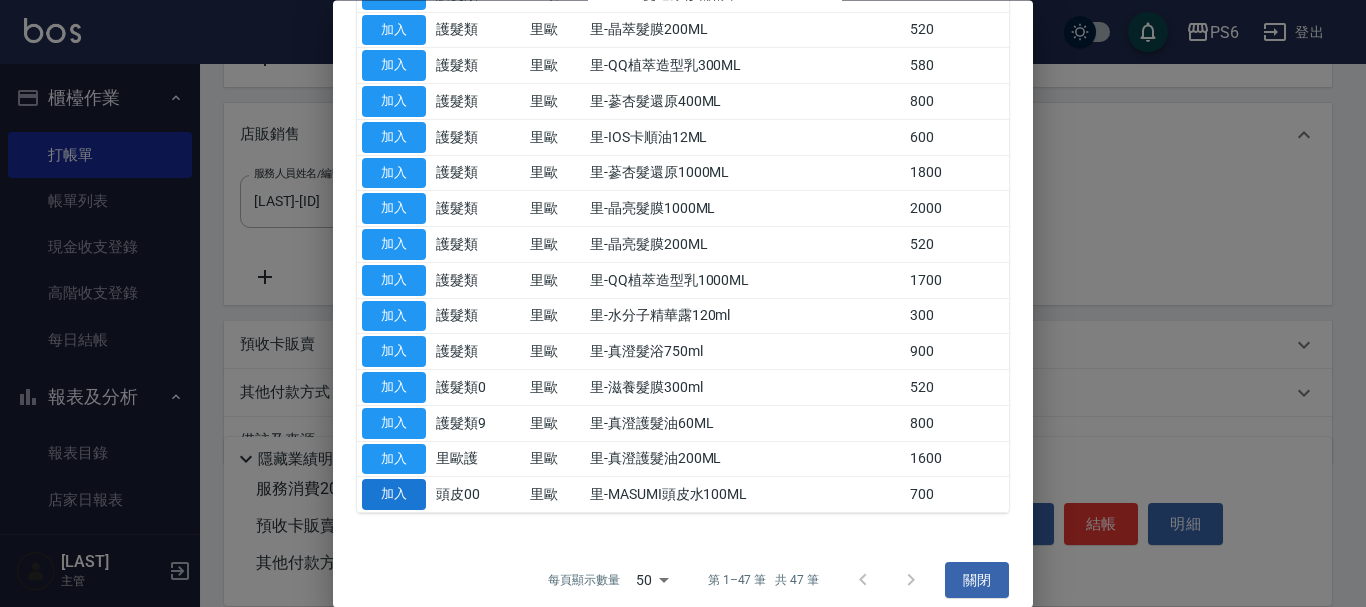 click on "加入" at bounding box center [394, 495] 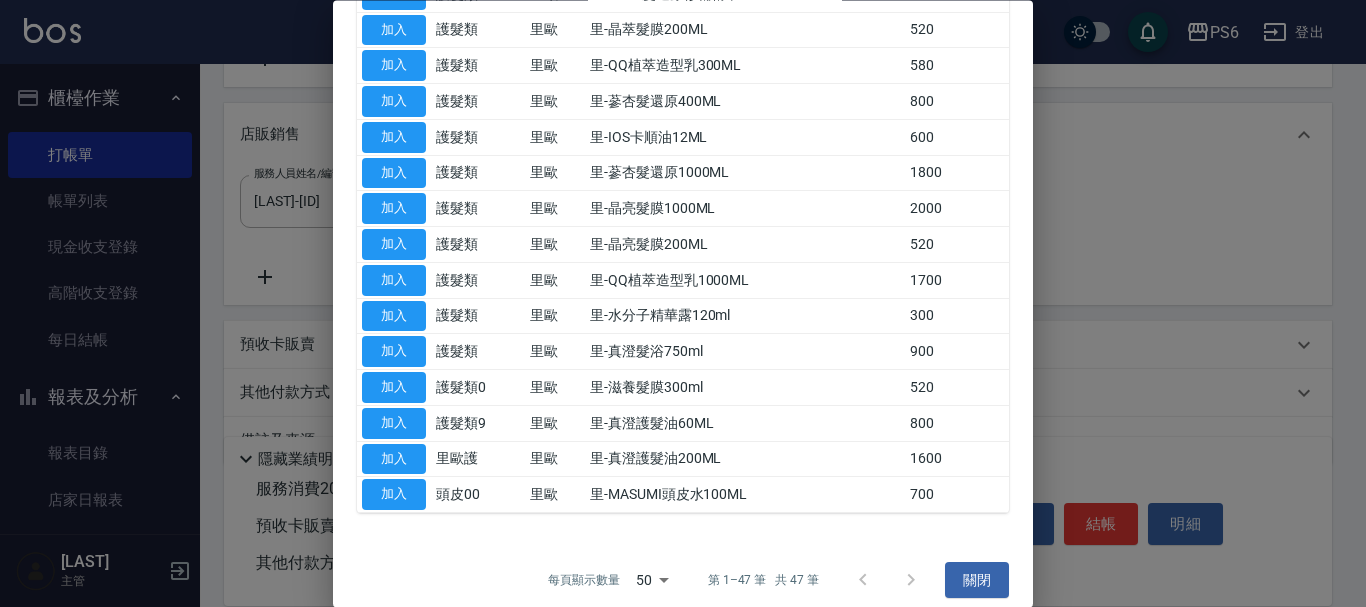 type on "里-MASUMI頭皮水100ML" 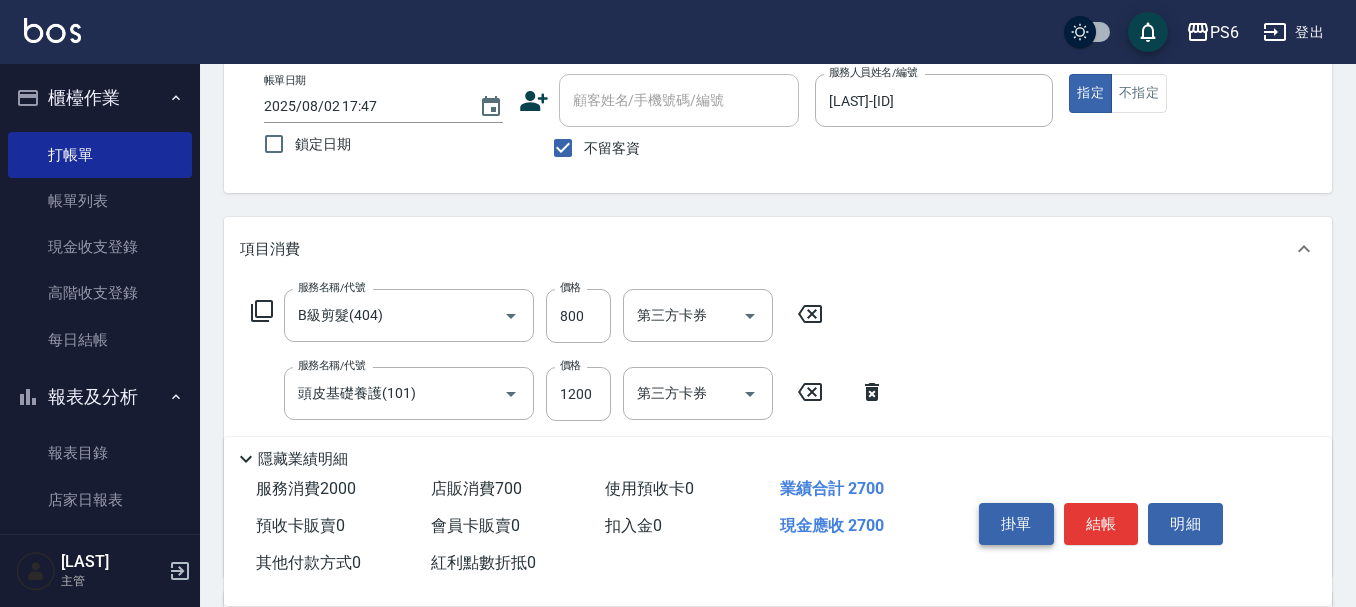 scroll, scrollTop: 100, scrollLeft: 0, axis: vertical 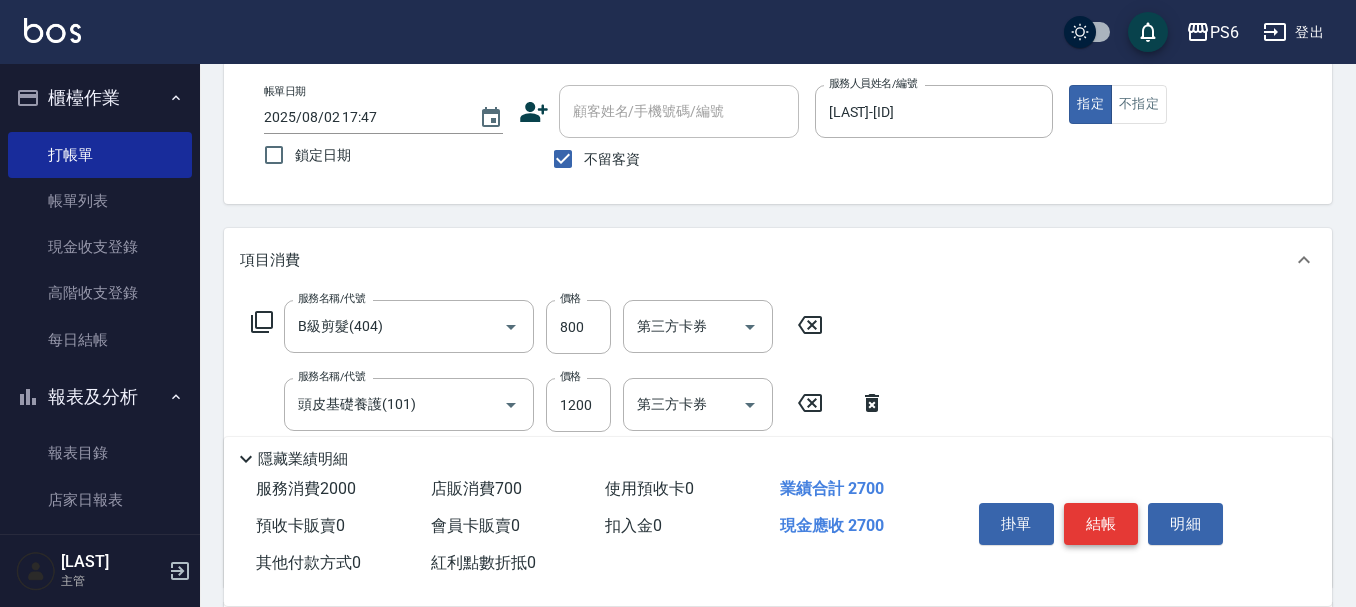 click on "結帳" at bounding box center [1101, 524] 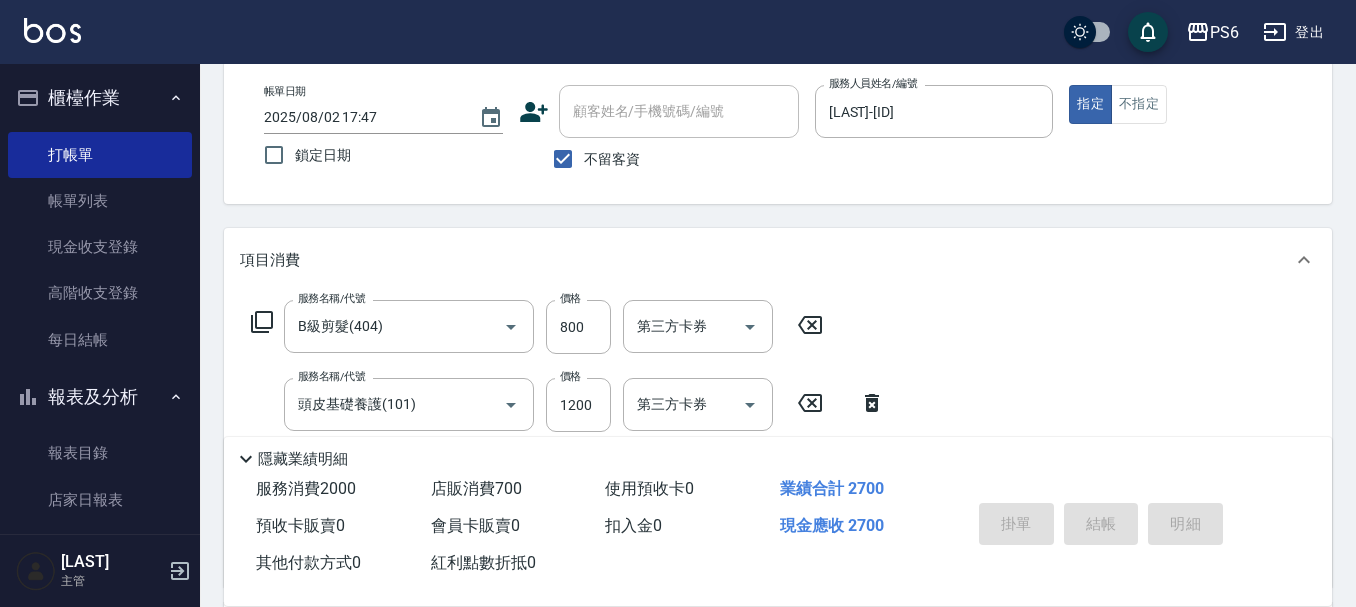 type 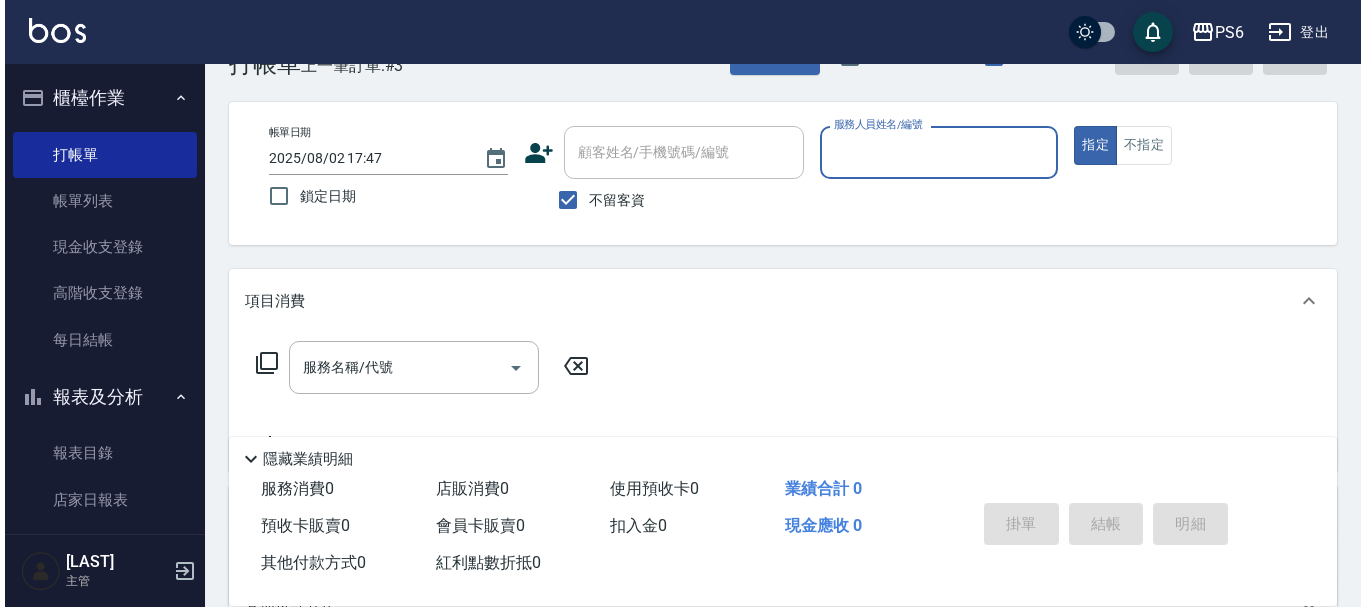 scroll, scrollTop: 0, scrollLeft: 0, axis: both 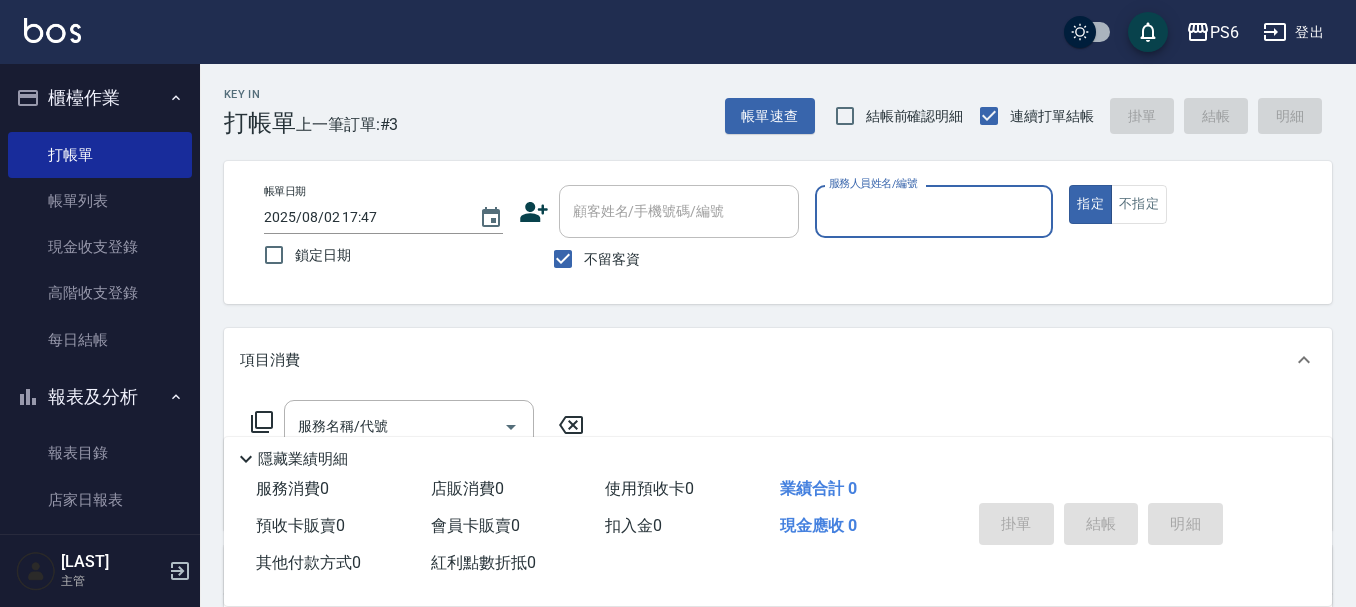 click 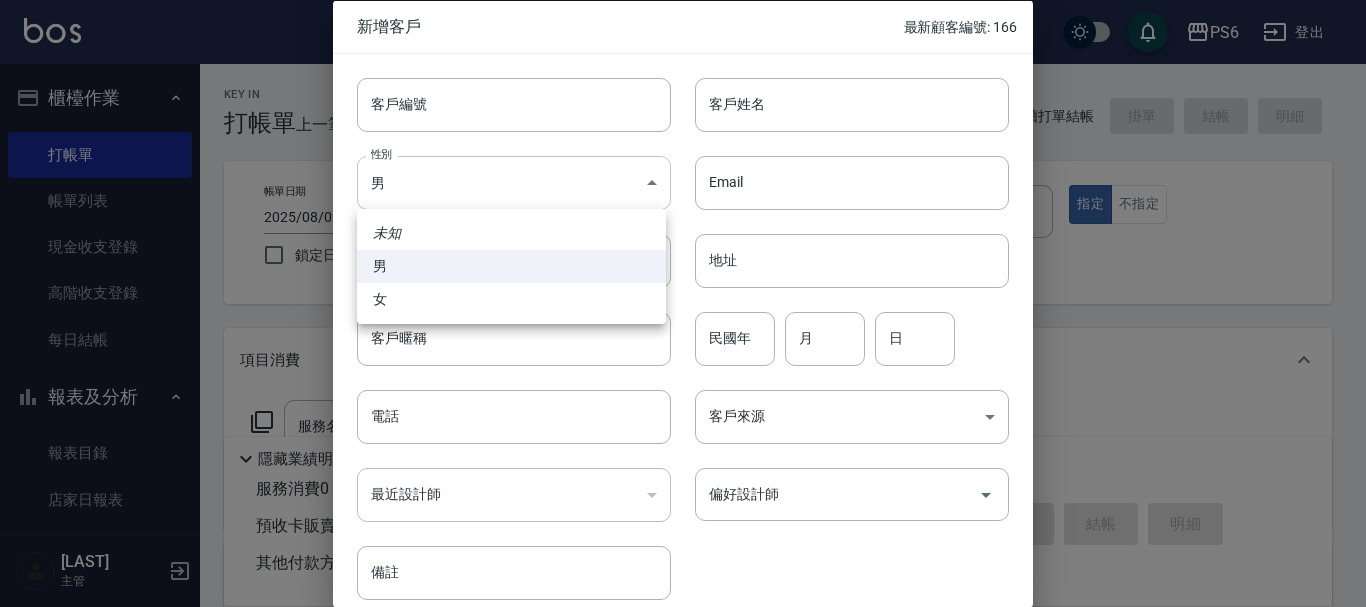 click on "帳單日期 2025/08/02 17:47 鎖定日期 顧客姓名/手機號碼/編號 顧客姓名/手機號碼/編號 不留客資 服務人員姓名/編號 服務人員姓名/編號 指定 不指定 項目消費 服務名稱/代號 服務名稱/代號 店販銷售 服務人員姓名/編號 服務人員姓名/編號 商品代號/名稱 商品代號/名稱 0" at bounding box center [683, 465] 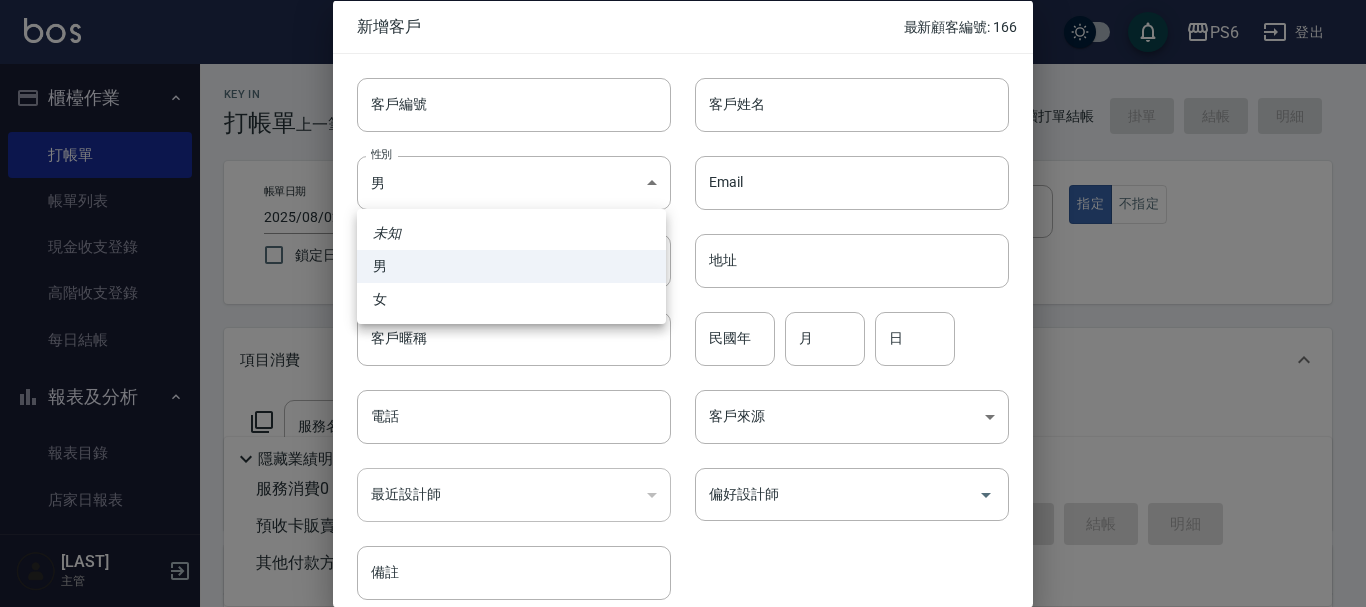 click on "女" at bounding box center (511, 299) 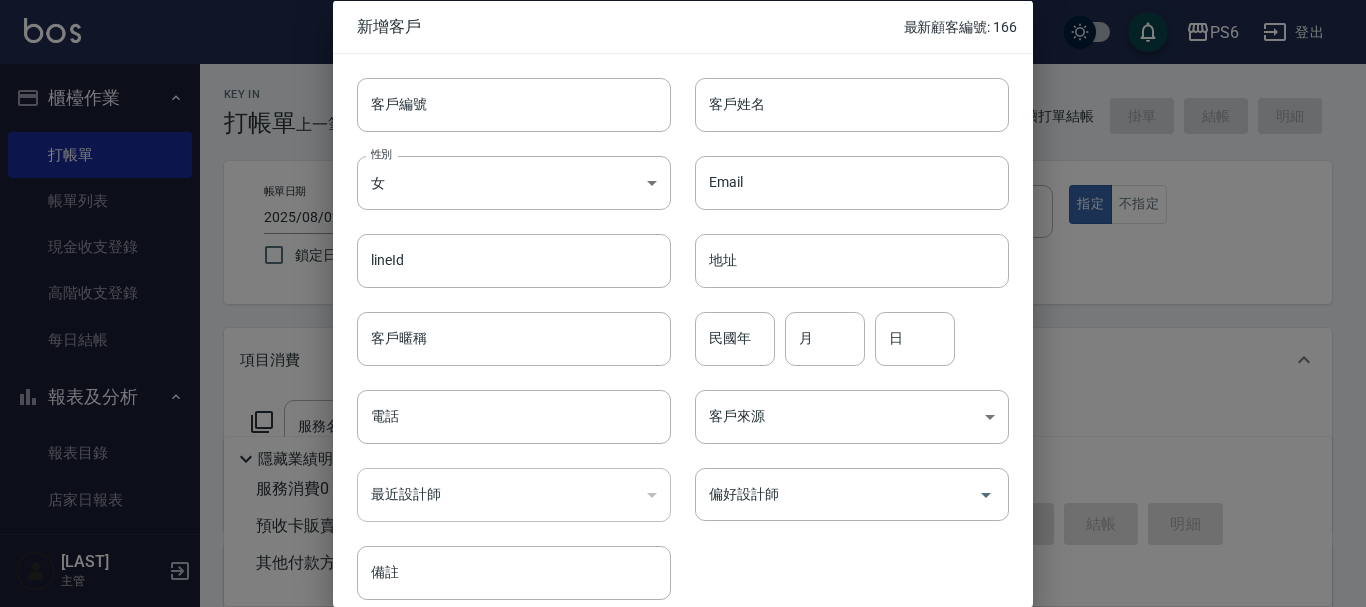 type on "FEMALE" 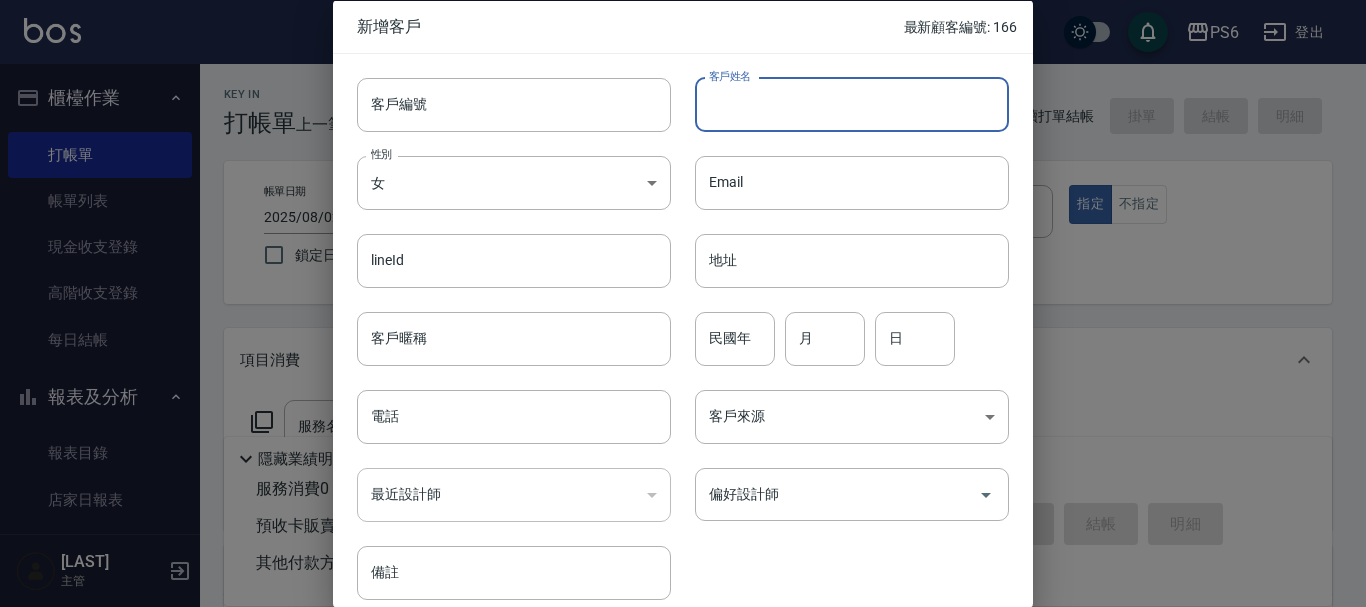 click on "客戶姓名" at bounding box center [852, 104] 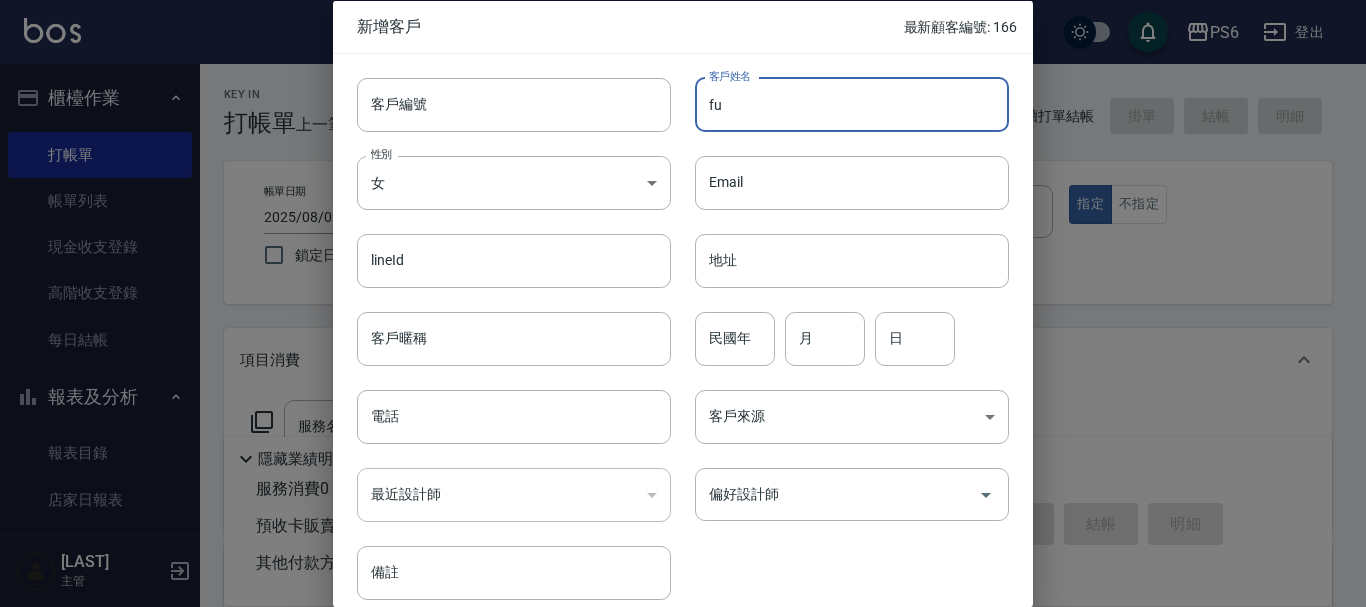 type on "f" 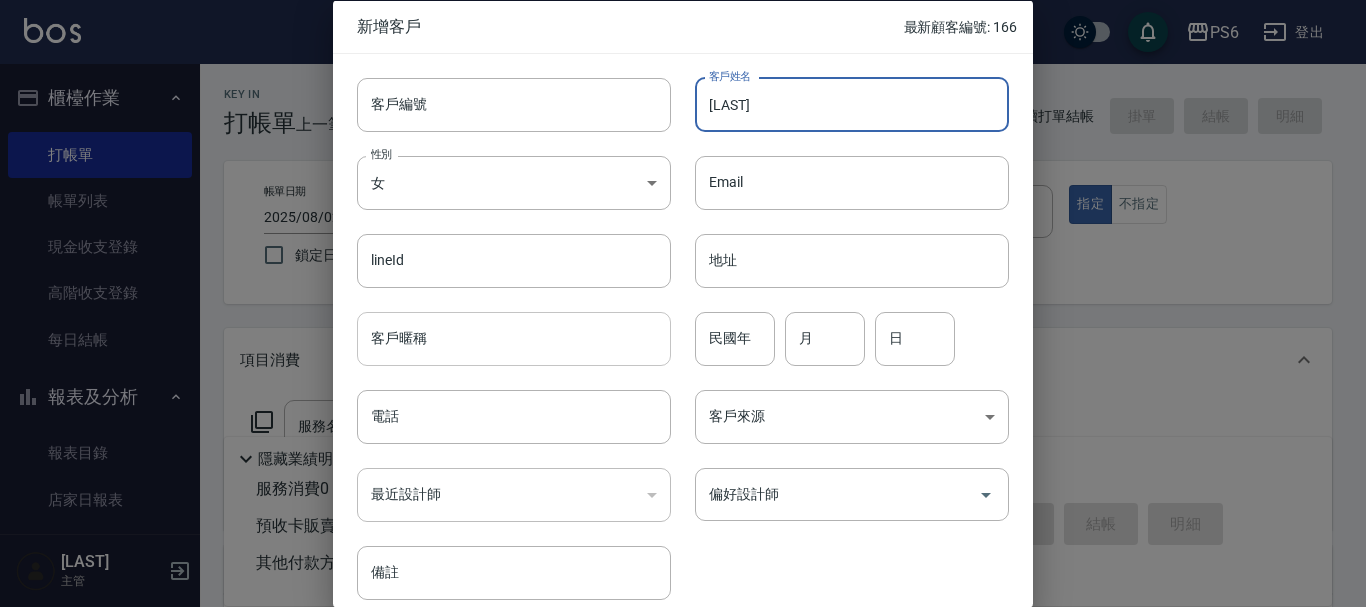 type on "[LAST]" 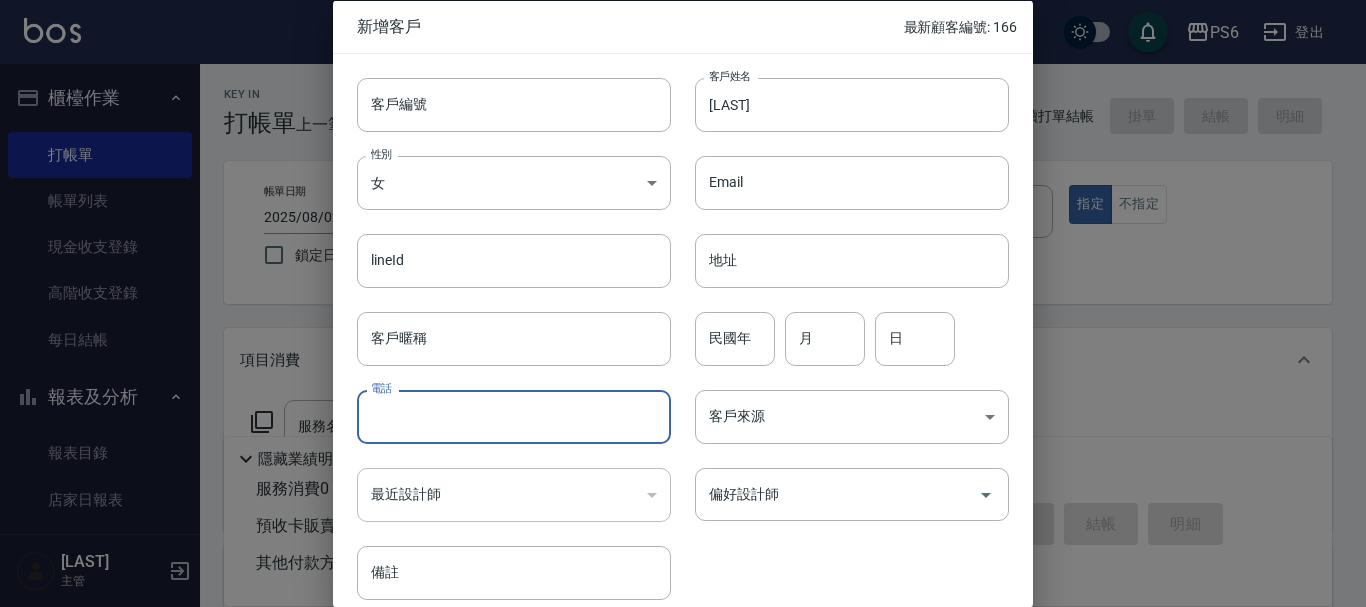 click on "電話" at bounding box center (514, 417) 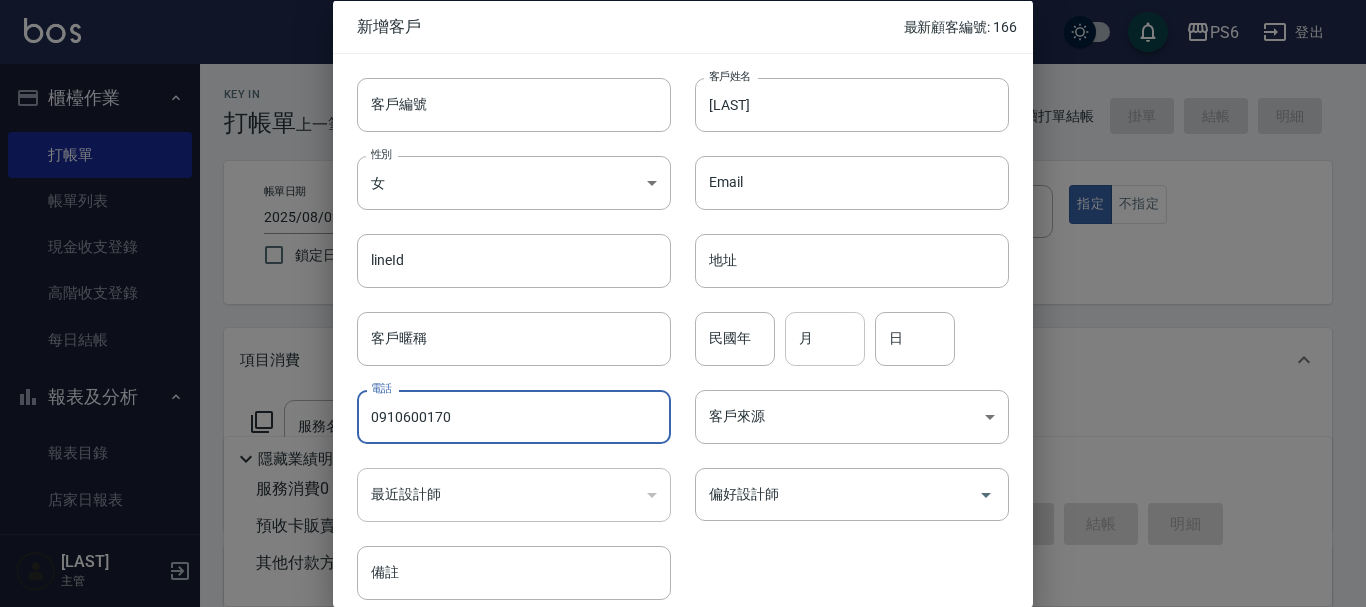 type on "0910600170" 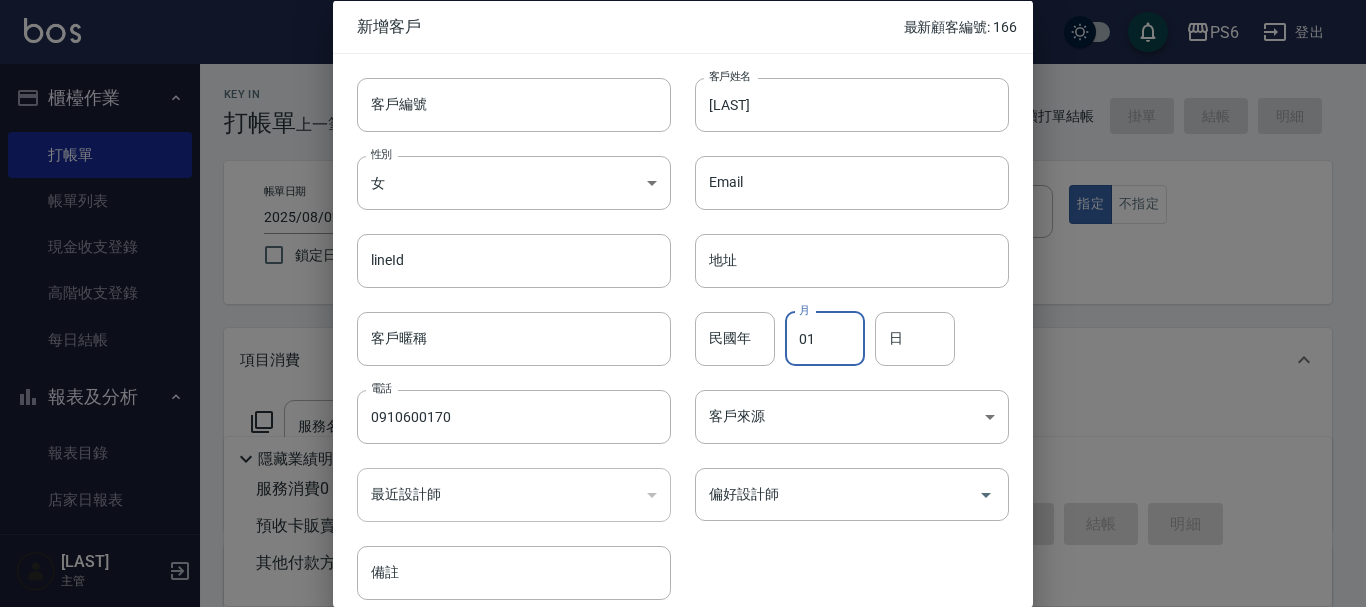 type on "01" 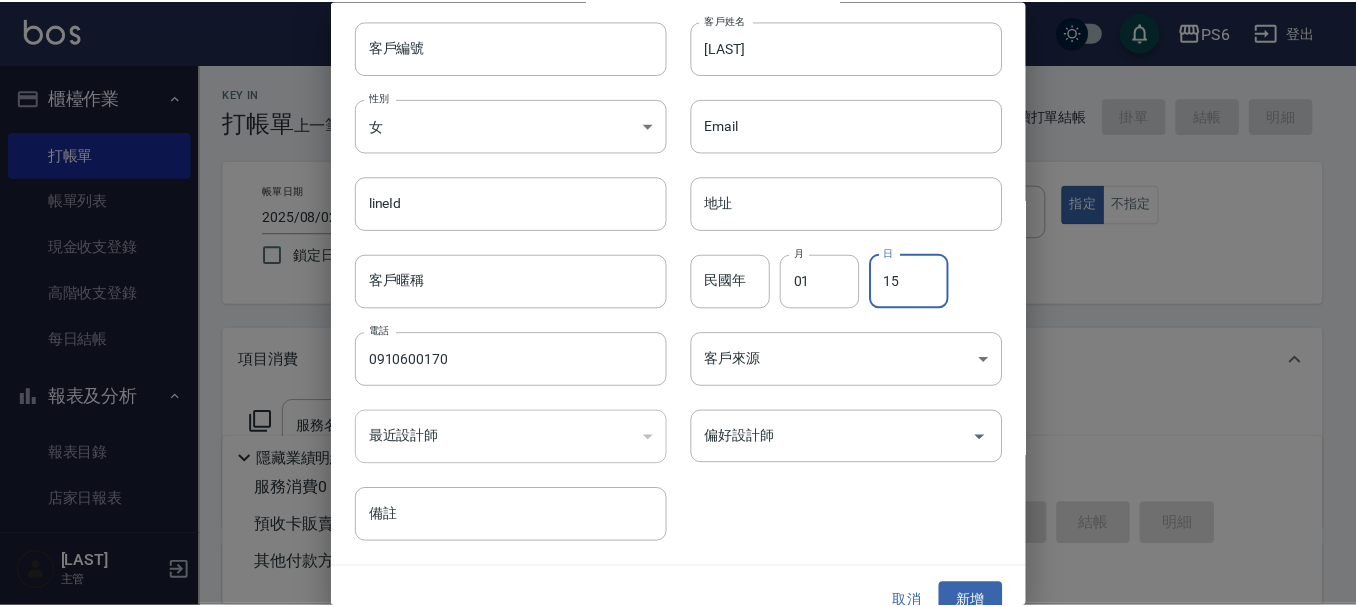 scroll, scrollTop: 86, scrollLeft: 0, axis: vertical 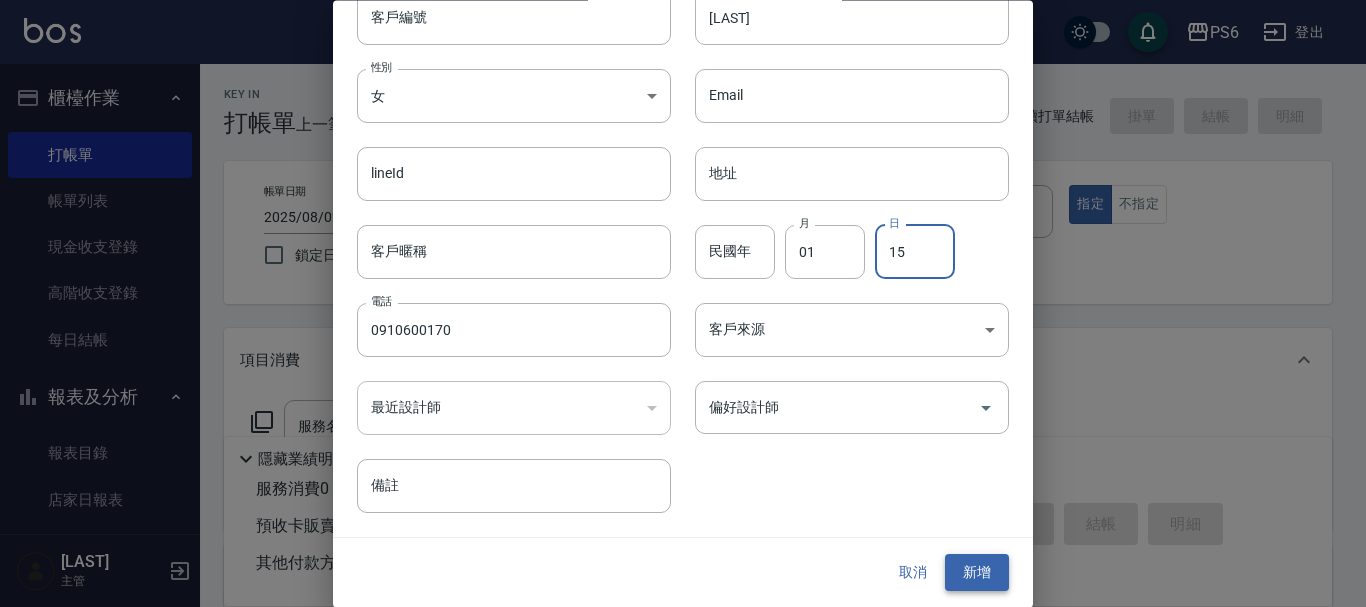 type on "15" 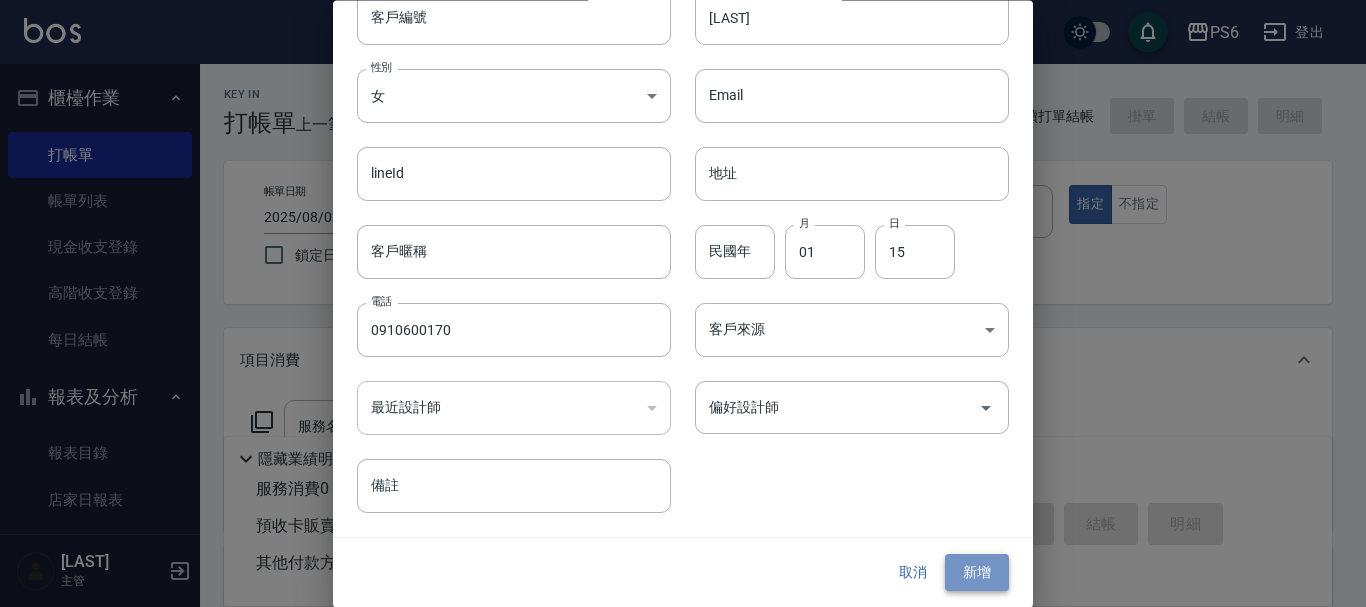 click on "新增" at bounding box center [977, 573] 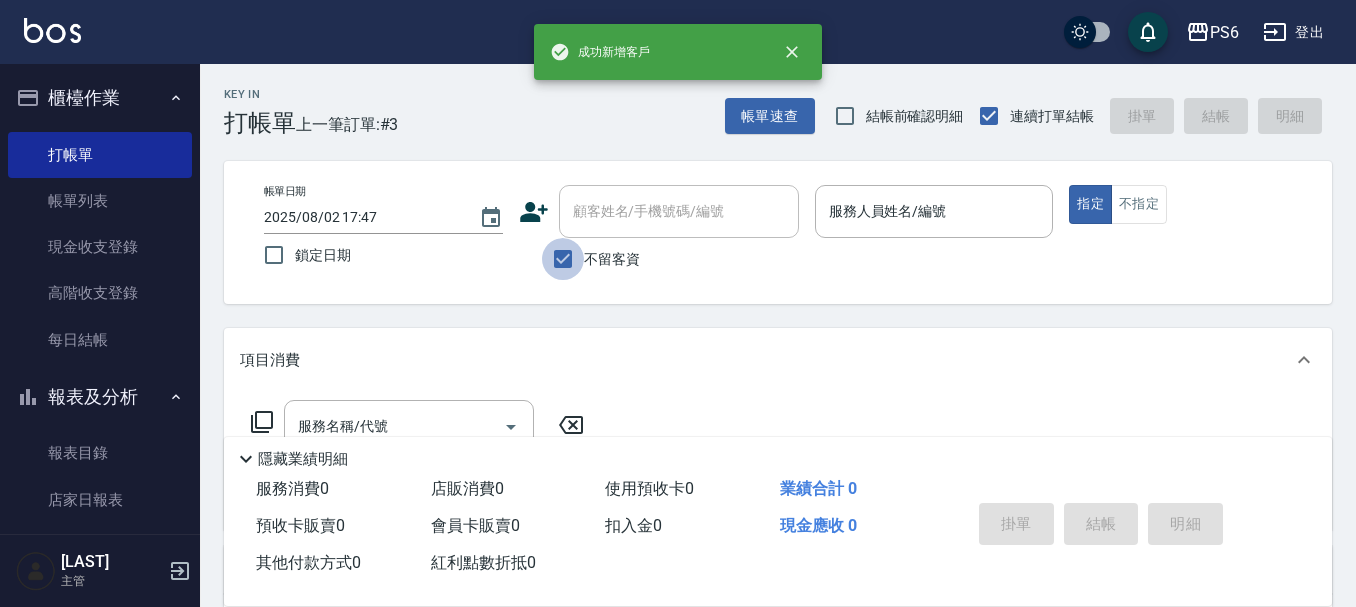 click on "不留客資" at bounding box center [563, 259] 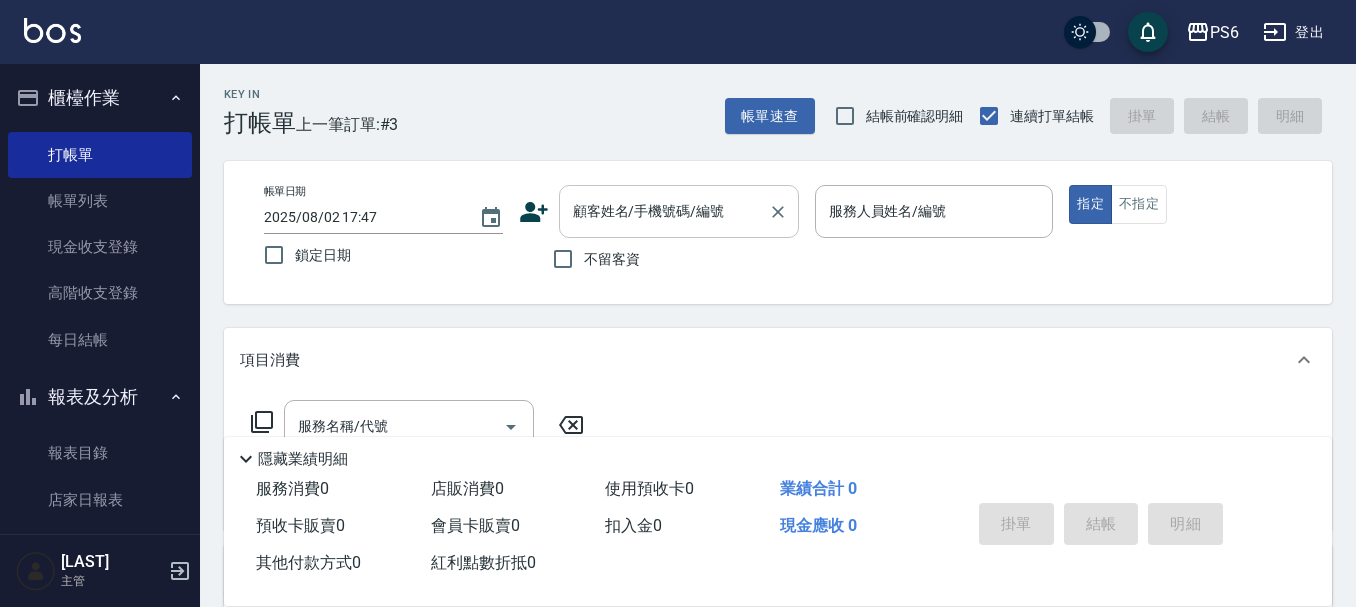 click on "顧客姓名/手機號碼/編號" at bounding box center [664, 211] 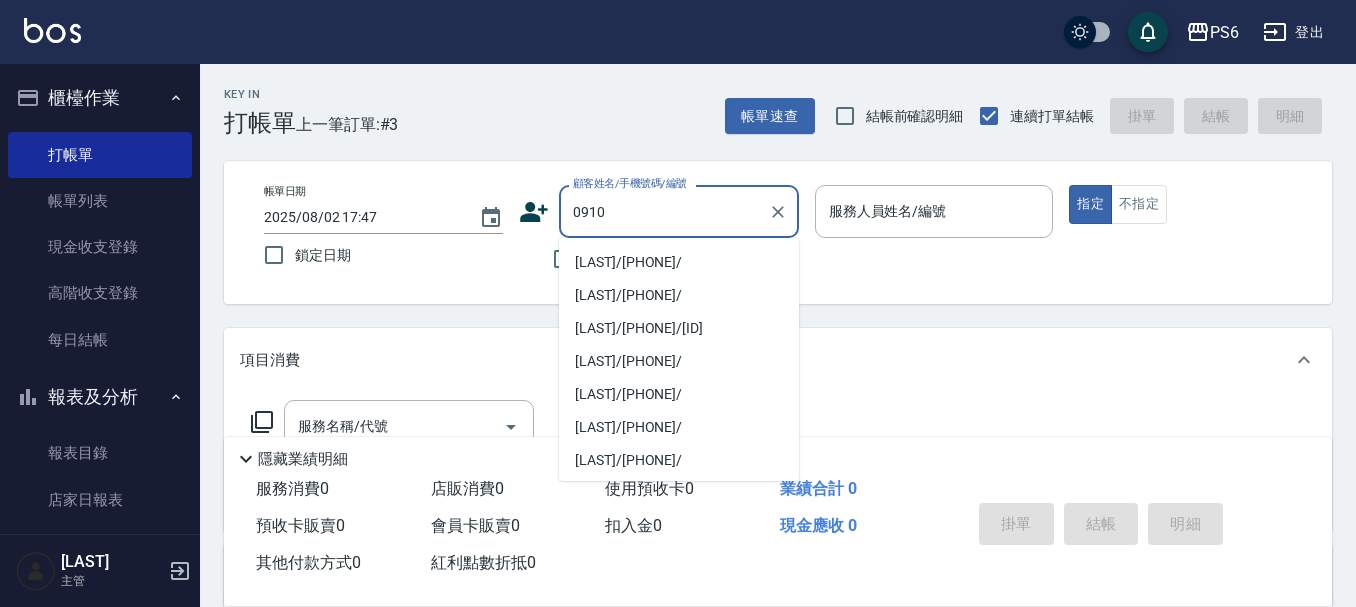 click on "[LAST]/[PHONE]/" at bounding box center (679, 262) 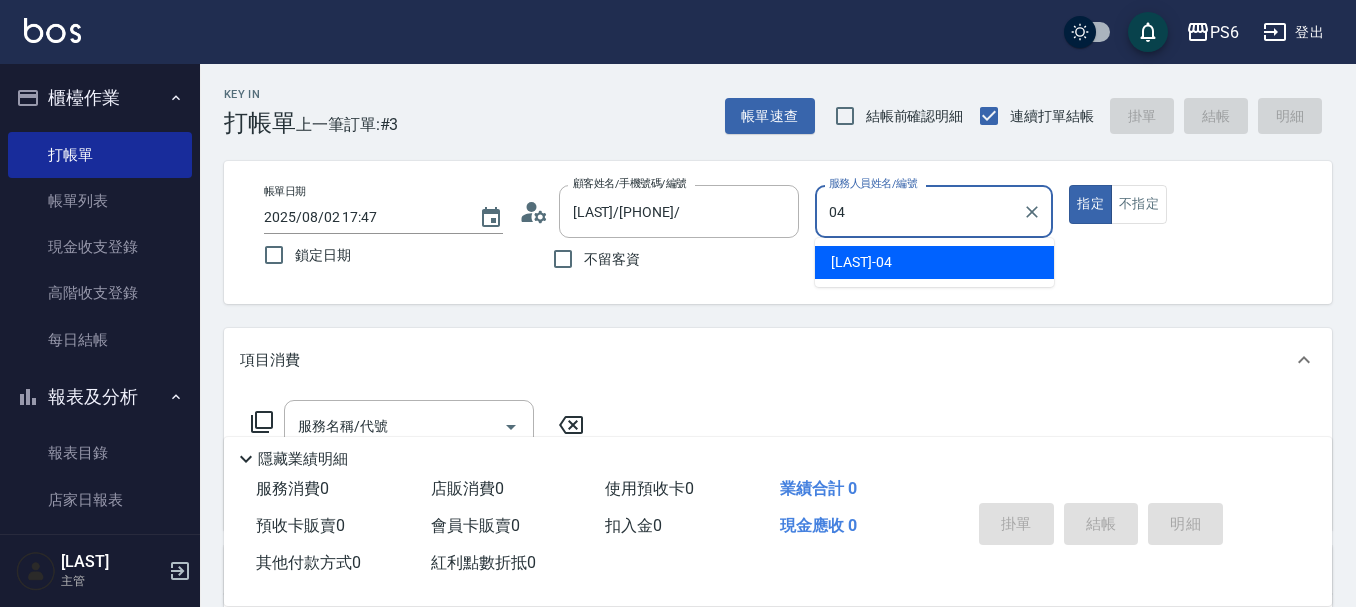 type on "[LAST]-[NUMBER]" 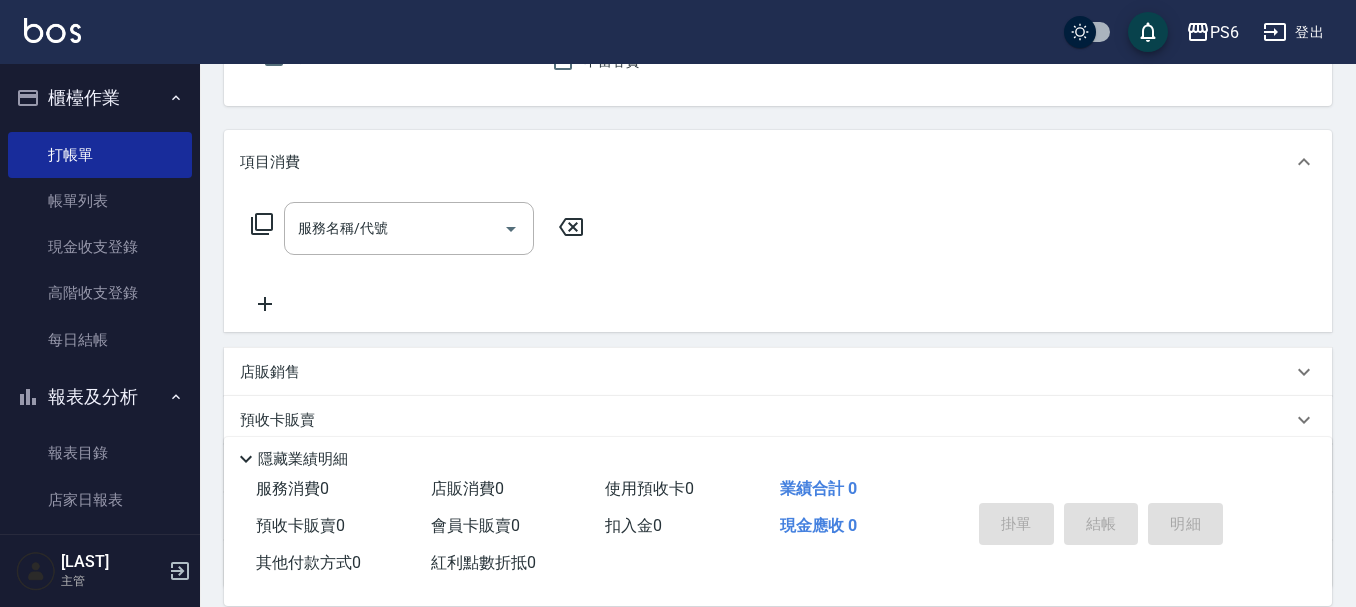 scroll, scrollTop: 200, scrollLeft: 0, axis: vertical 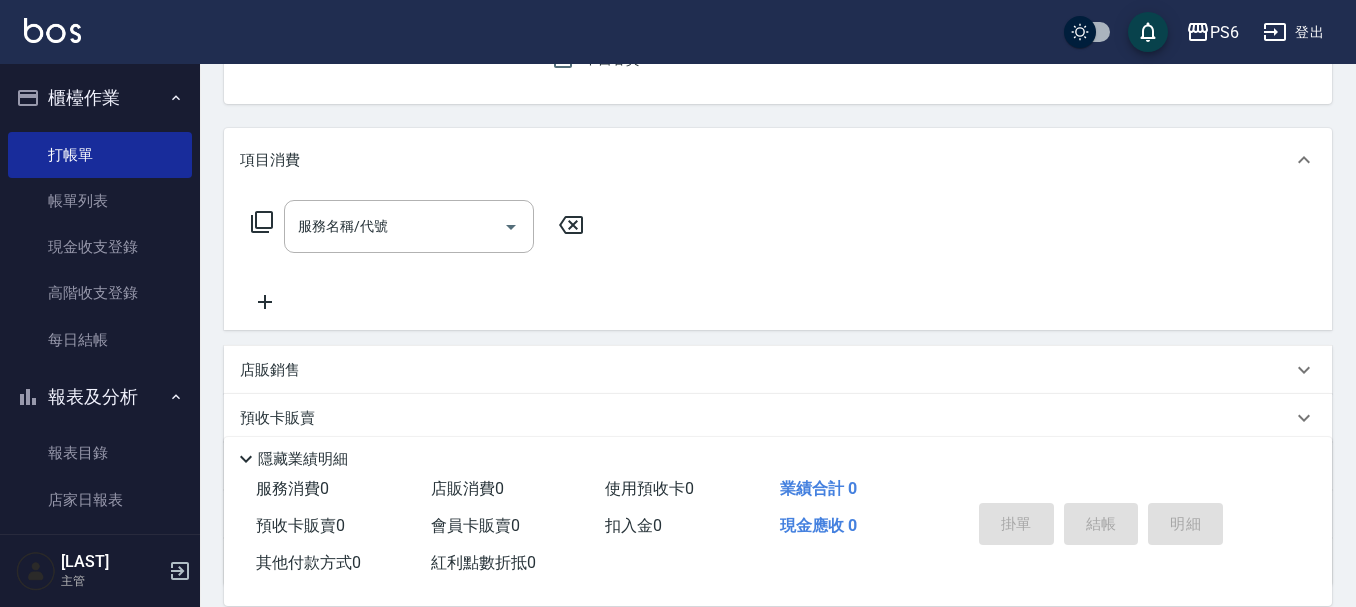 click 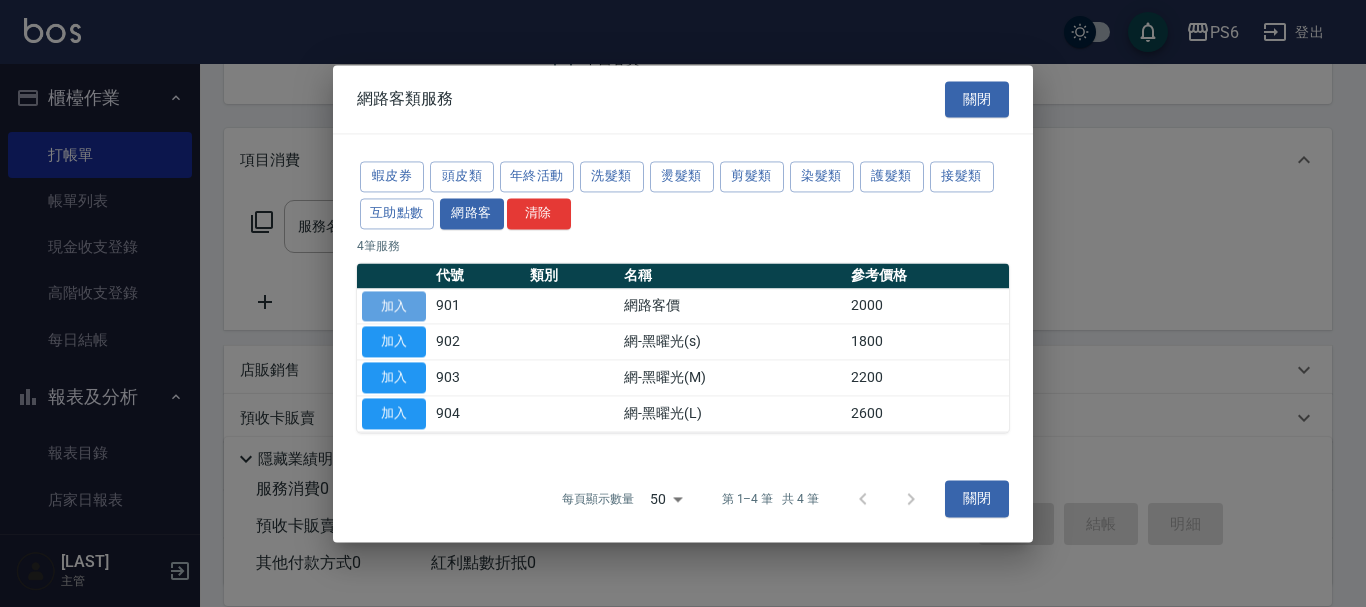 click on "加入" at bounding box center [394, 306] 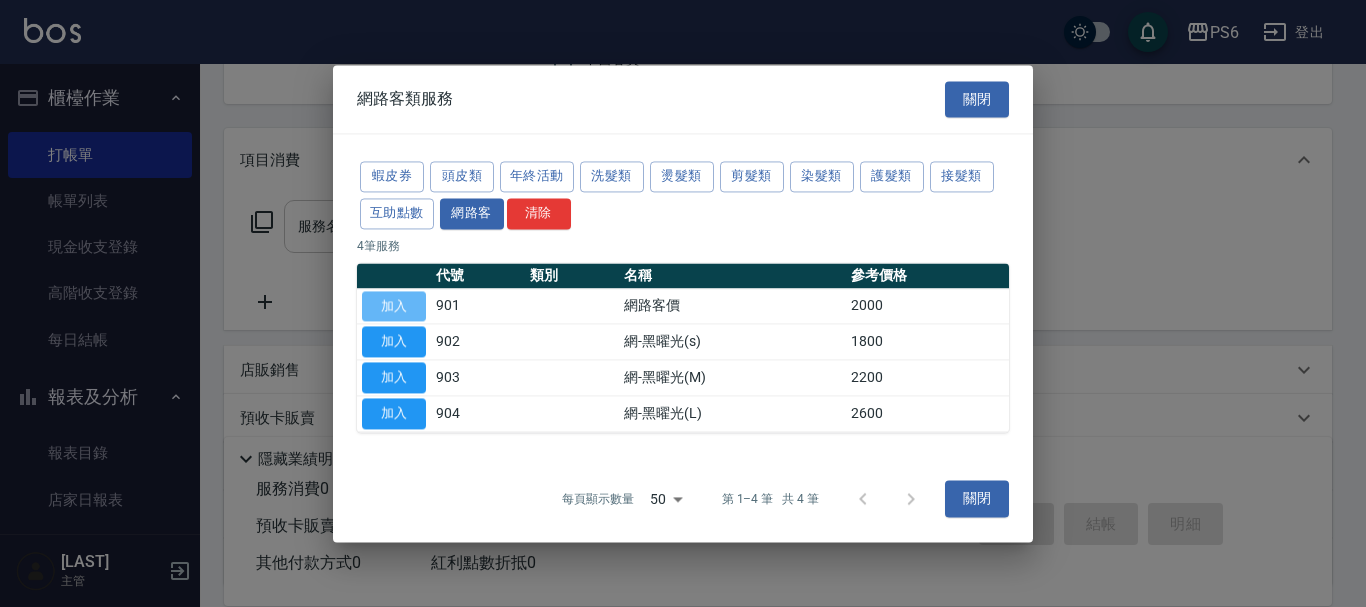 type on "網路客價(901)" 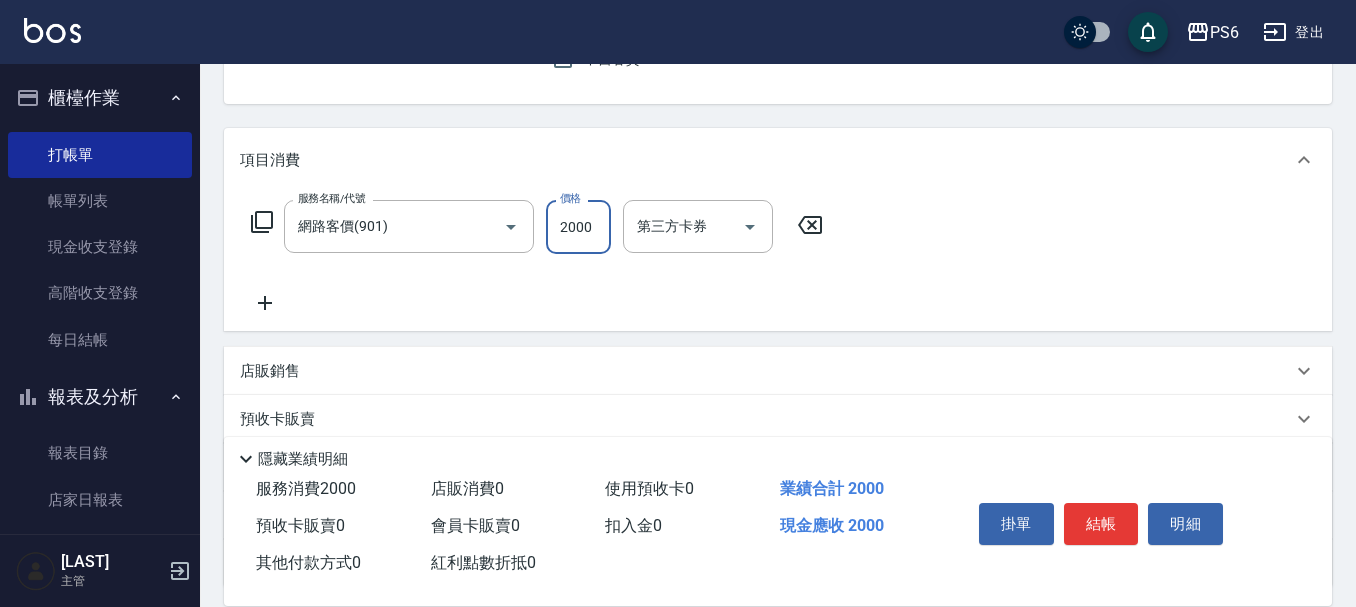 click on "2000" at bounding box center (578, 227) 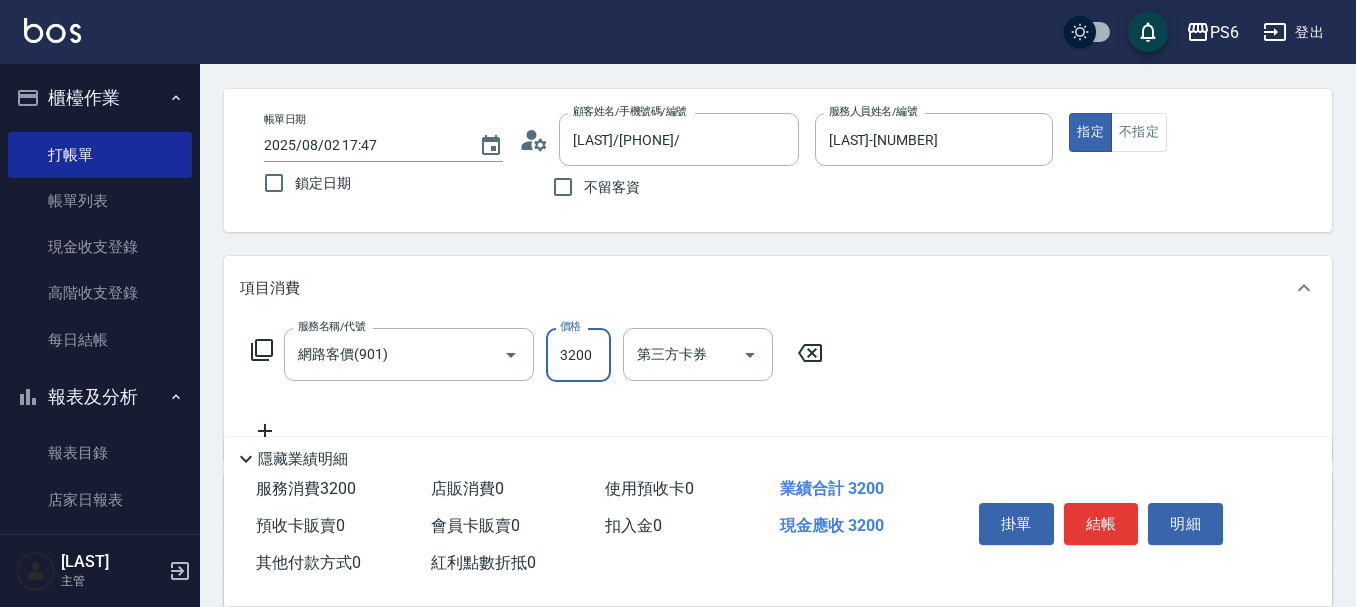 scroll, scrollTop: 0, scrollLeft: 0, axis: both 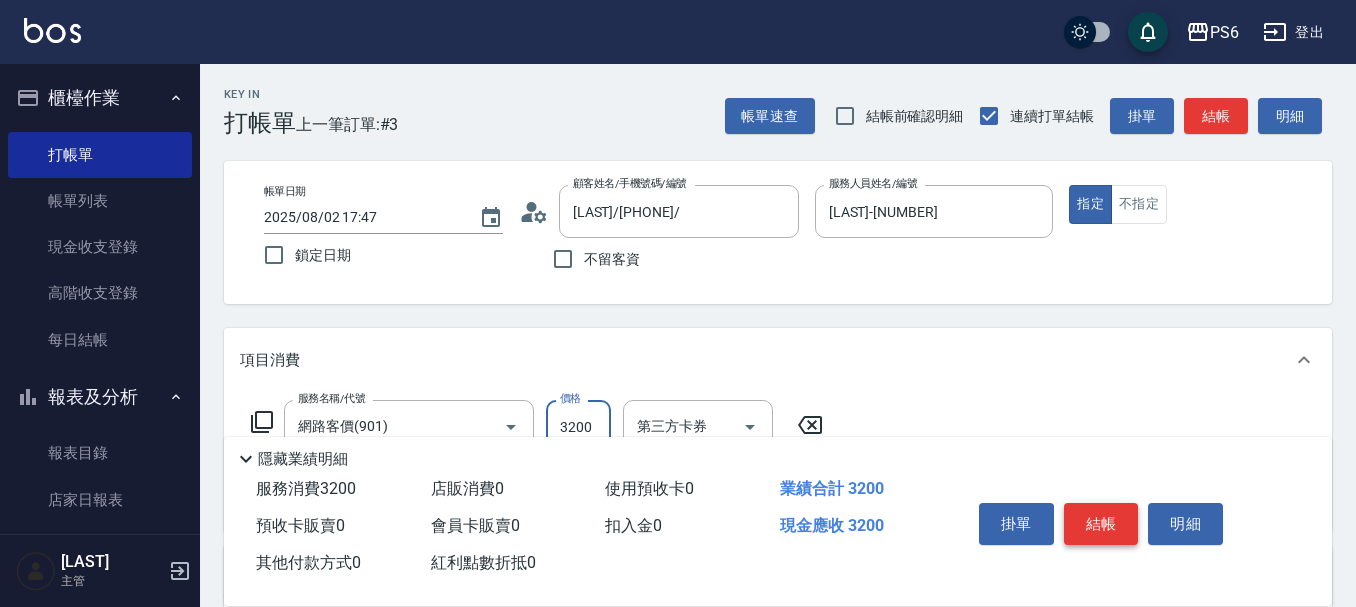 type on "3200" 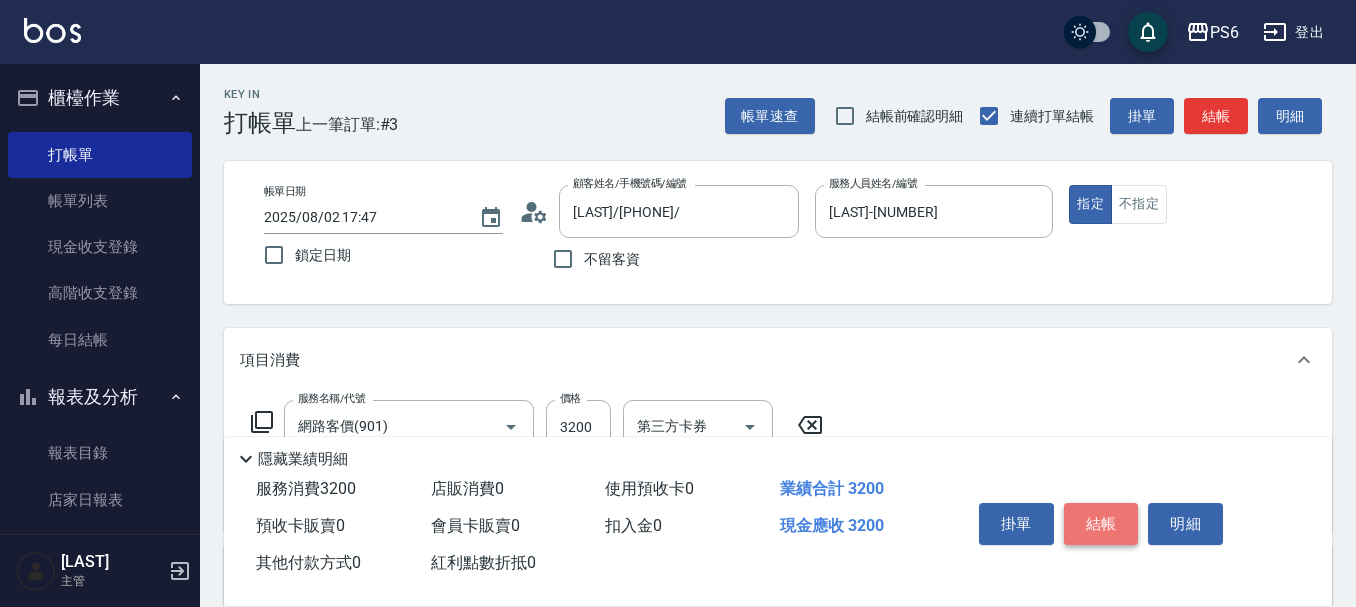 click on "結帳" at bounding box center (1101, 524) 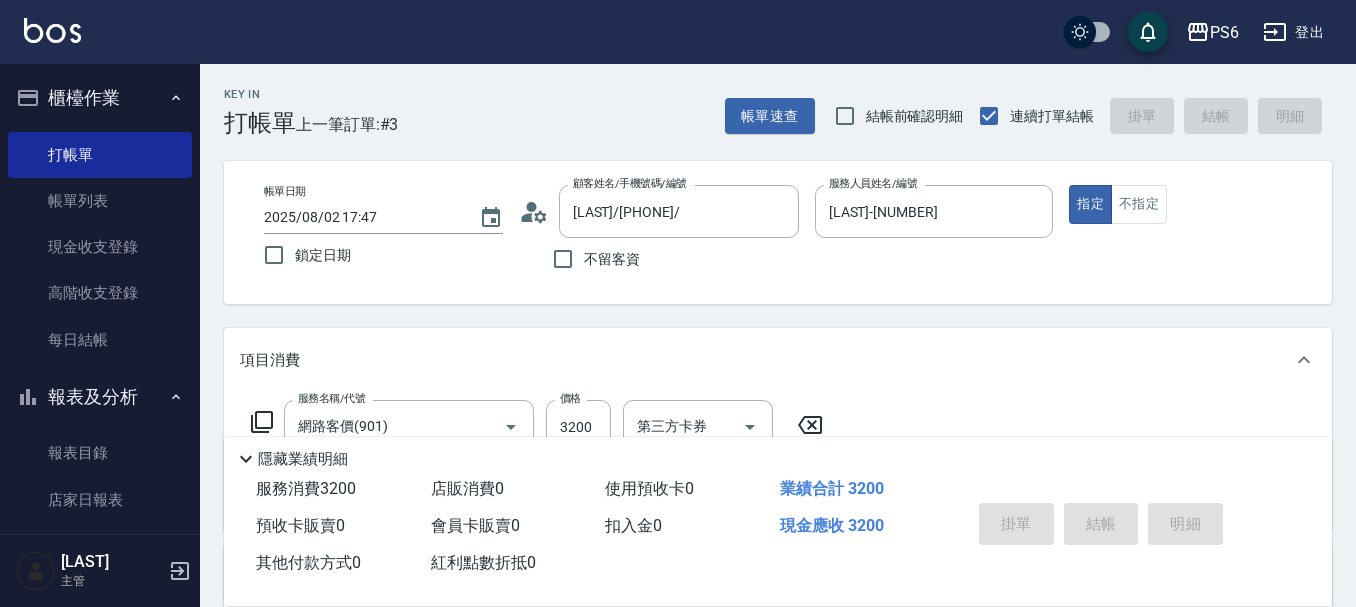 type on "2025/08/02 17:49" 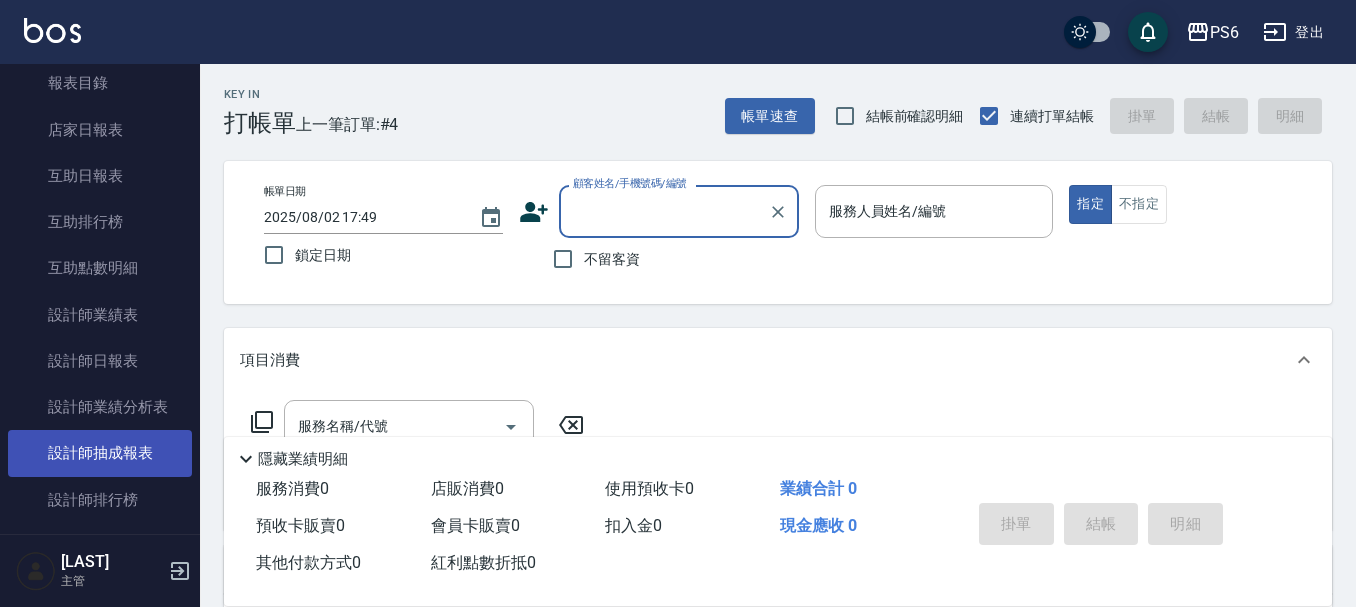 scroll, scrollTop: 400, scrollLeft: 0, axis: vertical 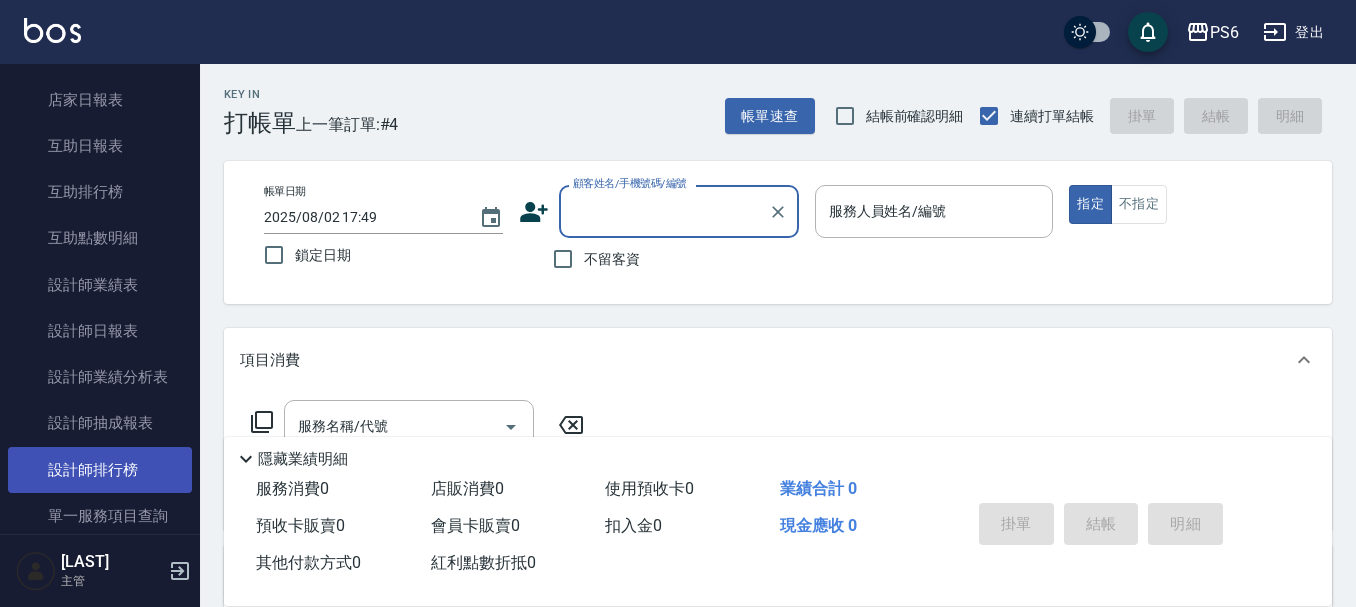 click on "設計師排行榜" at bounding box center (100, 470) 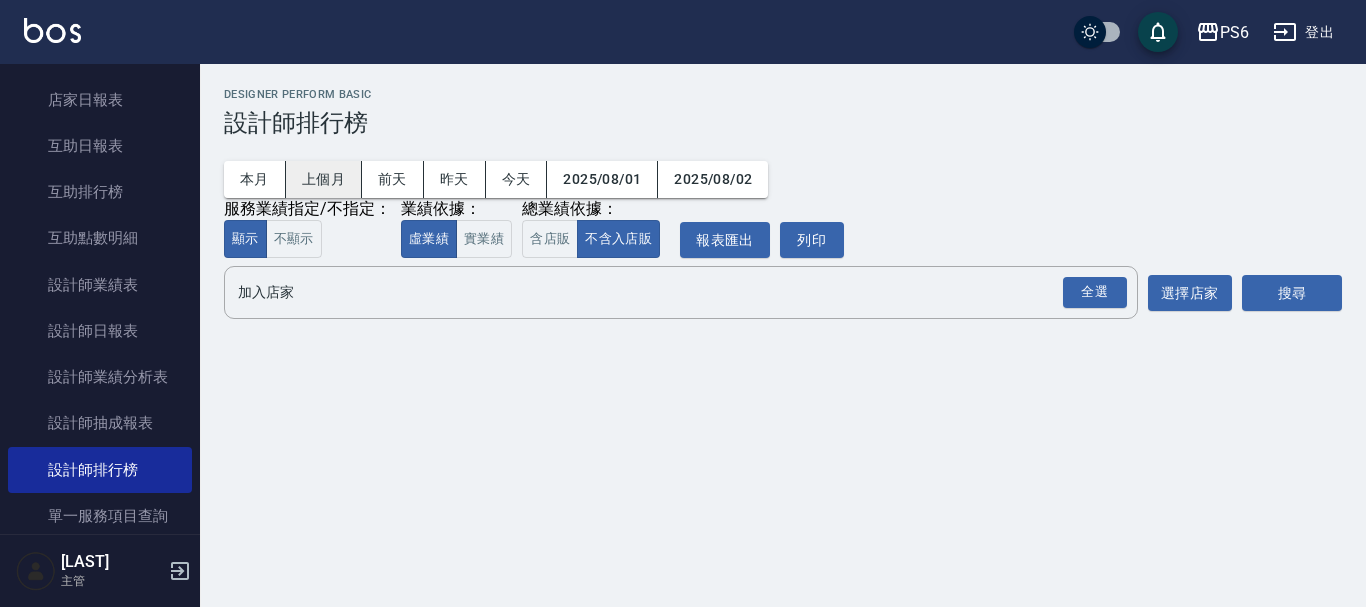 click on "上個月" at bounding box center [324, 179] 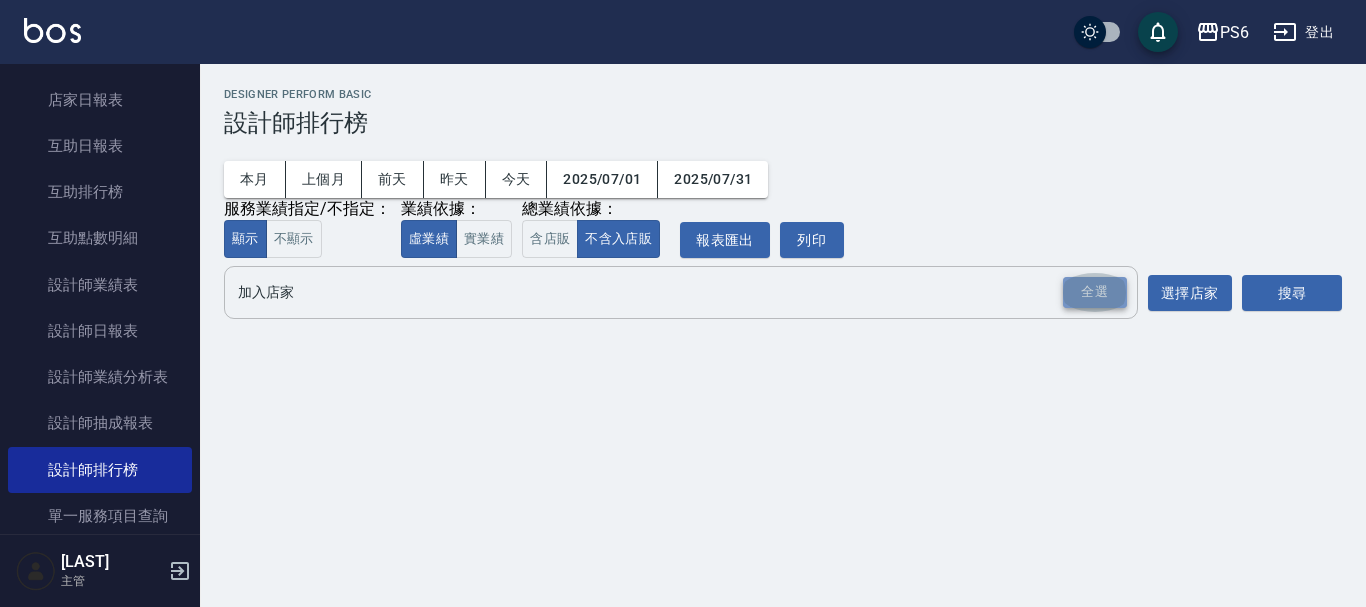 click on "全選" at bounding box center [1095, 292] 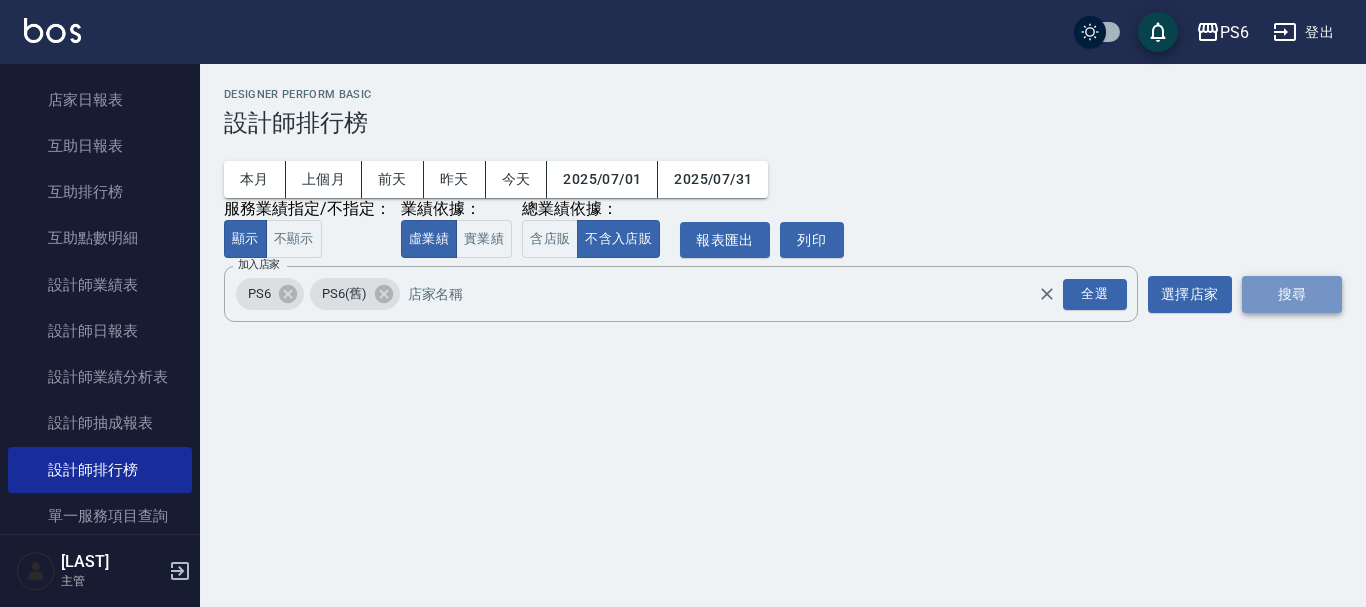 click on "搜尋" at bounding box center [1292, 294] 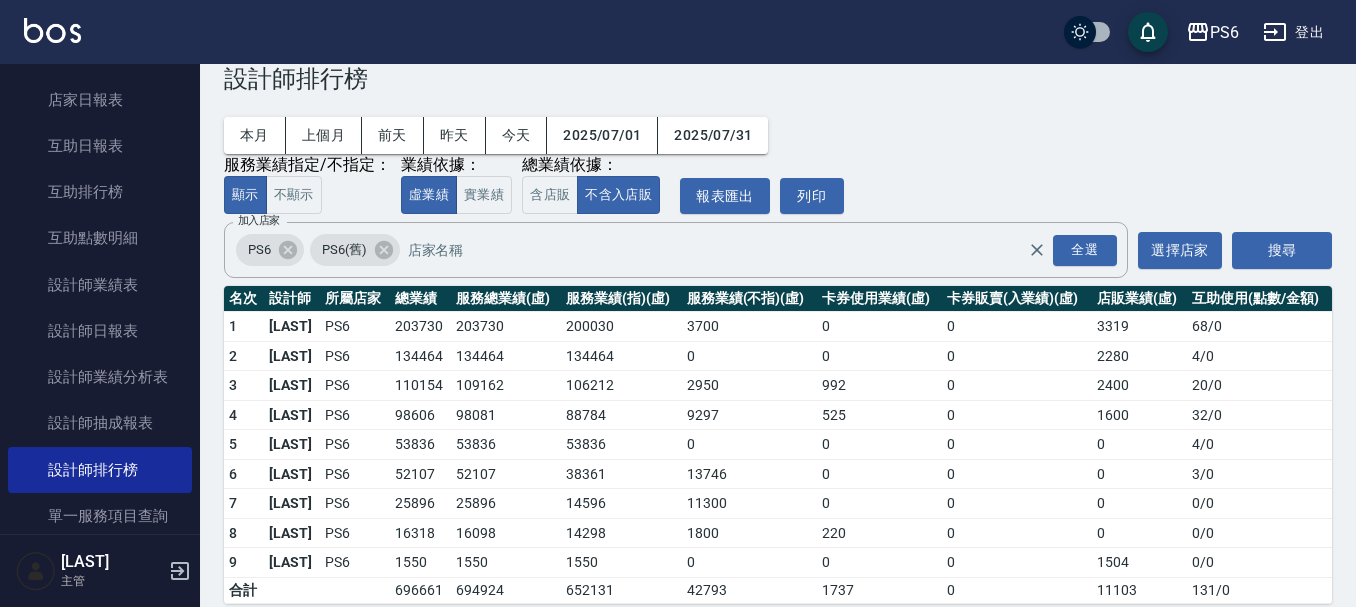 scroll, scrollTop: 68, scrollLeft: 0, axis: vertical 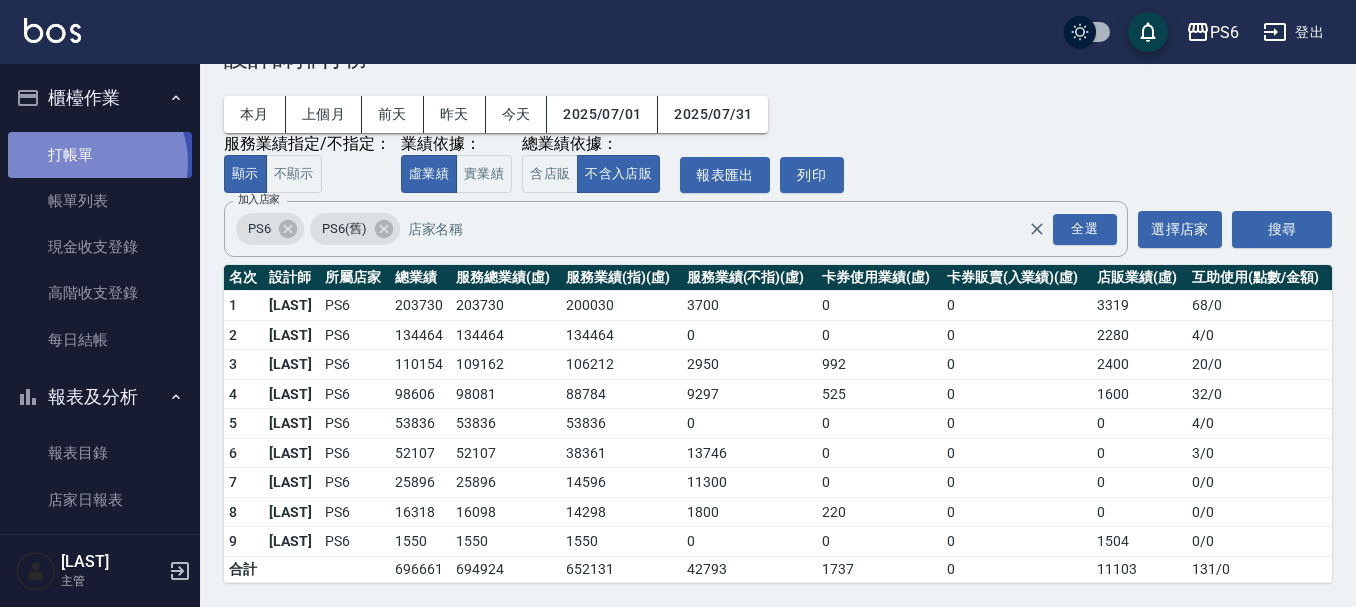 click on "打帳單" at bounding box center [100, 155] 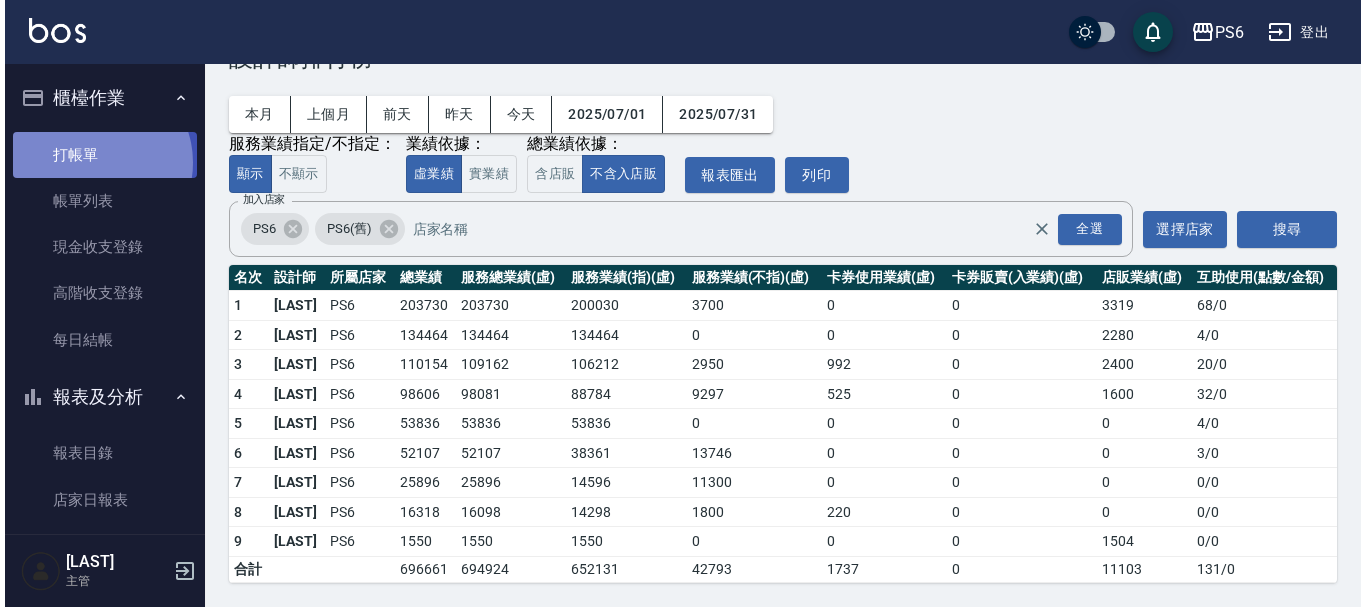 scroll, scrollTop: 0, scrollLeft: 0, axis: both 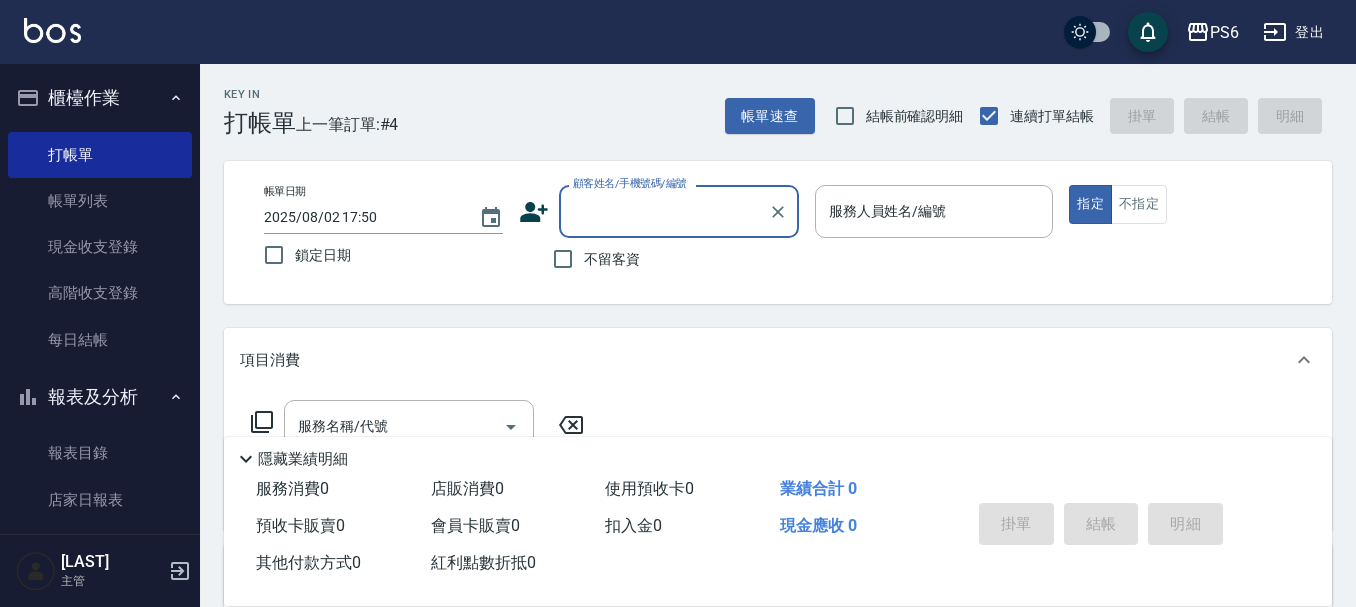 click 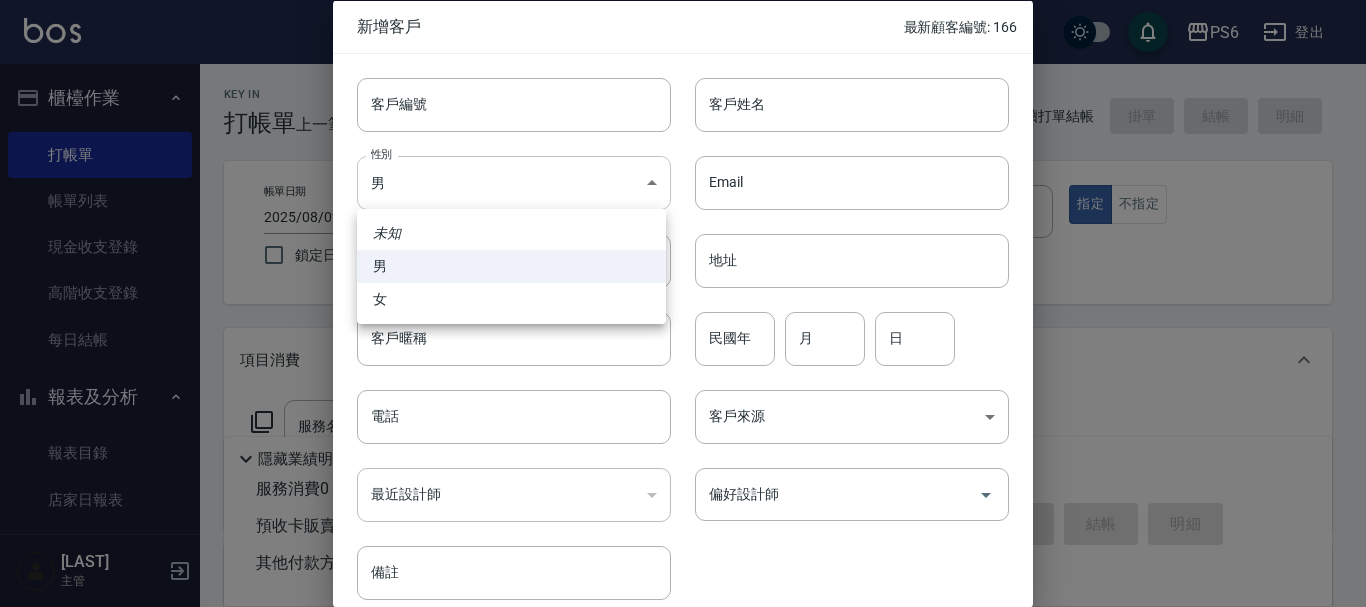 click on "PS6   2025-08-02  - 2025-08-02   設計師排行榜
顧客姓名/手機號碼/編號 顧客姓名/手機號碼/編號 不留客資 服務人員姓名/編號 服務人員姓名/編號 指定 不指定 項目消費 服務名稱/代號 服務名稱/代號 店販銷售 服務人員姓名/編號 服務人員姓名/編號 商品代號/名稱 商品代號/名稱 0" at bounding box center (683, 489) 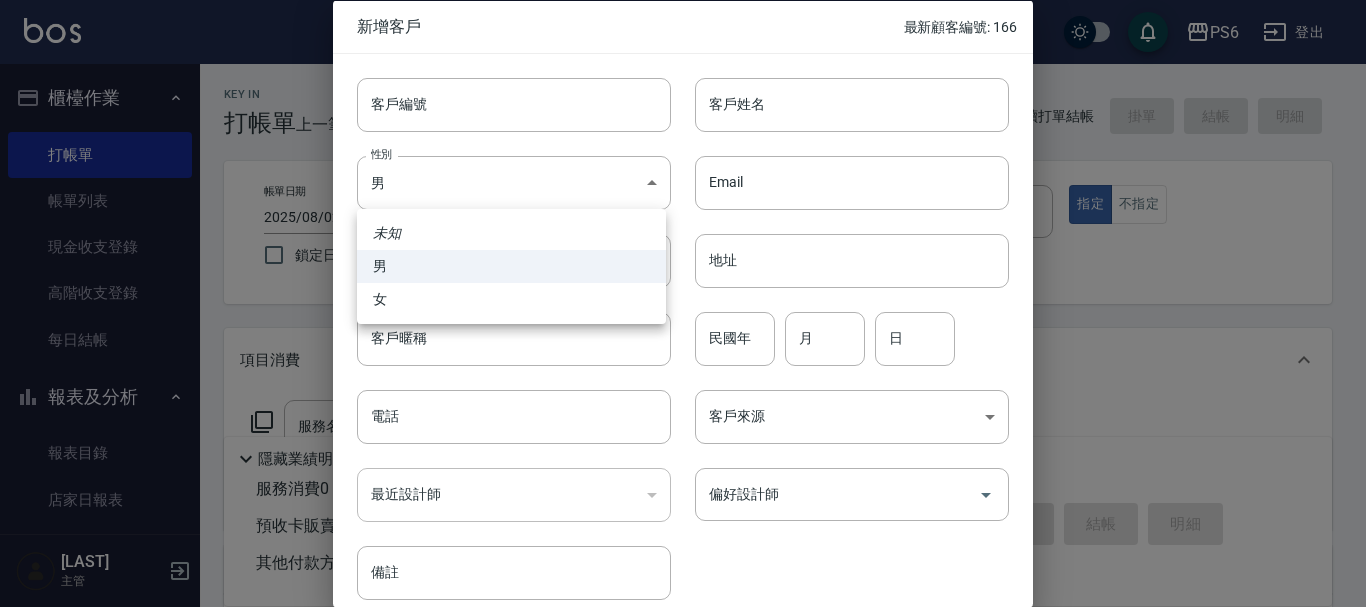 click on "女" at bounding box center [511, 299] 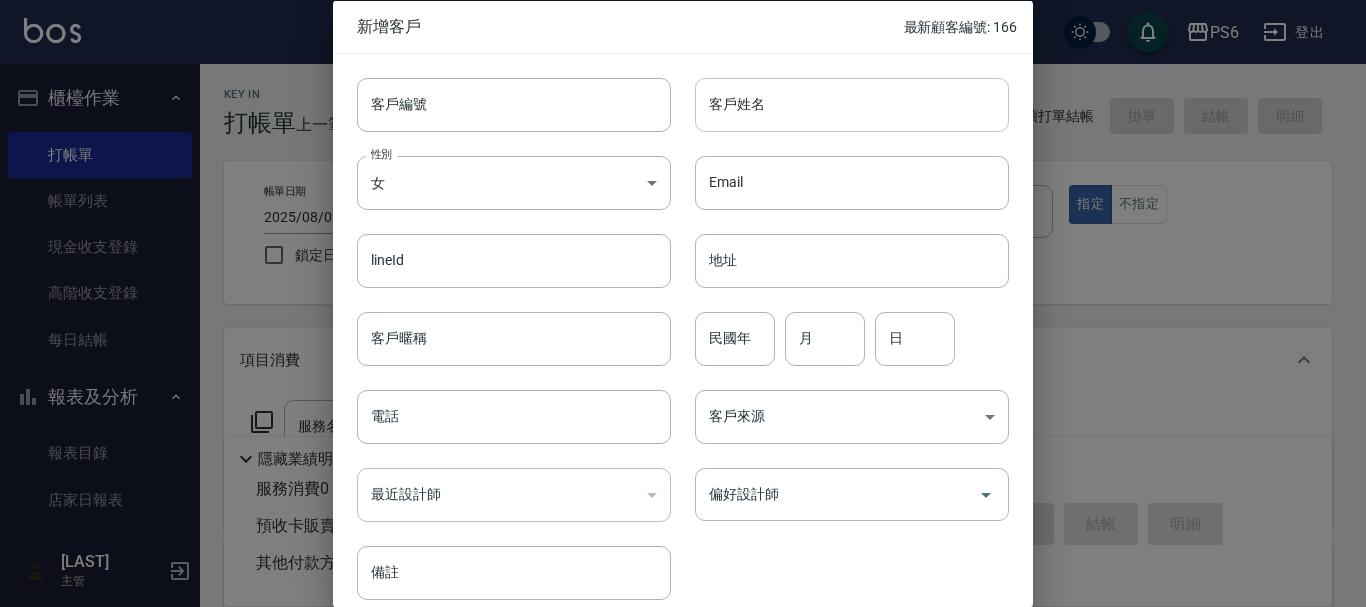 click on "客戶姓名" at bounding box center [852, 104] 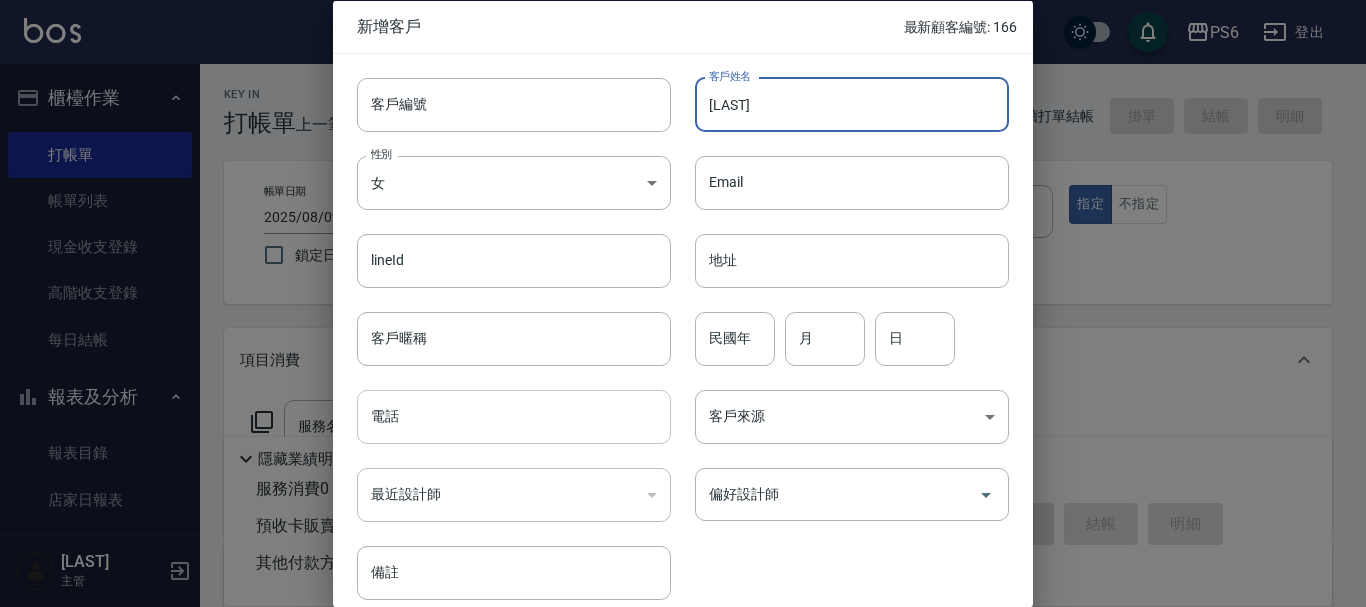 type on "[LAST]" 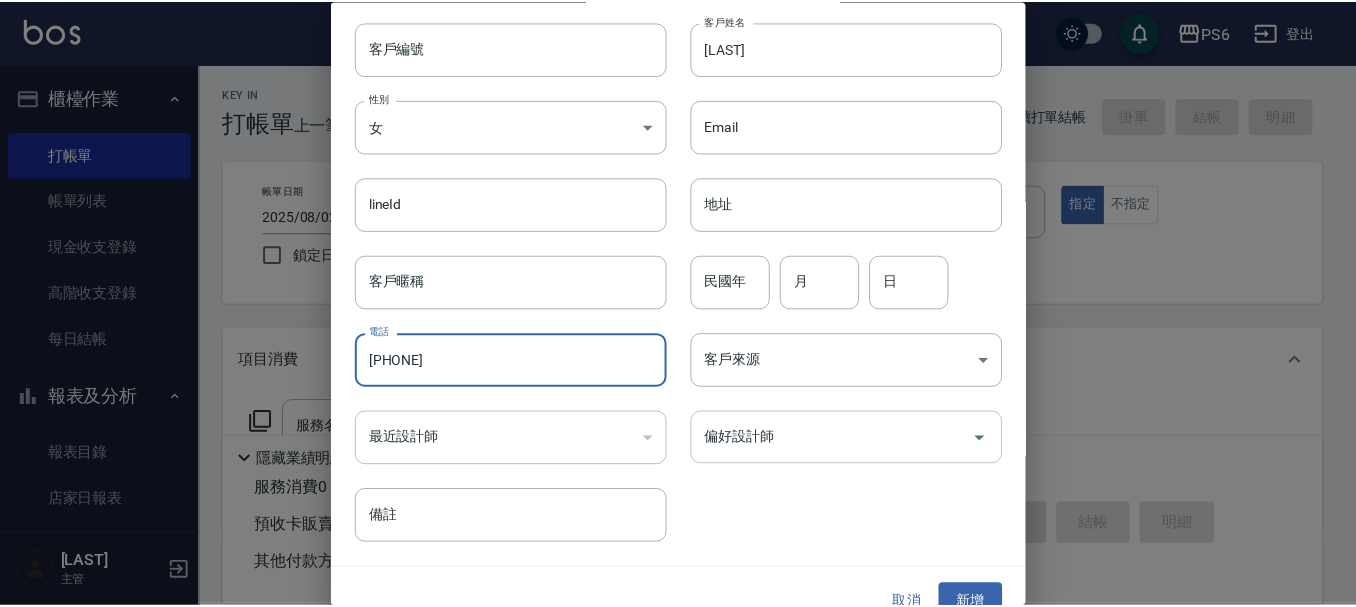 scroll, scrollTop: 86, scrollLeft: 0, axis: vertical 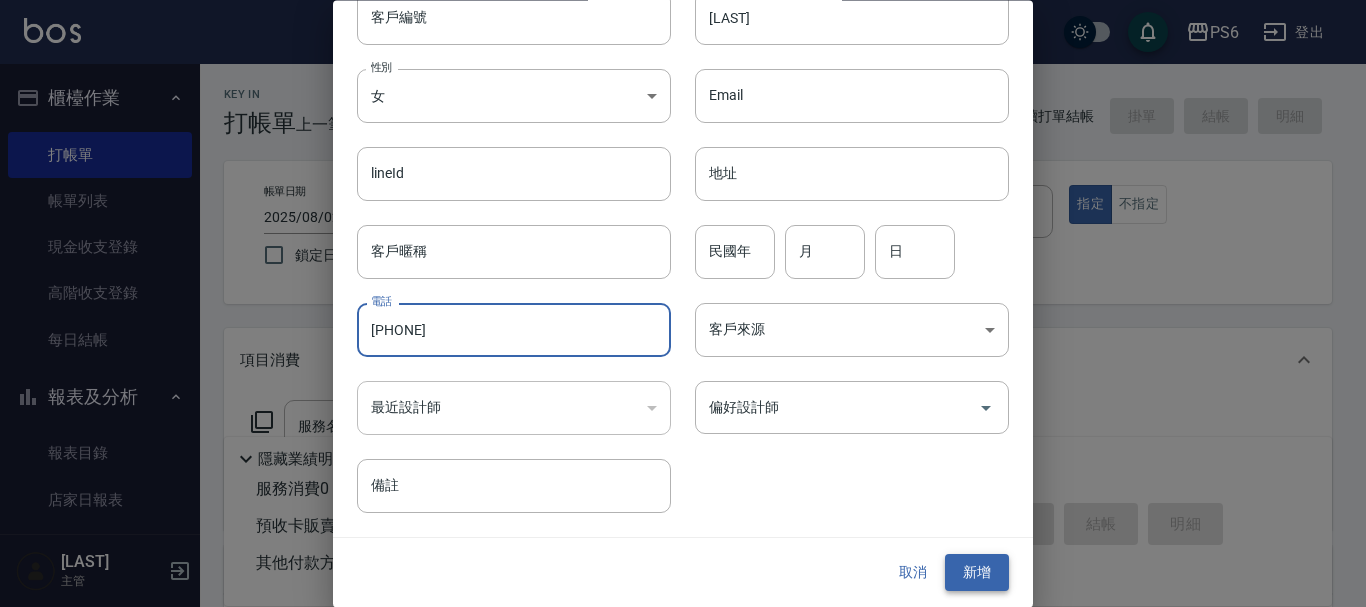 type on "[PHONE]" 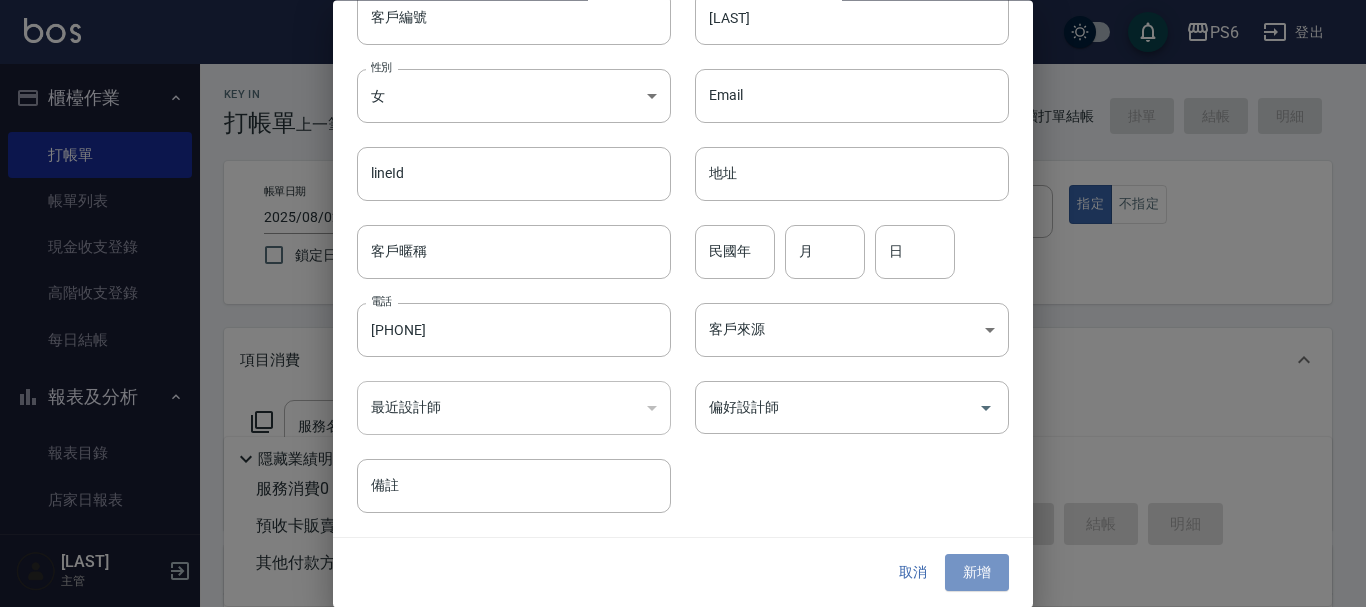 click on "新增" at bounding box center [977, 573] 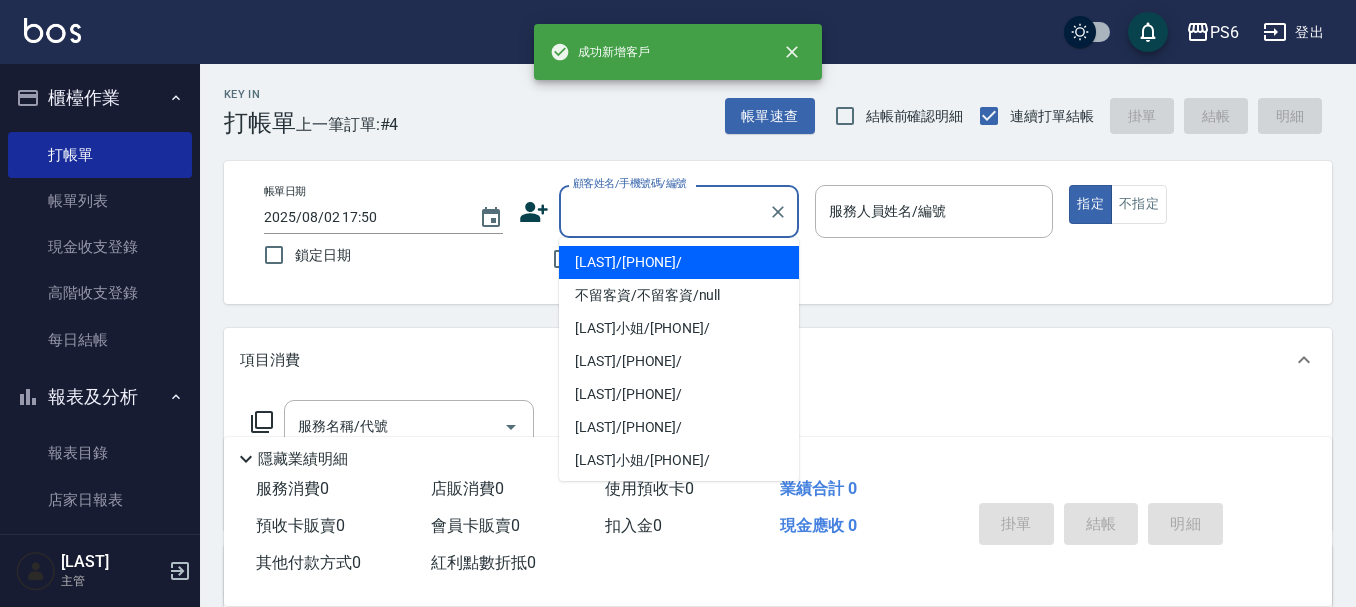 click on "顧客姓名/手機號碼/編號" at bounding box center [664, 211] 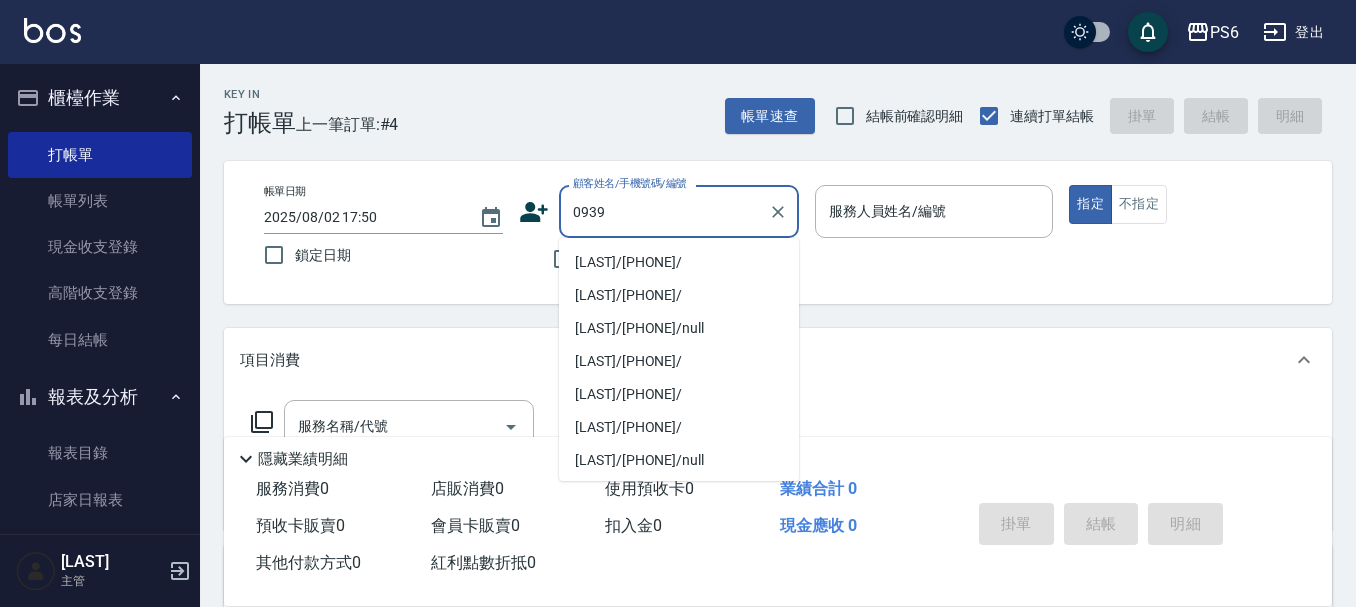click on "[LAST]/[PHONE]/" at bounding box center [679, 262] 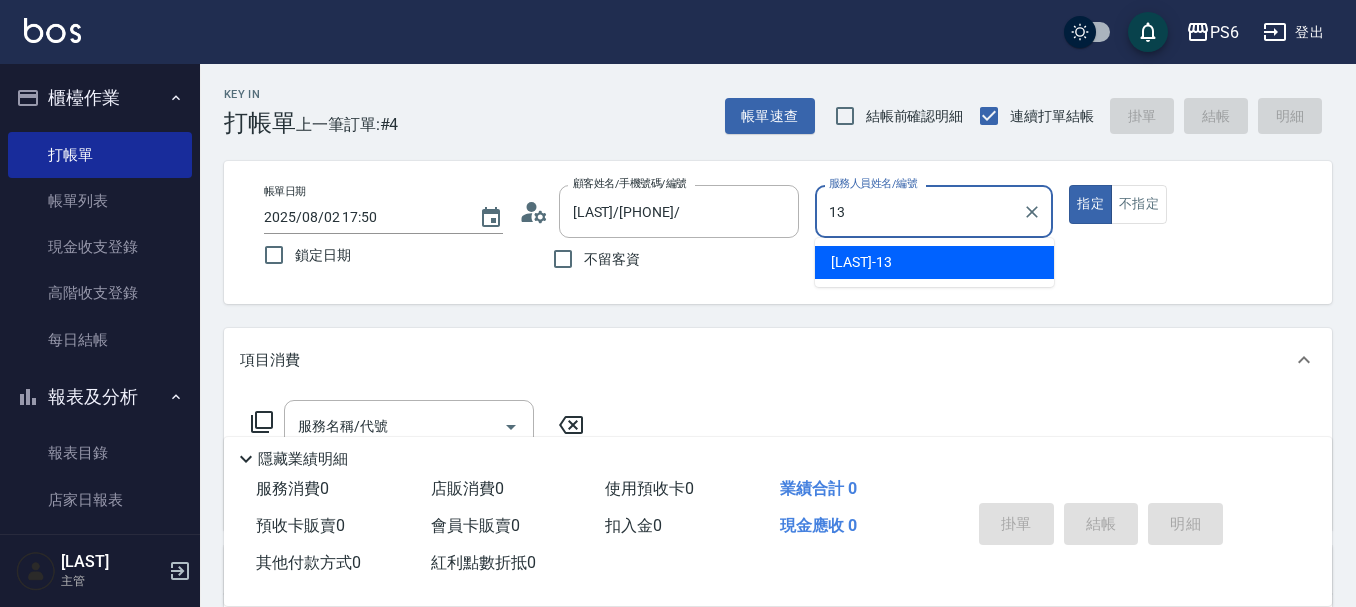 type on "[LAST]-[ID]" 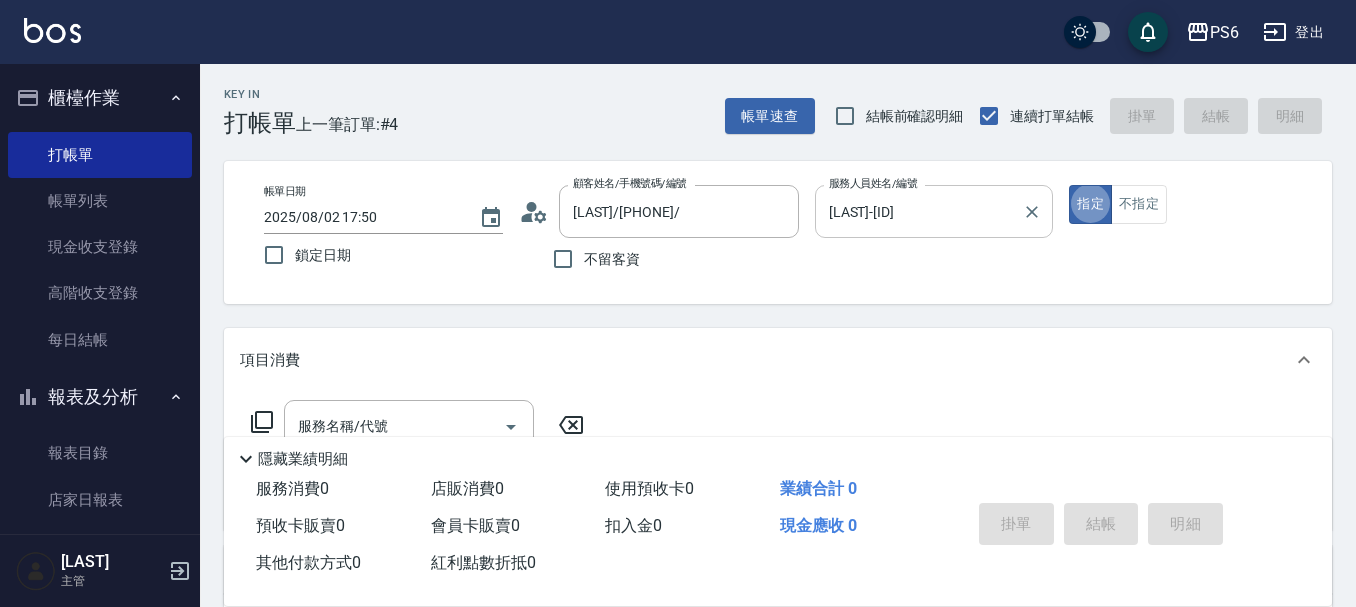 type on "true" 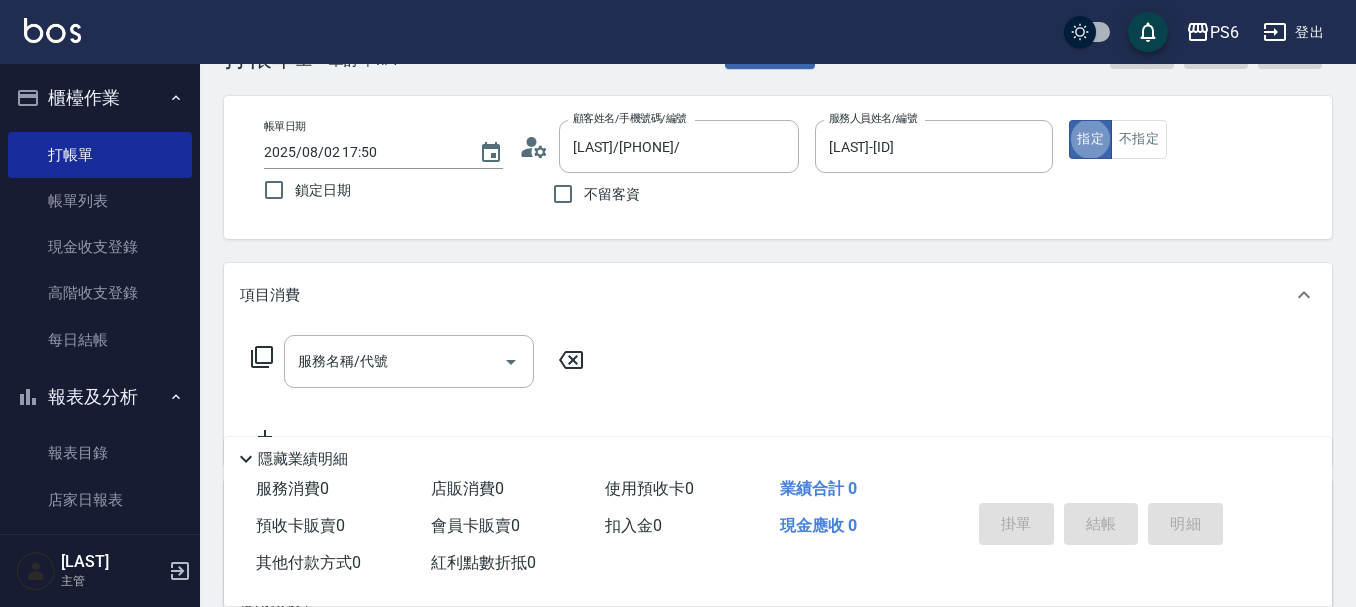 scroll, scrollTop: 100, scrollLeft: 0, axis: vertical 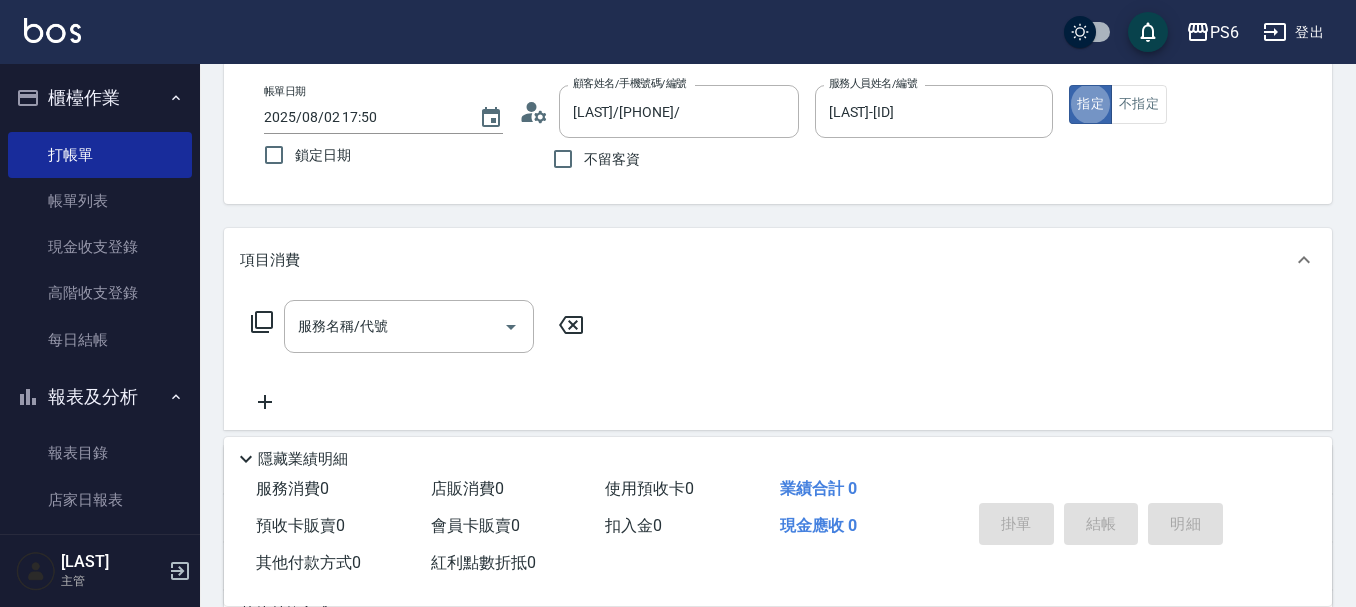 click 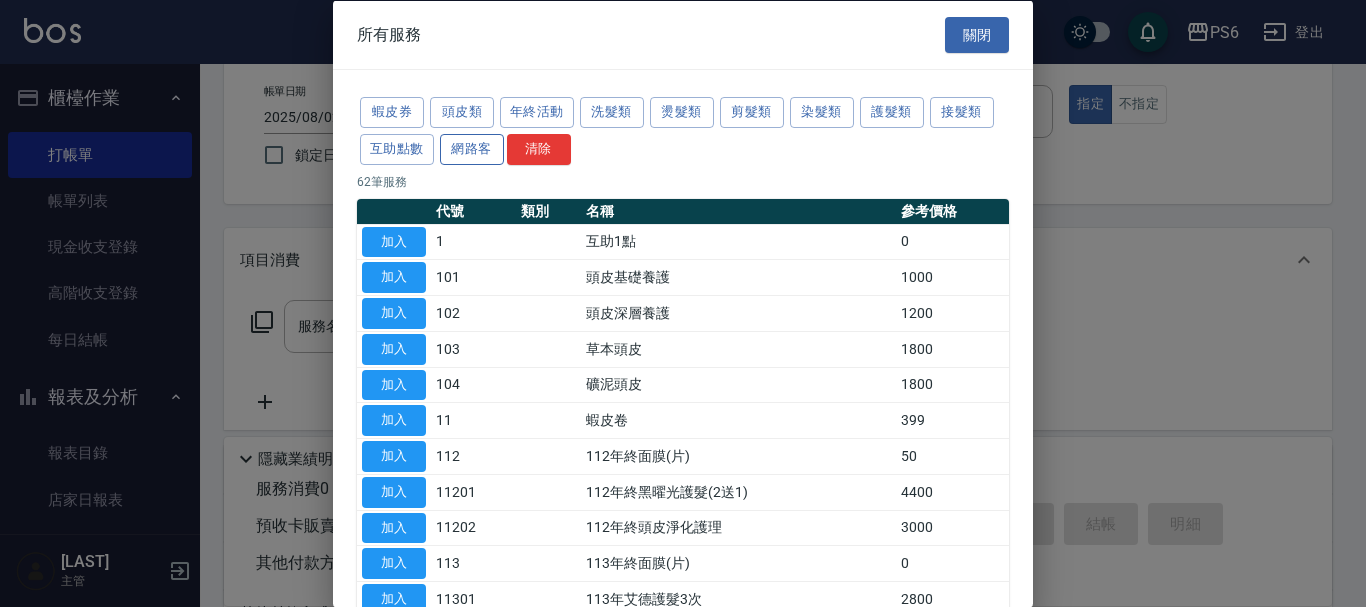 click on "網路客" at bounding box center [472, 148] 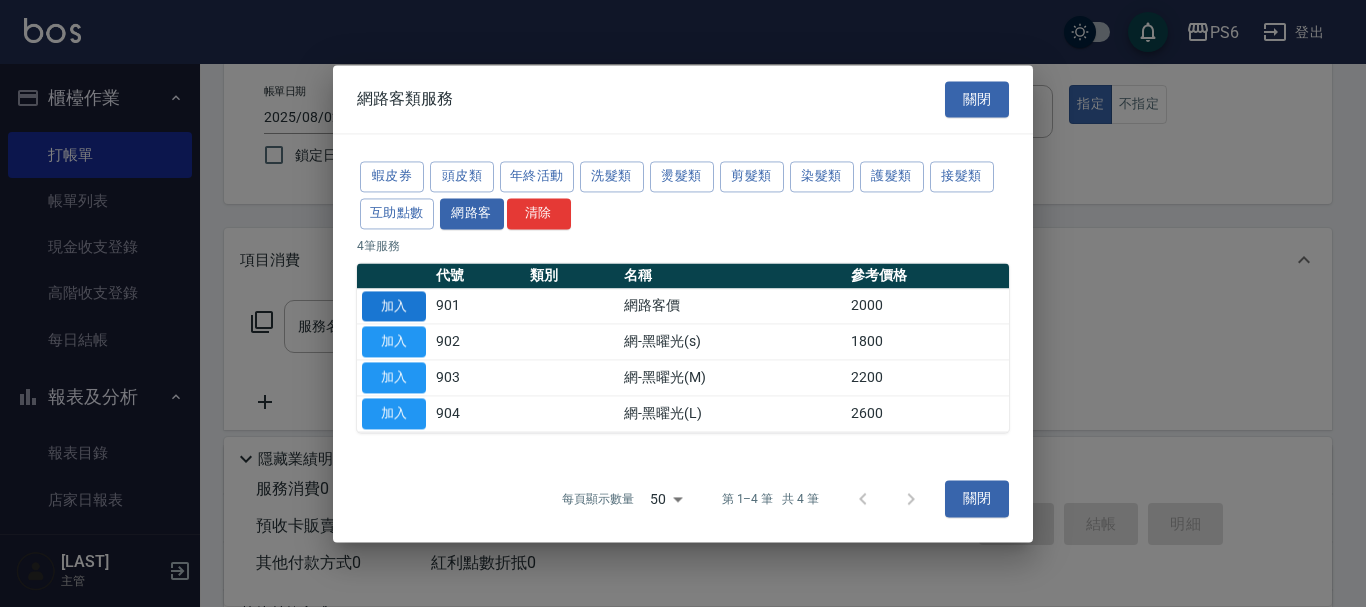 click on "加入" at bounding box center [394, 306] 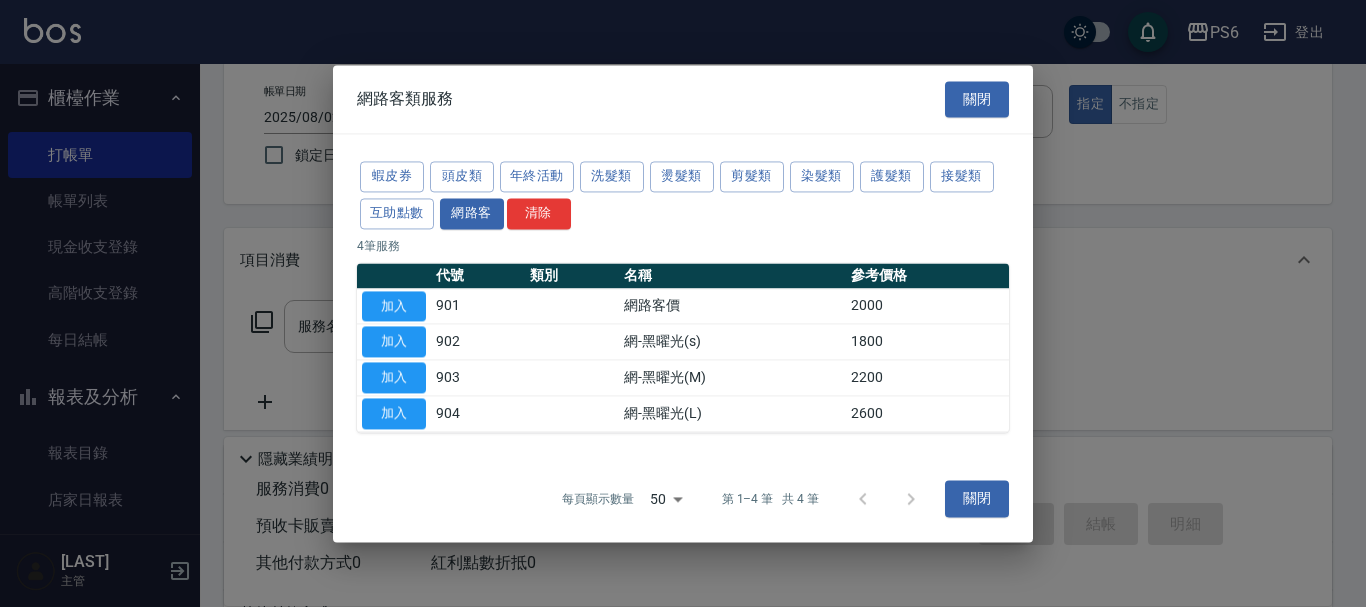 type on "網路客價(901)" 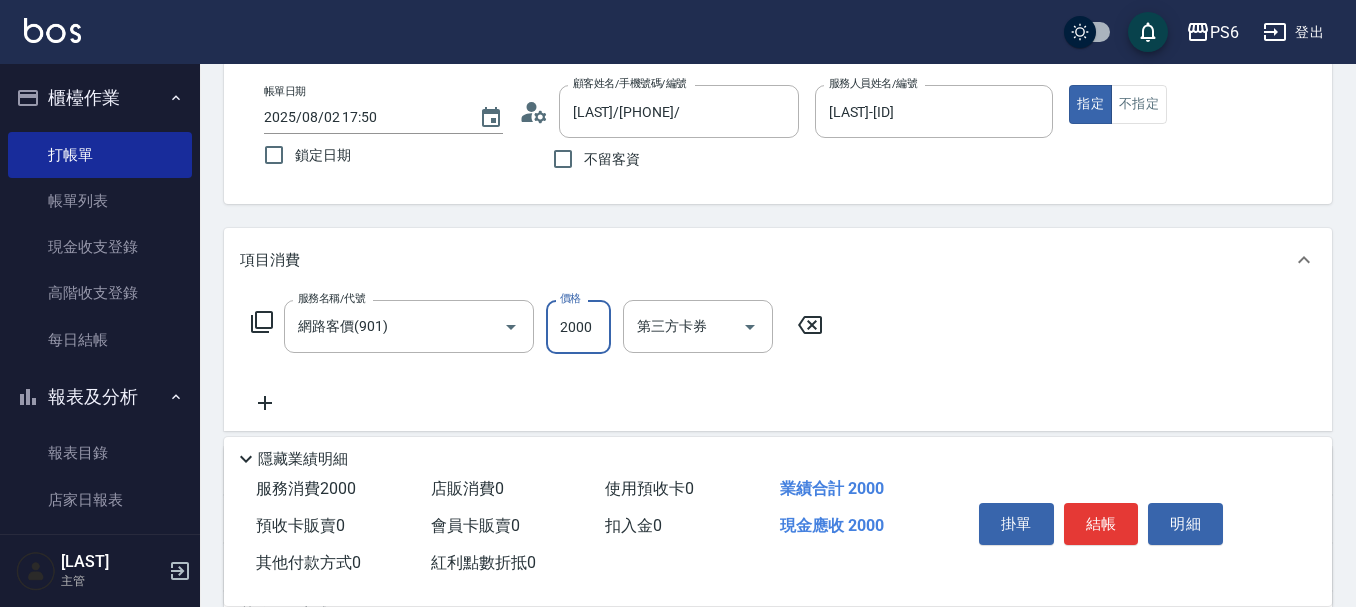 click on "2000" at bounding box center (578, 327) 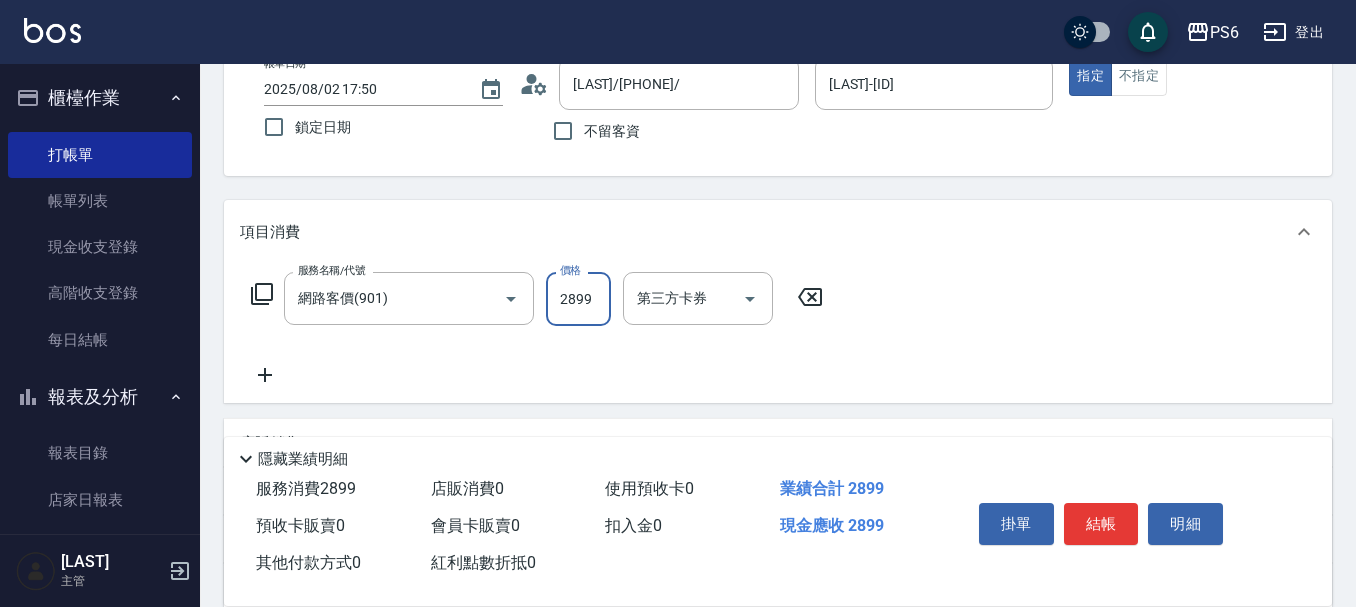 scroll, scrollTop: 200, scrollLeft: 0, axis: vertical 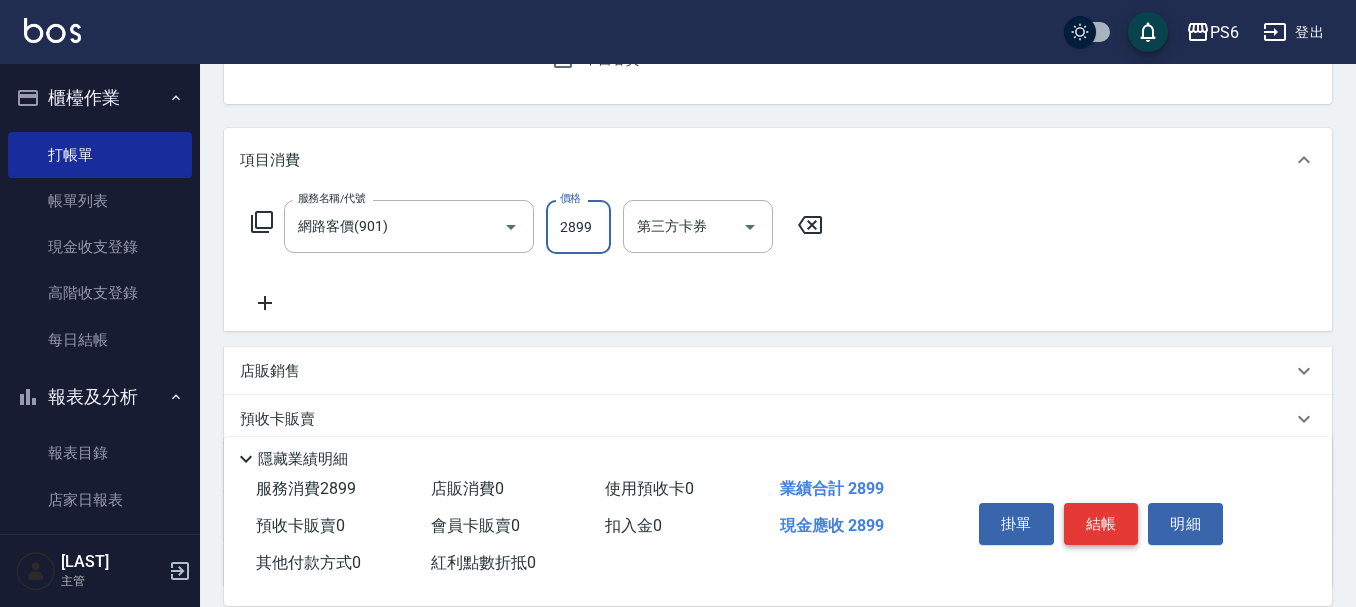 type on "2899" 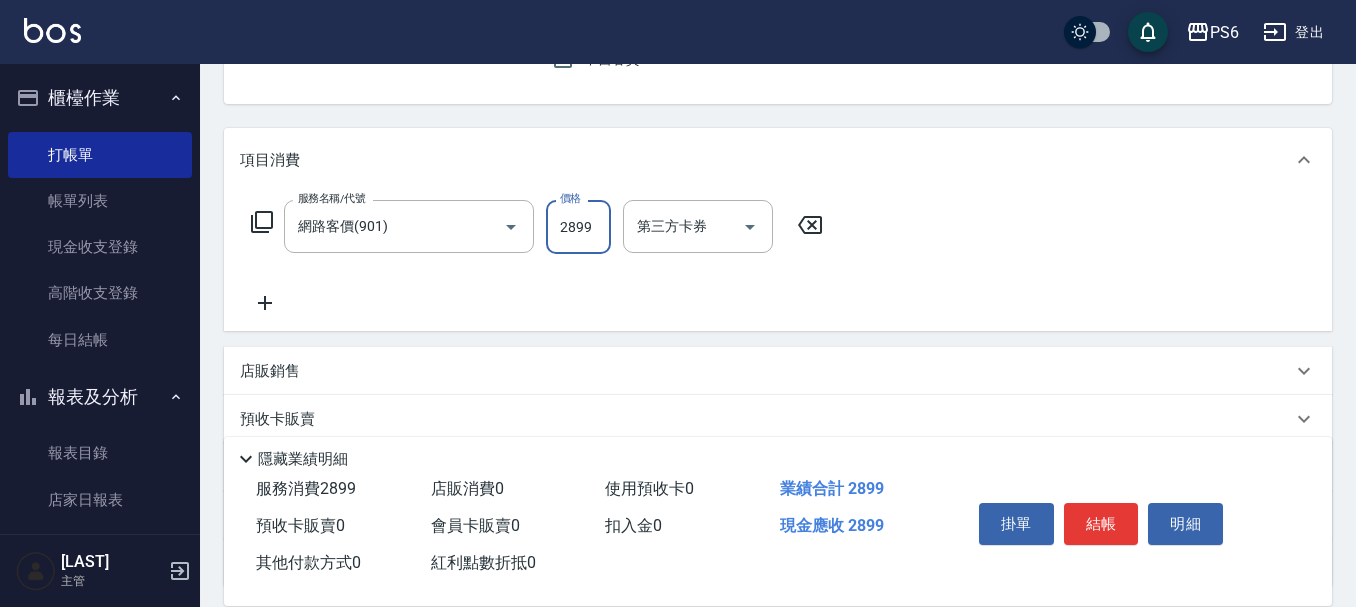 drag, startPoint x: 1111, startPoint y: 521, endPoint x: 1104, endPoint y: 502, distance: 20.248457 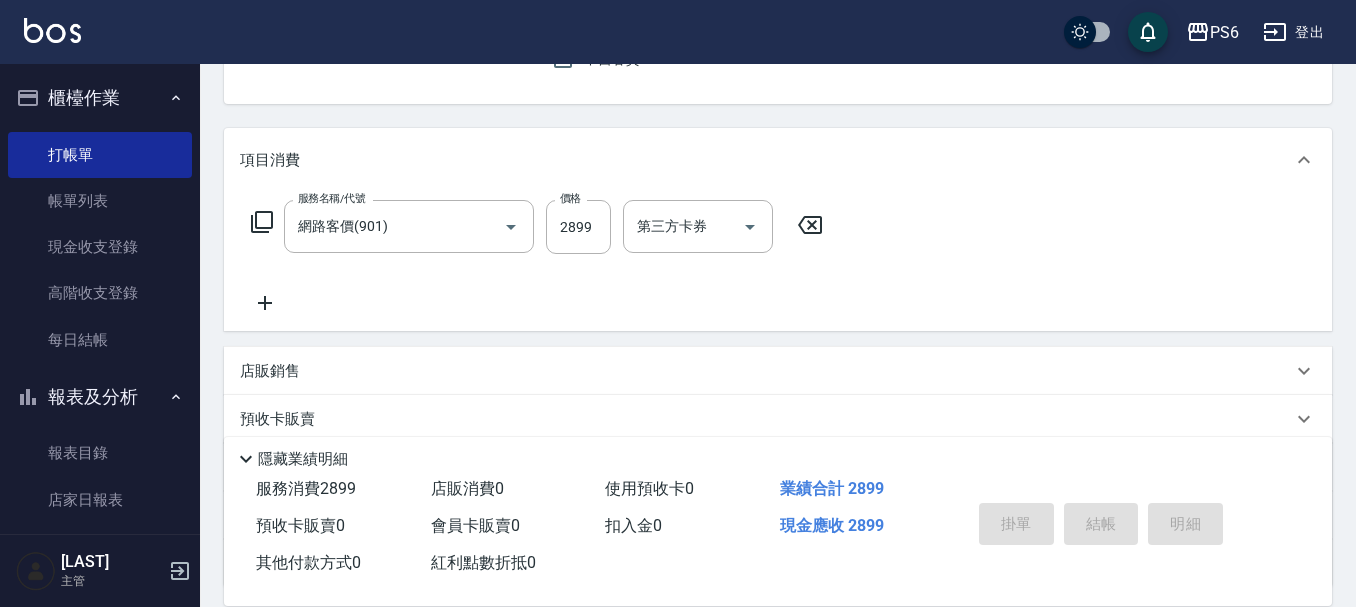 type on "2025/08/02 17:52" 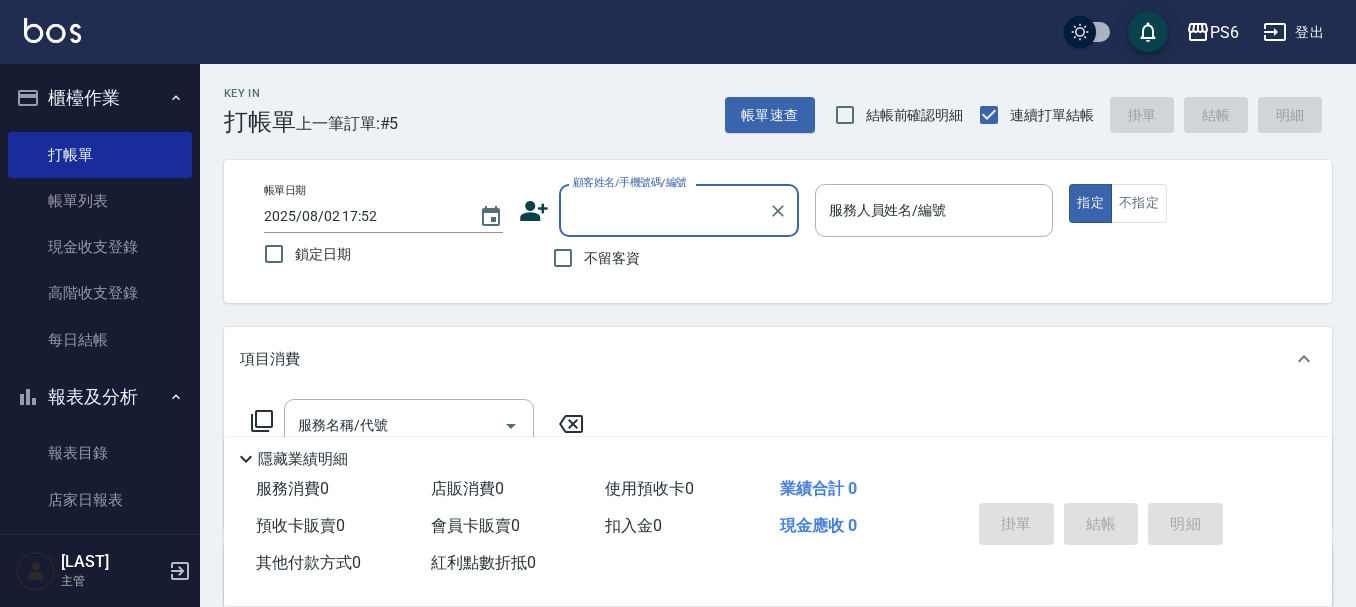 scroll, scrollTop: 0, scrollLeft: 0, axis: both 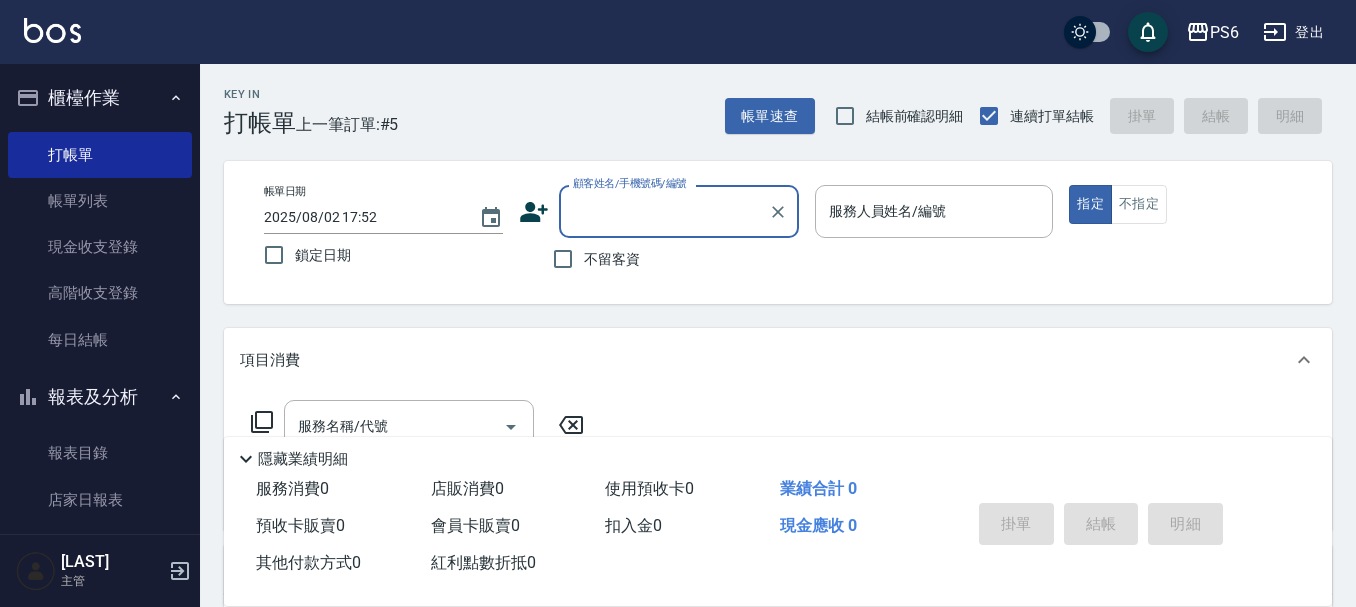 drag, startPoint x: 534, startPoint y: 250, endPoint x: 762, endPoint y: 206, distance: 232.2068 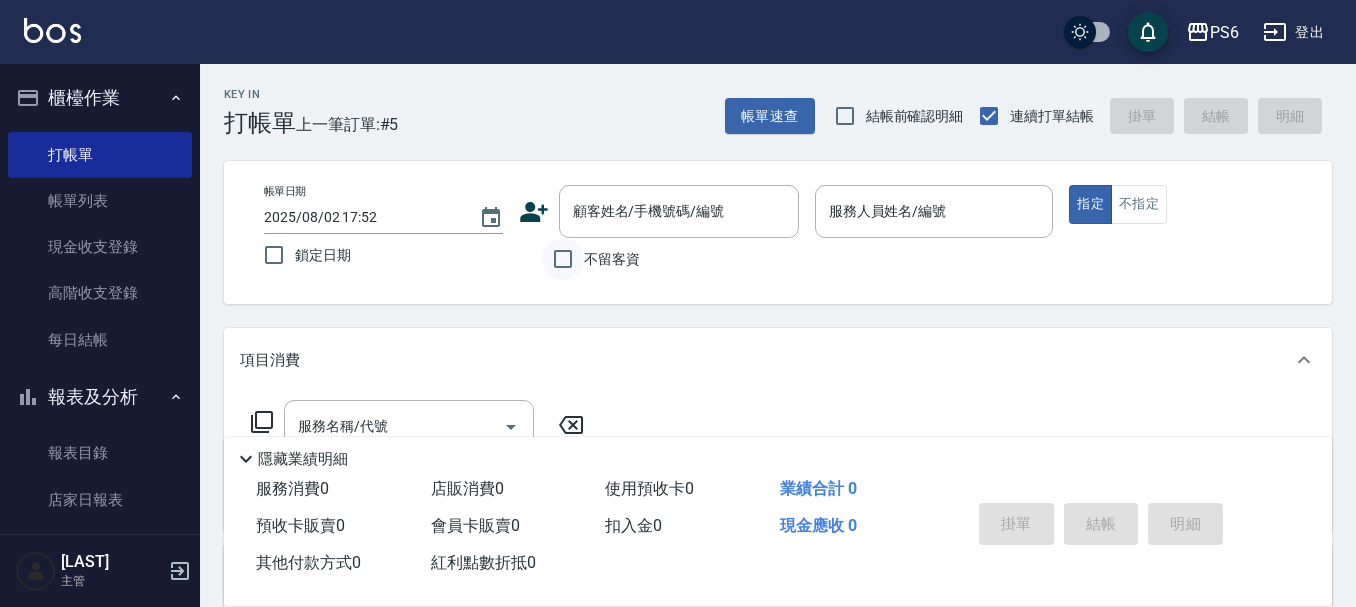 drag, startPoint x: 568, startPoint y: 255, endPoint x: 892, endPoint y: 194, distance: 329.6923 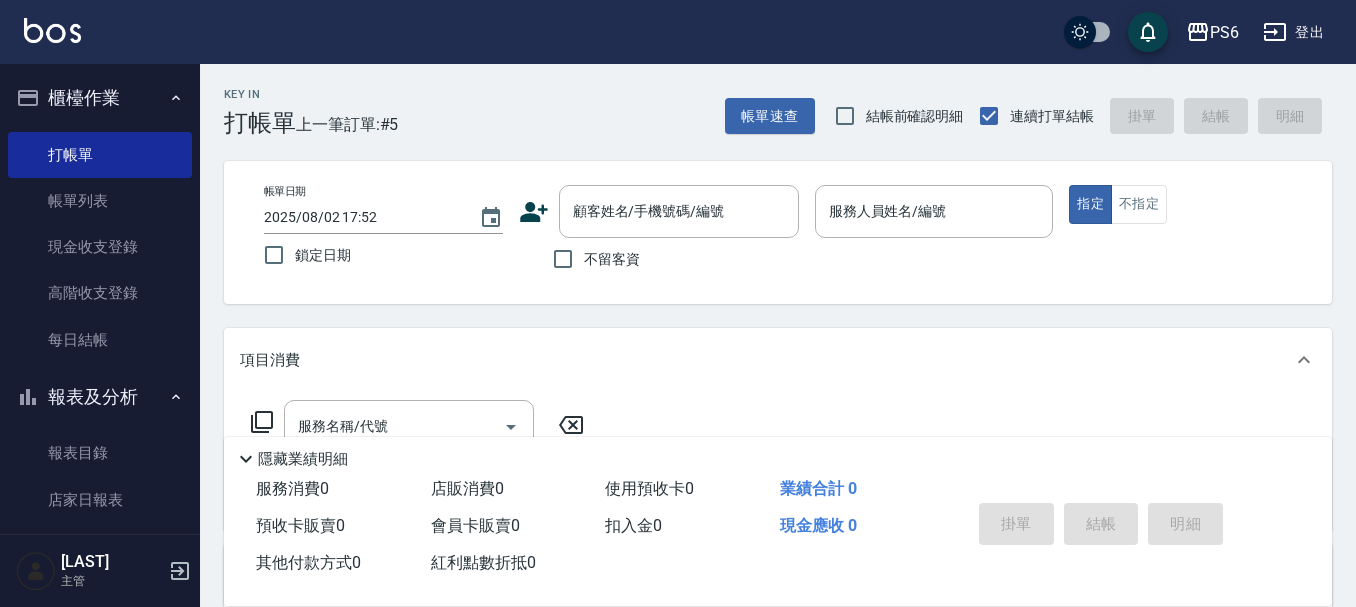 click on "不留客資" at bounding box center (563, 259) 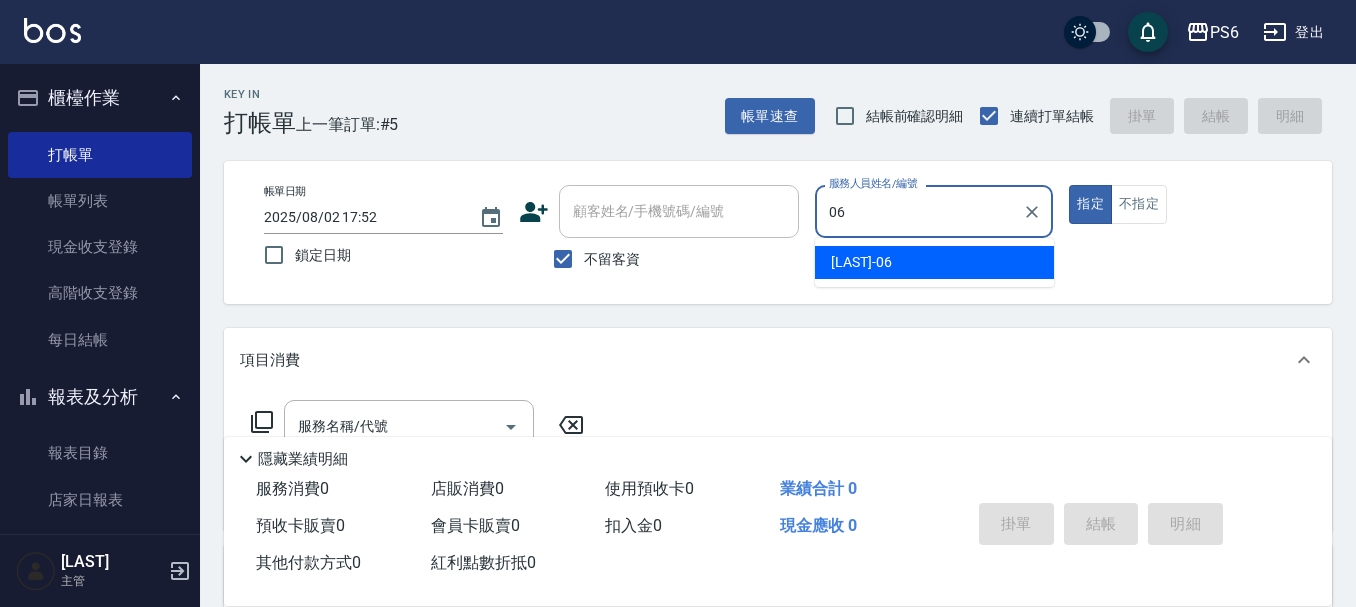 type on "[LAST]-[ID]" 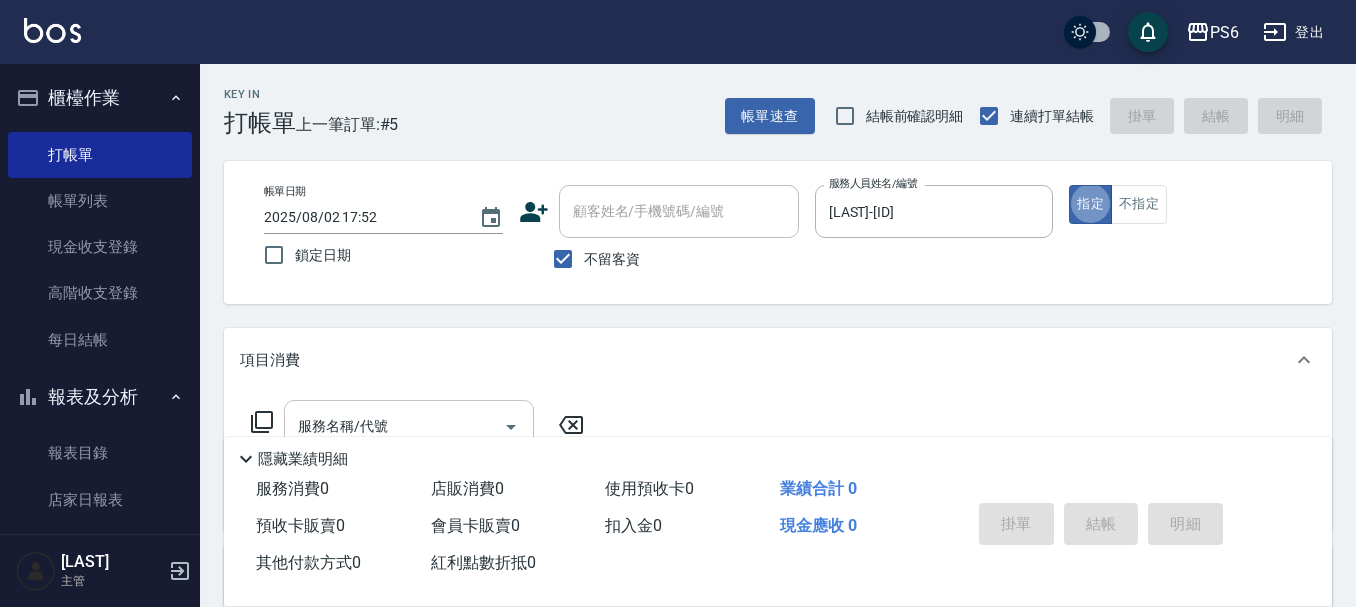 scroll, scrollTop: 100, scrollLeft: 0, axis: vertical 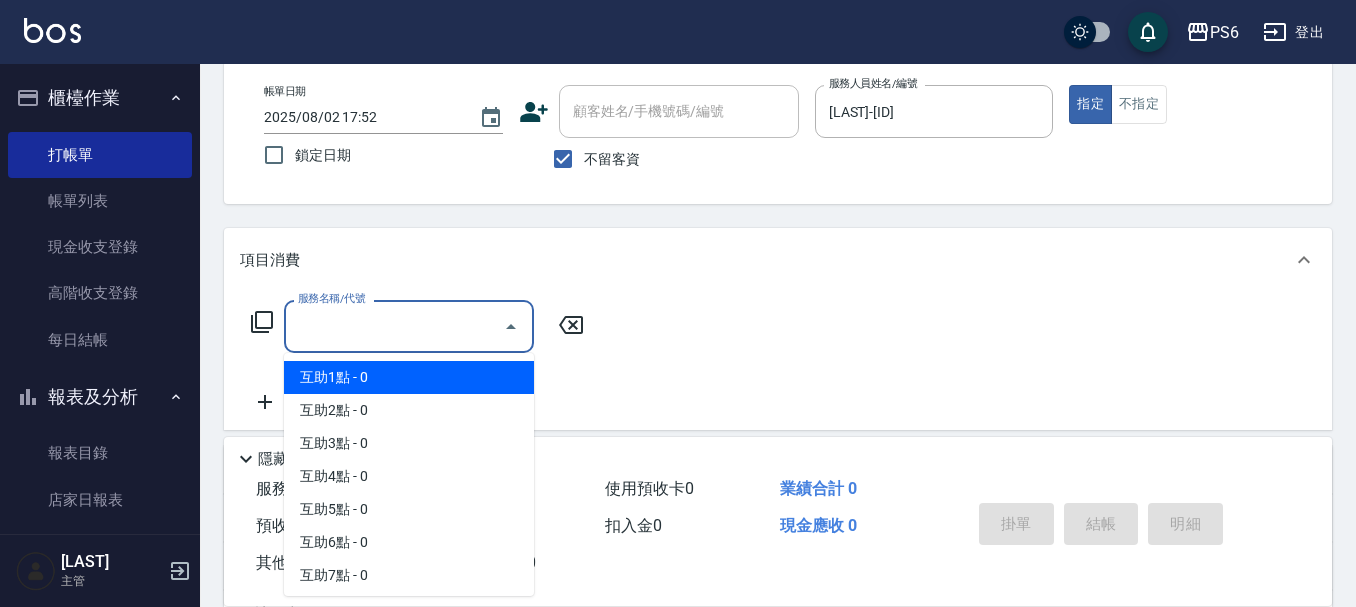 click on "服務名稱/代號" at bounding box center (394, 326) 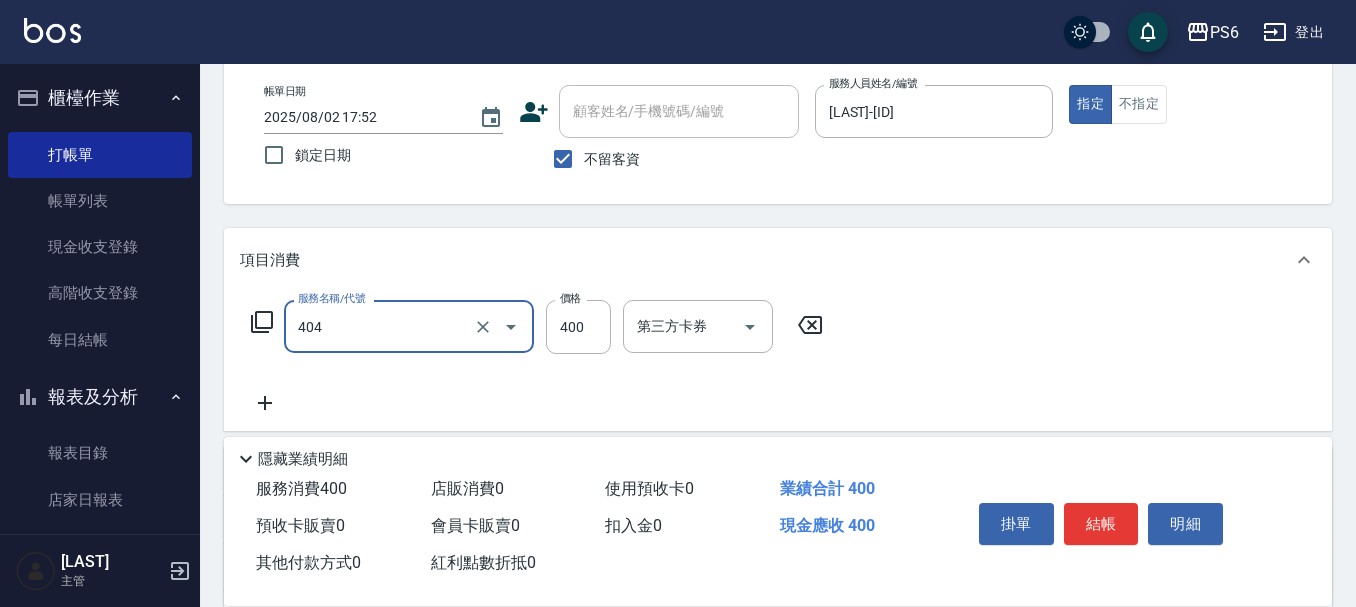 type on "B級剪髮(404)" 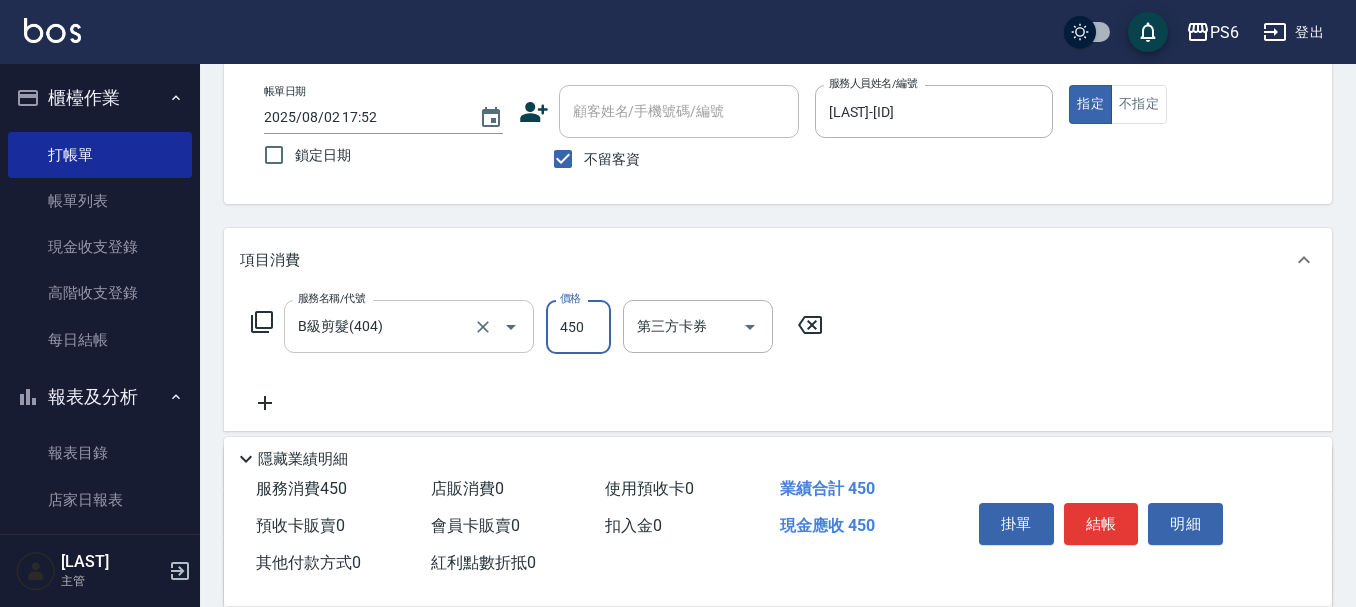 type on "450" 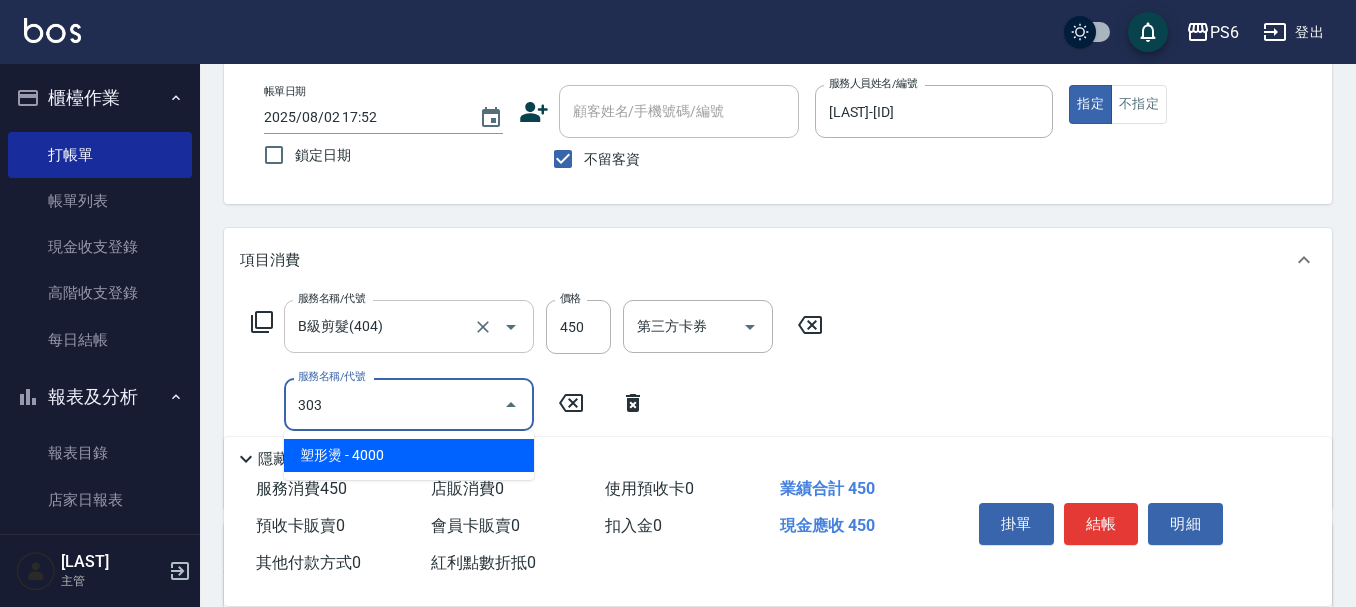 type on "塑形燙(303)" 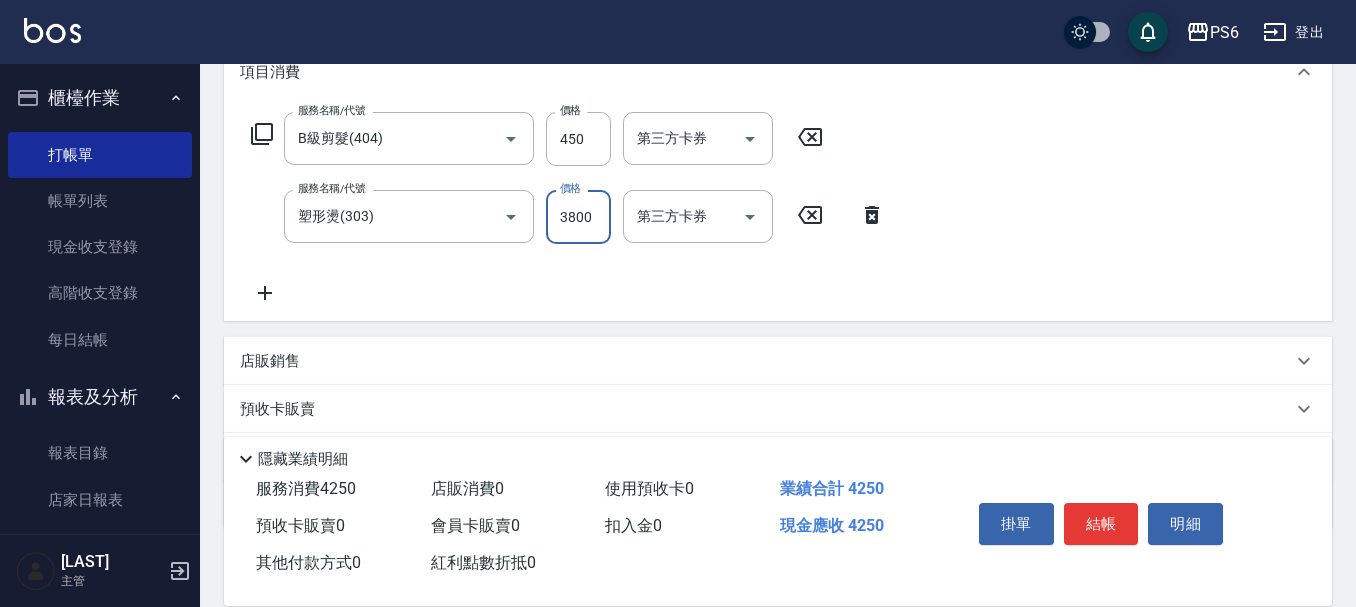 scroll, scrollTop: 300, scrollLeft: 0, axis: vertical 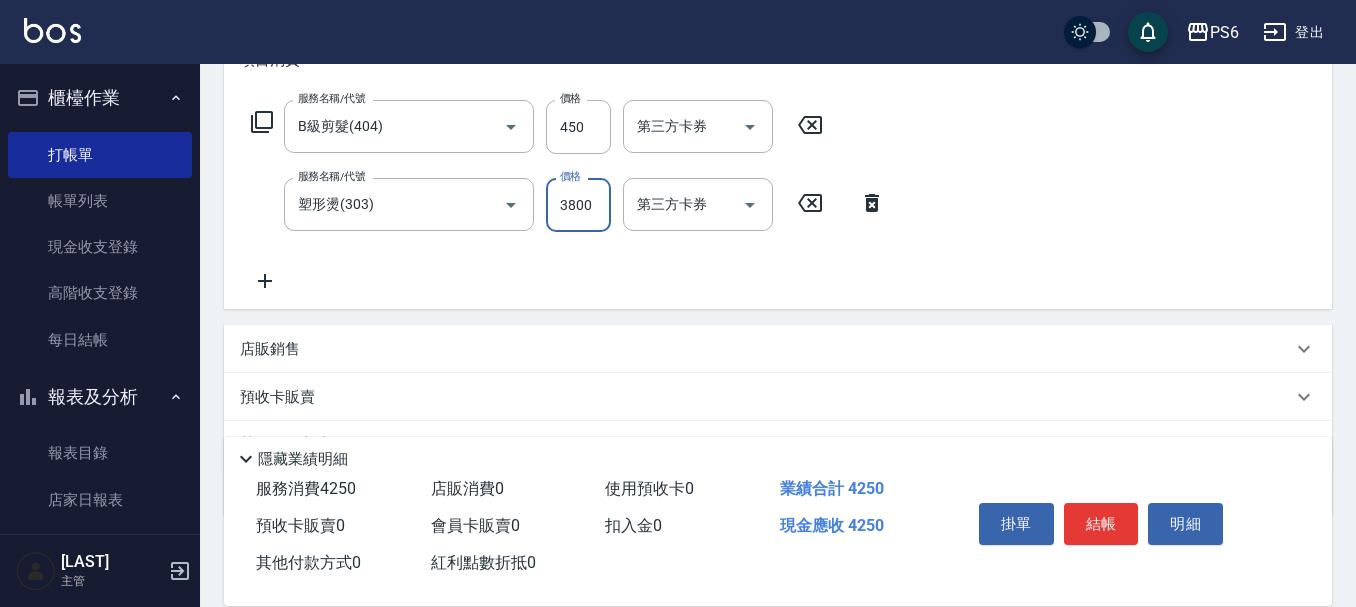 type on "3800" 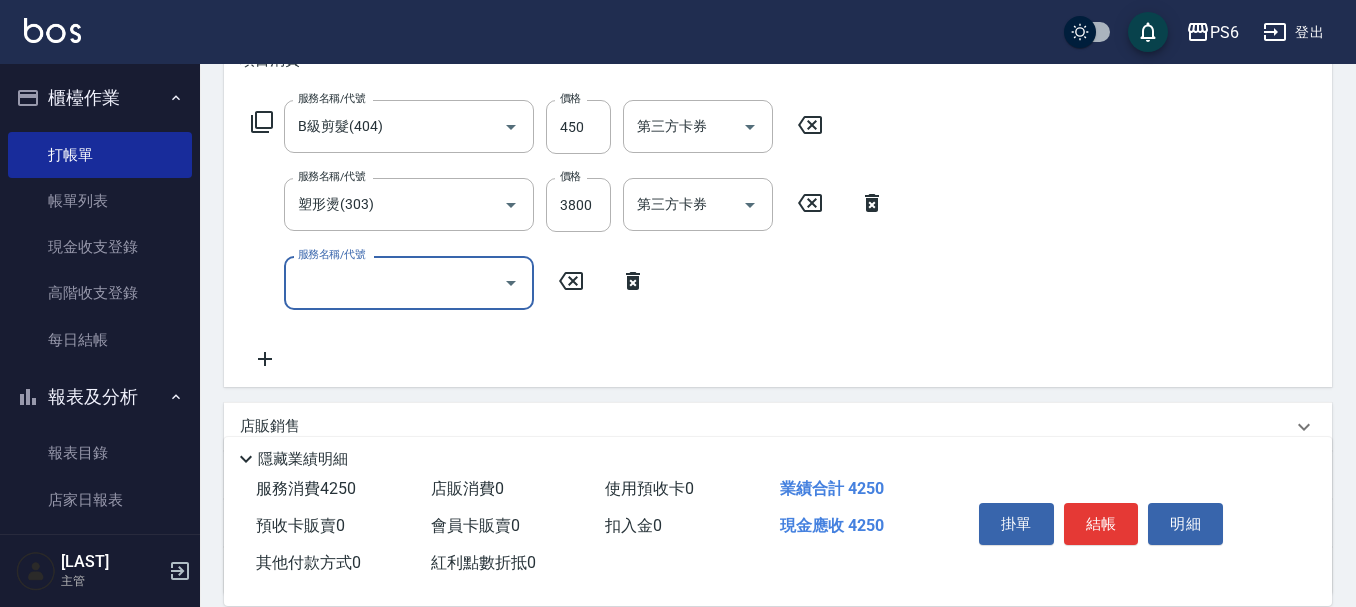 click on "服務名稱/代號" at bounding box center (394, 282) 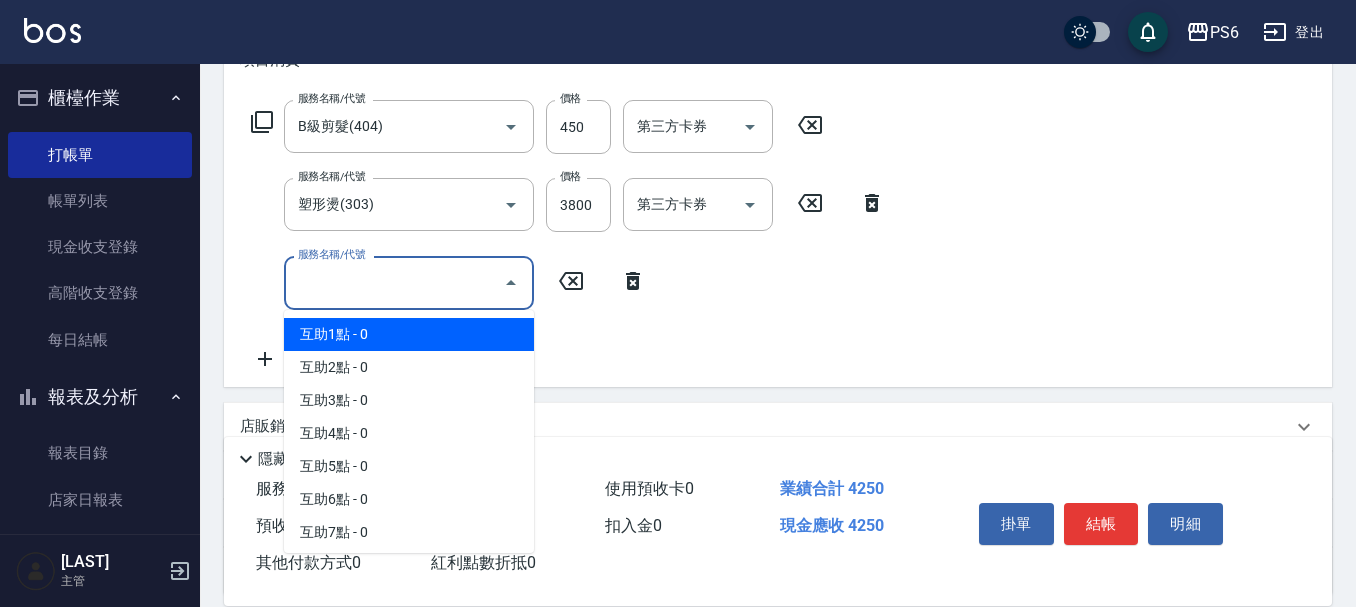 click on "互助1點 - 0" at bounding box center (409, 334) 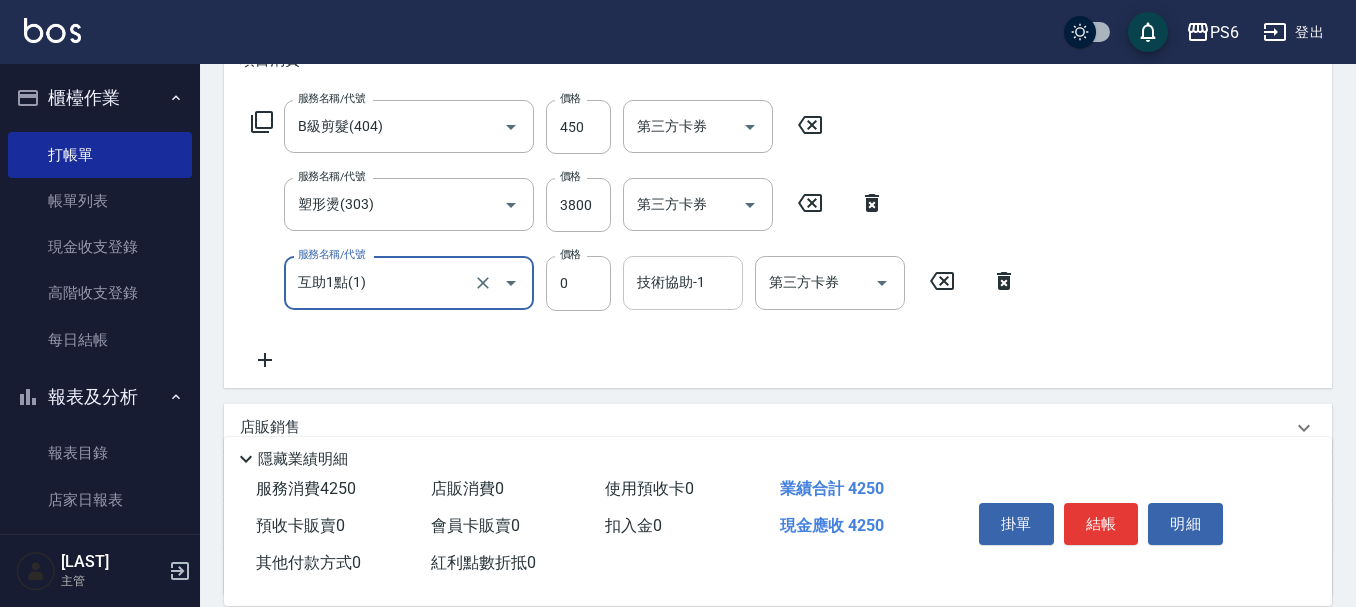 click on "技術協助-1 技術協助-1" at bounding box center (683, 282) 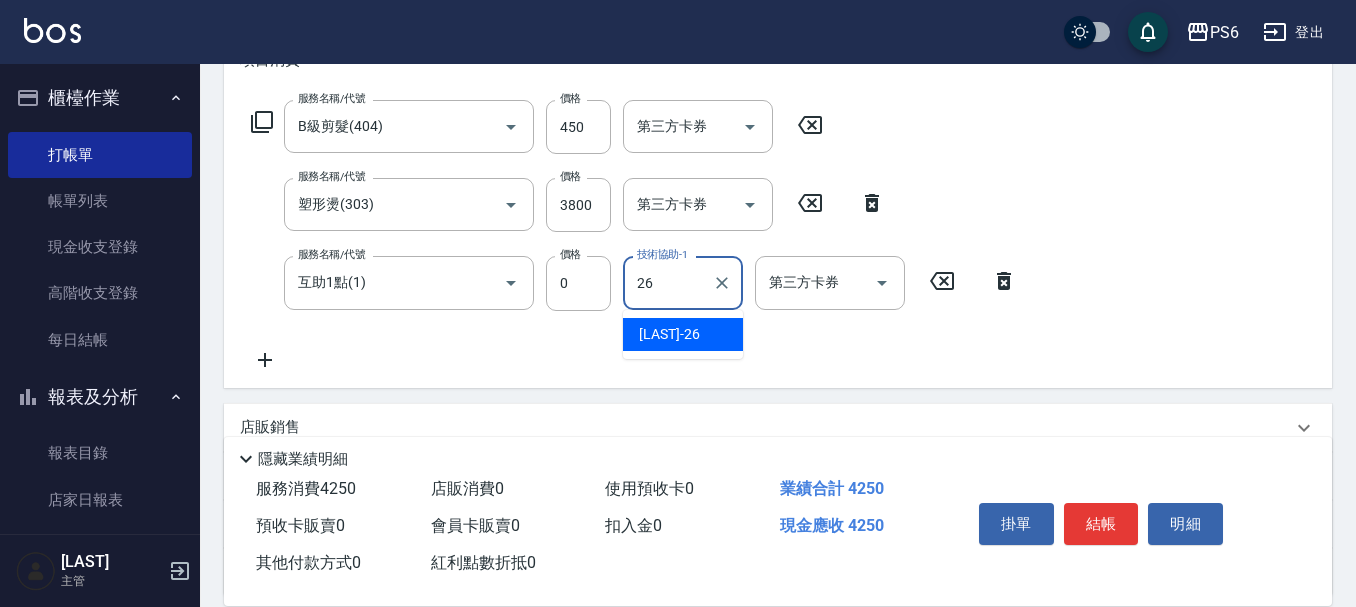 type on "[LAST]-[ID]" 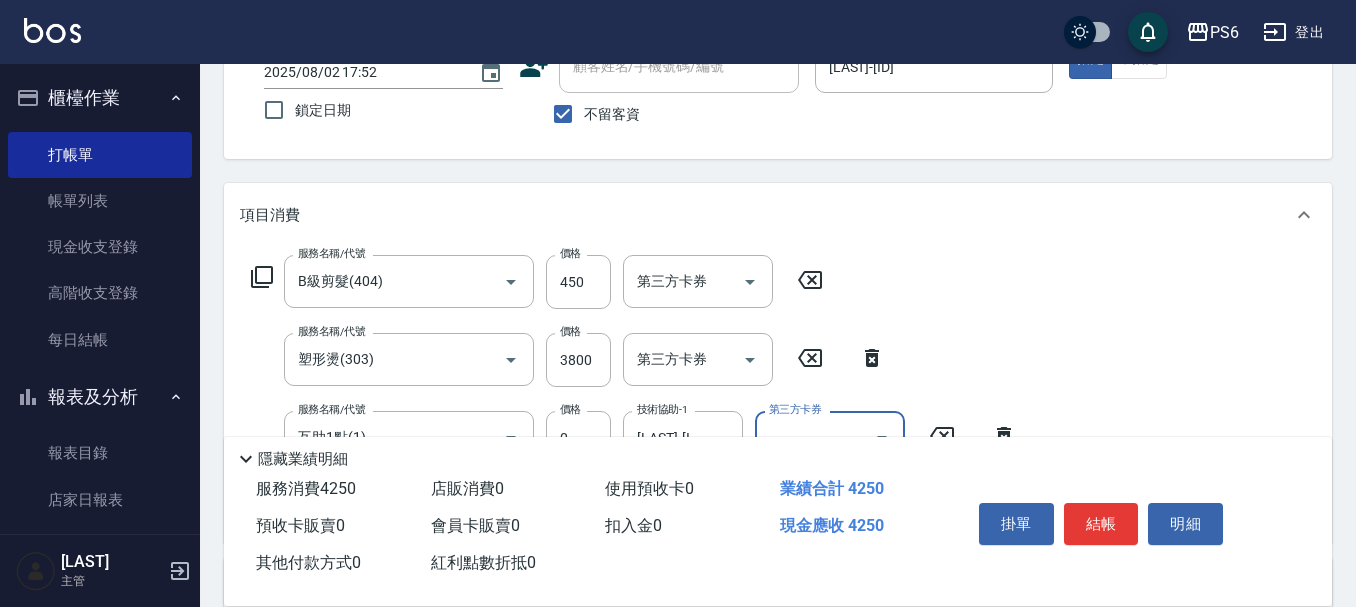 scroll, scrollTop: 0, scrollLeft: 0, axis: both 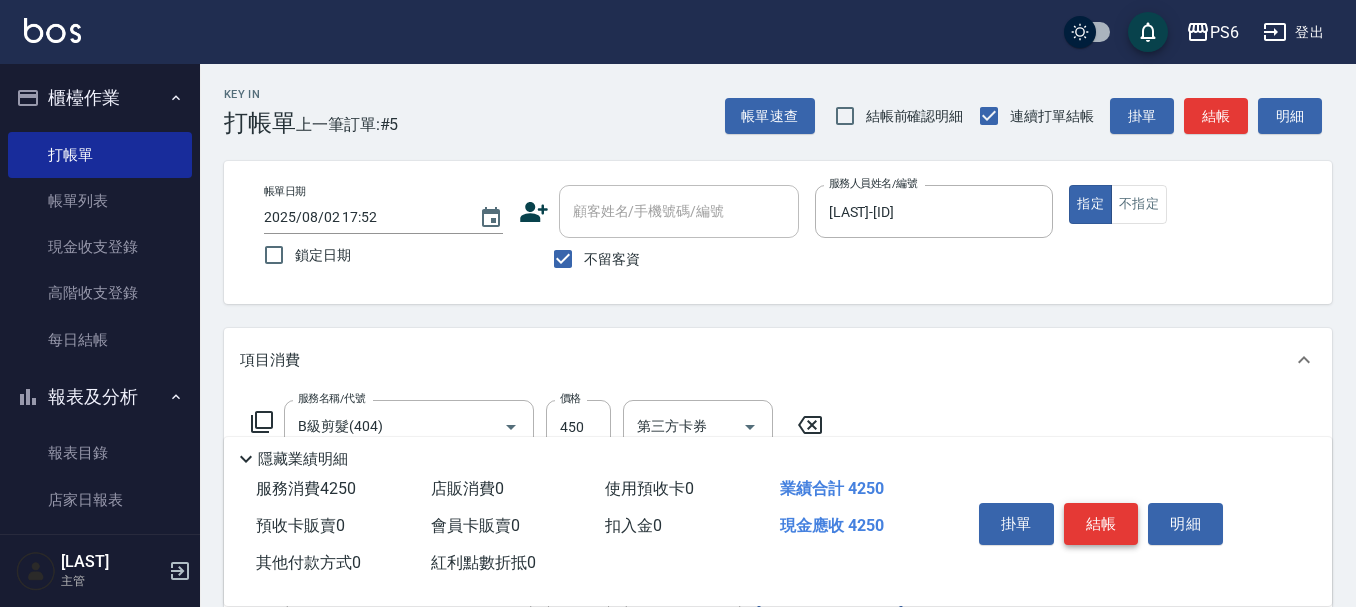 click on "結帳" at bounding box center (1101, 524) 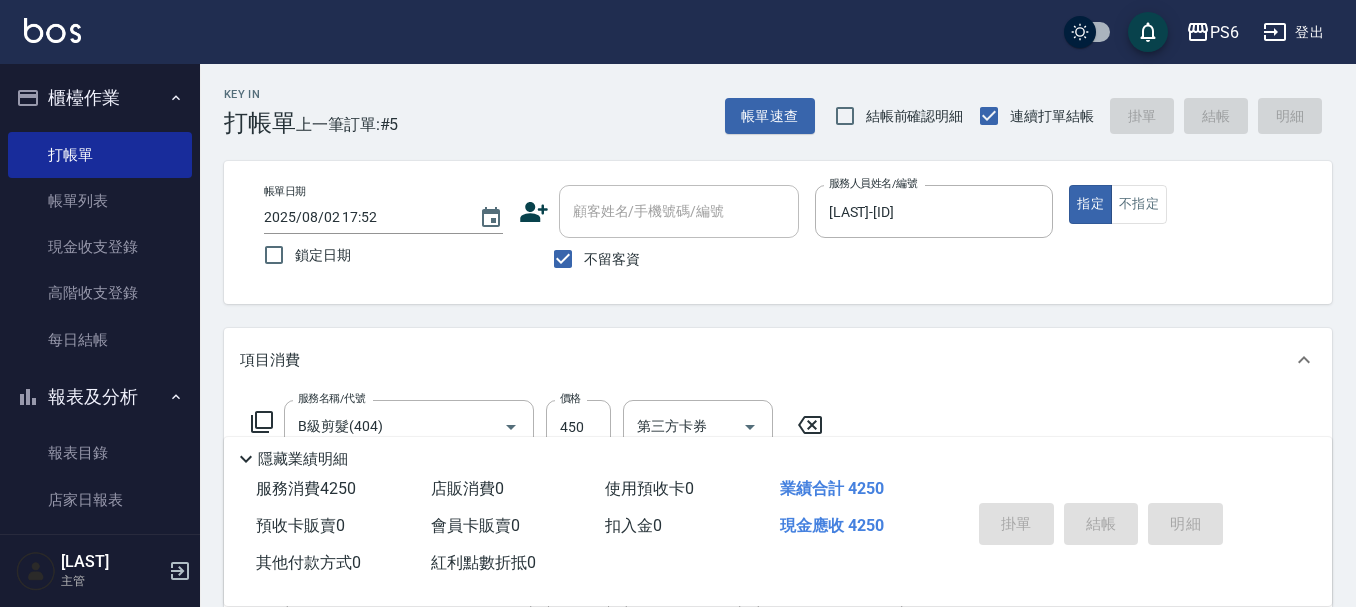type 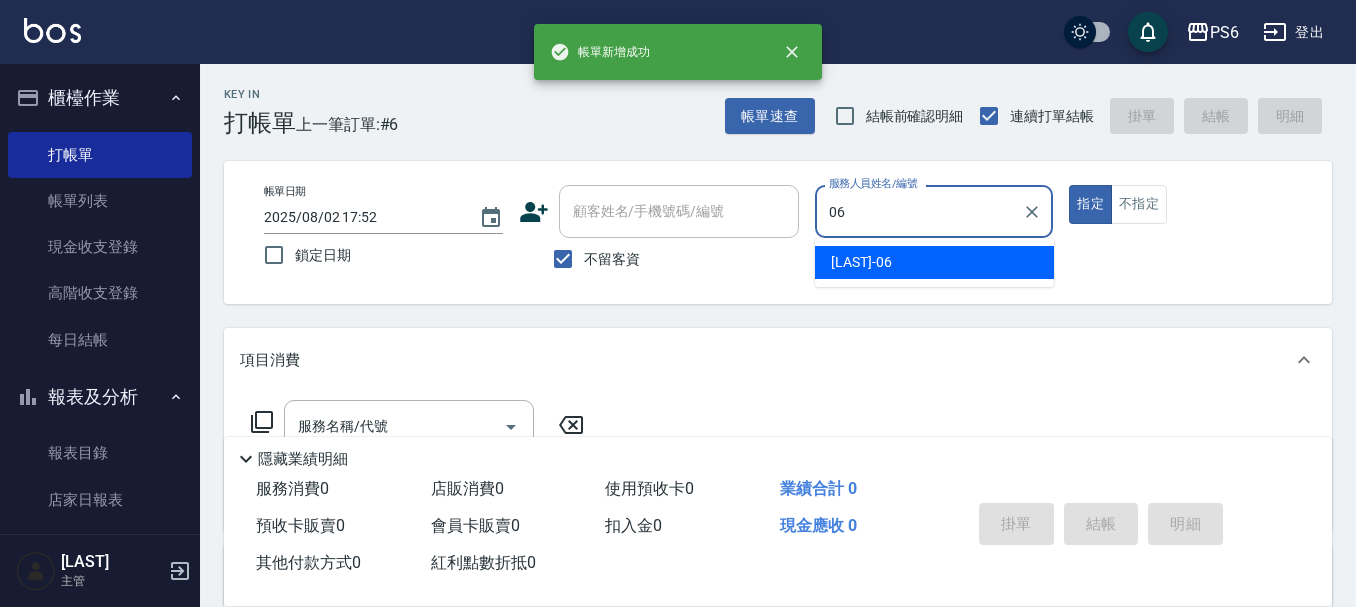 type on "[LAST]-[ID]" 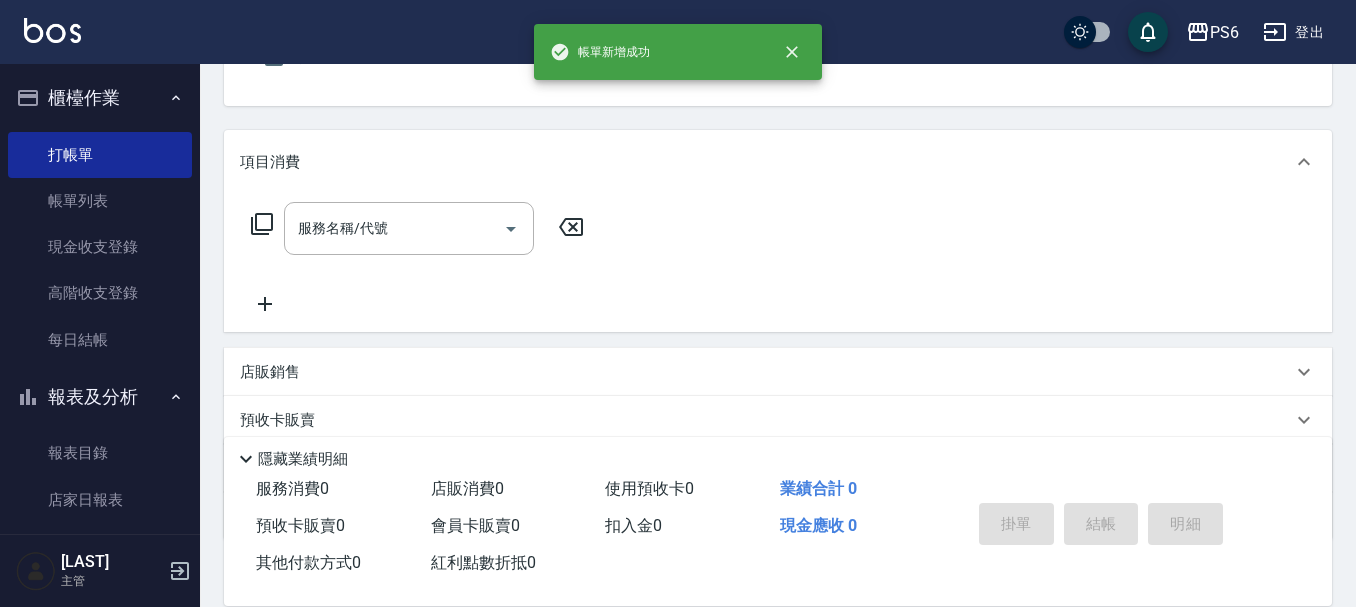 scroll, scrollTop: 200, scrollLeft: 0, axis: vertical 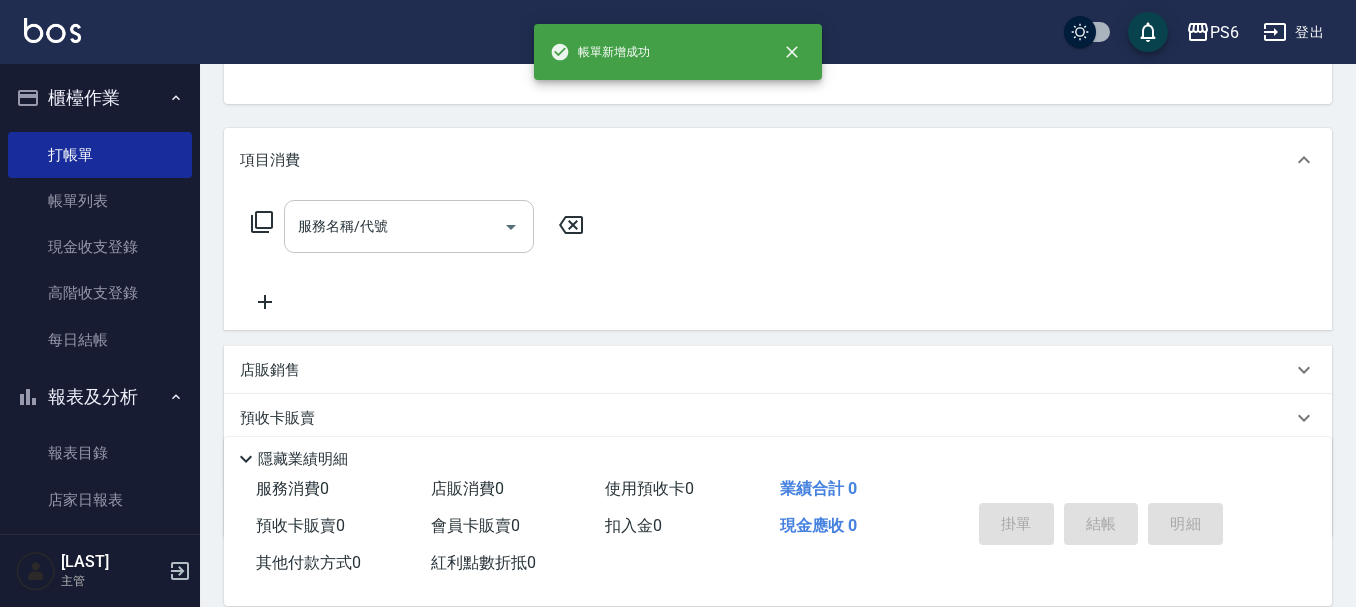click on "服務名稱/代號" at bounding box center [394, 226] 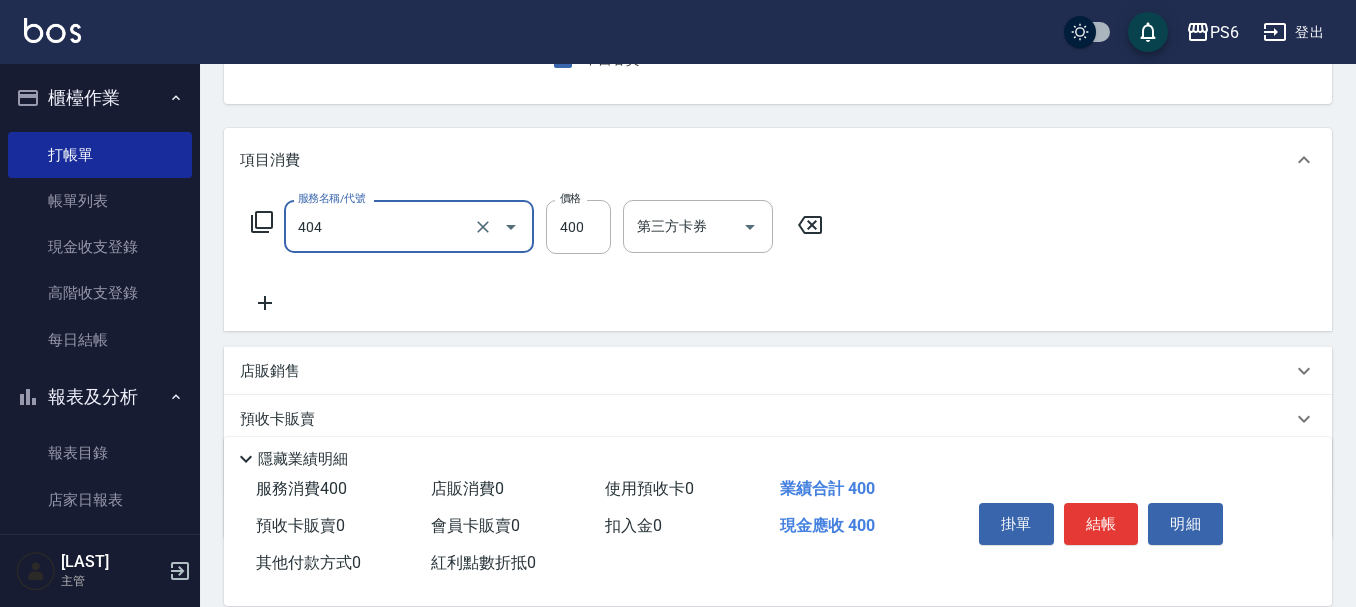 type on "B級剪髮(404)" 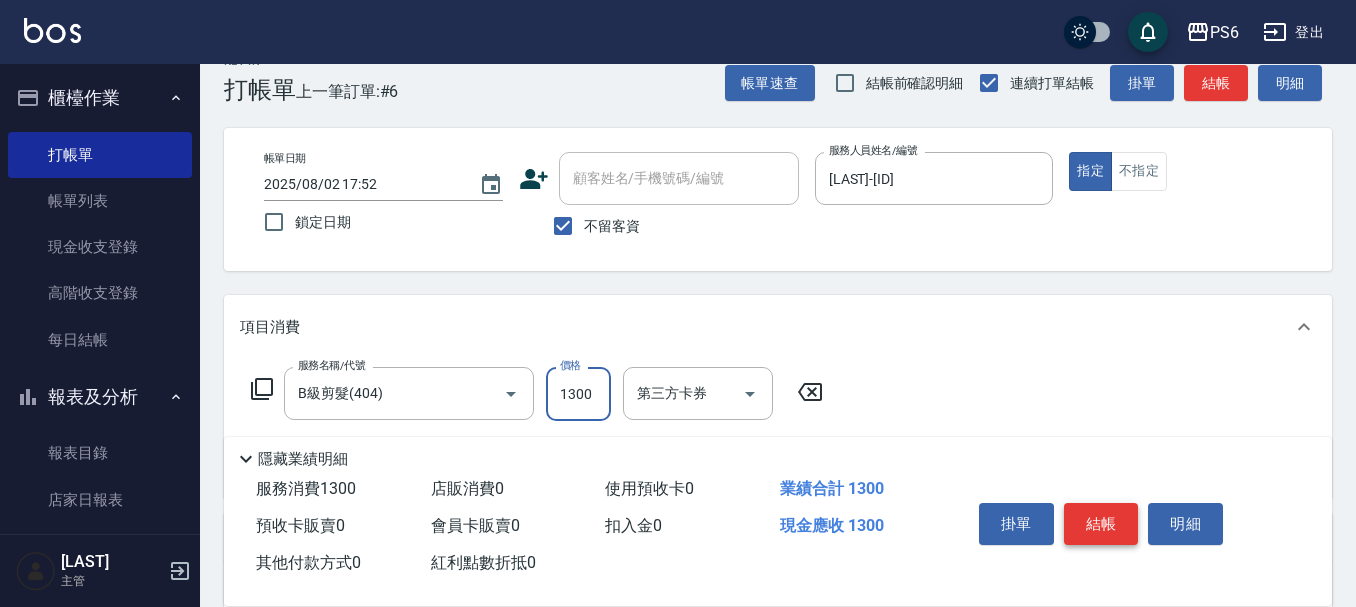 scroll, scrollTop: 0, scrollLeft: 0, axis: both 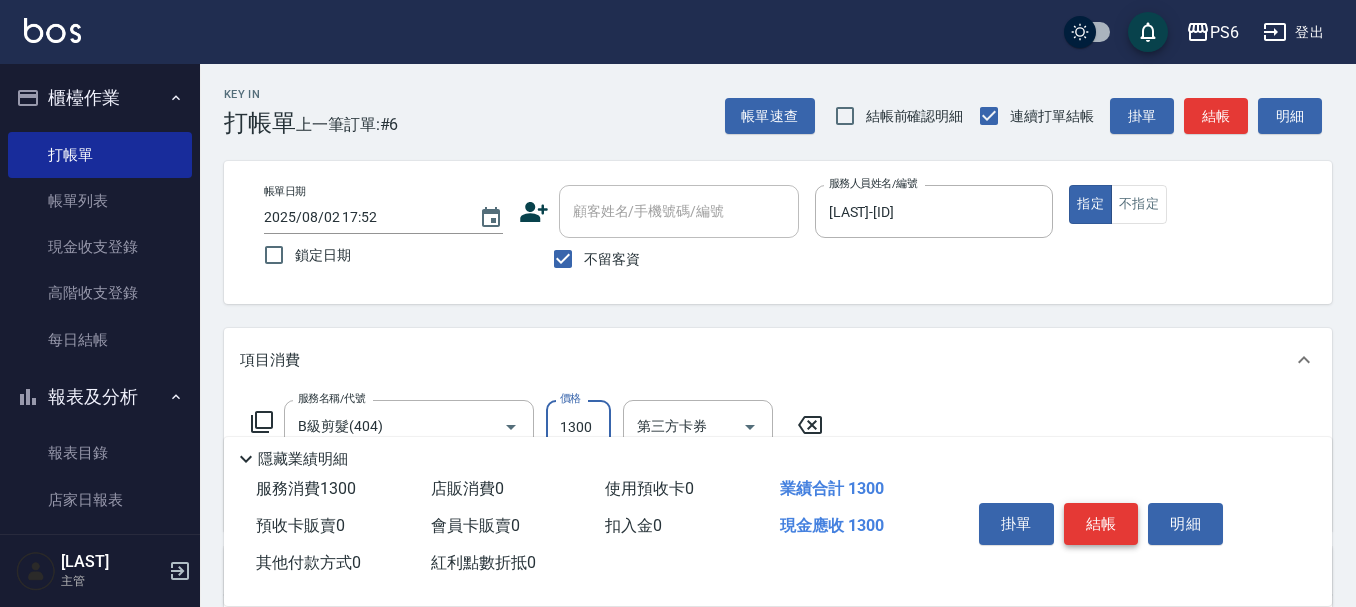 type on "1300" 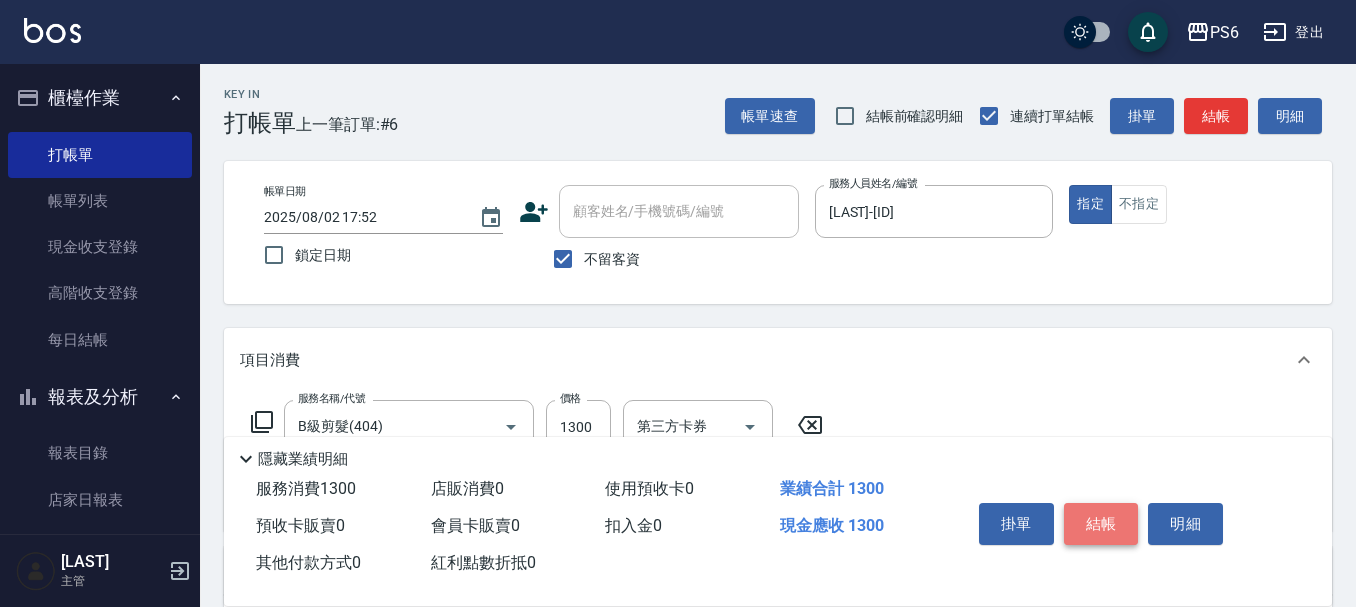 click on "結帳" at bounding box center (1101, 524) 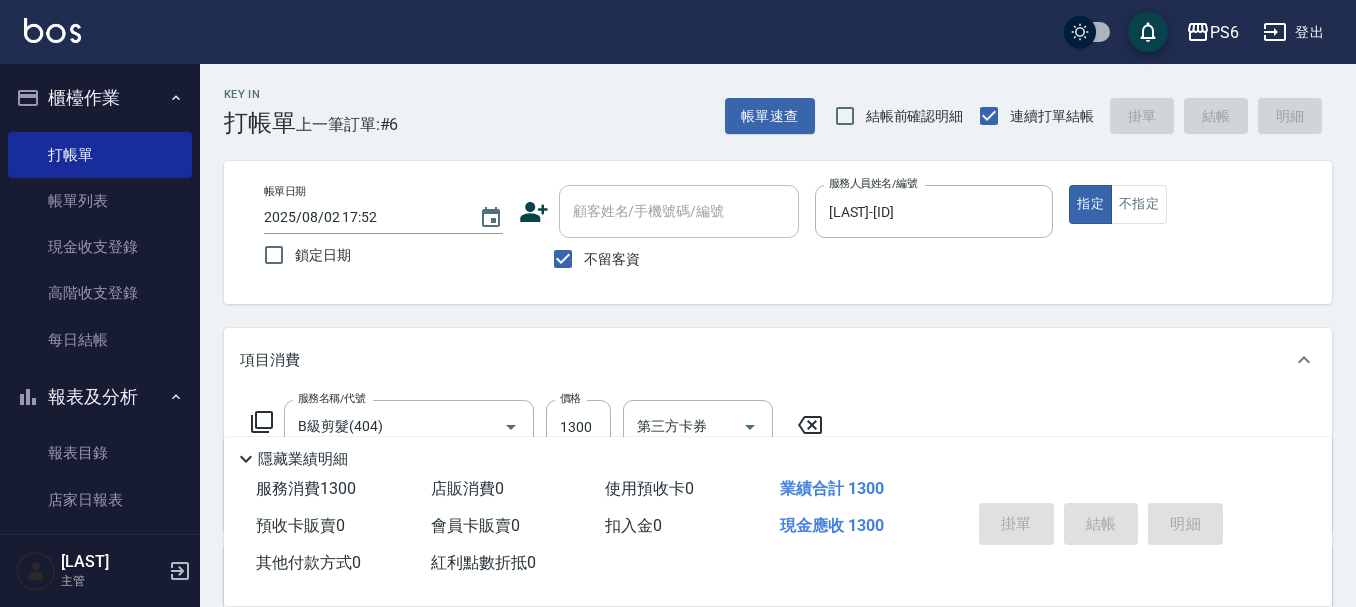 type 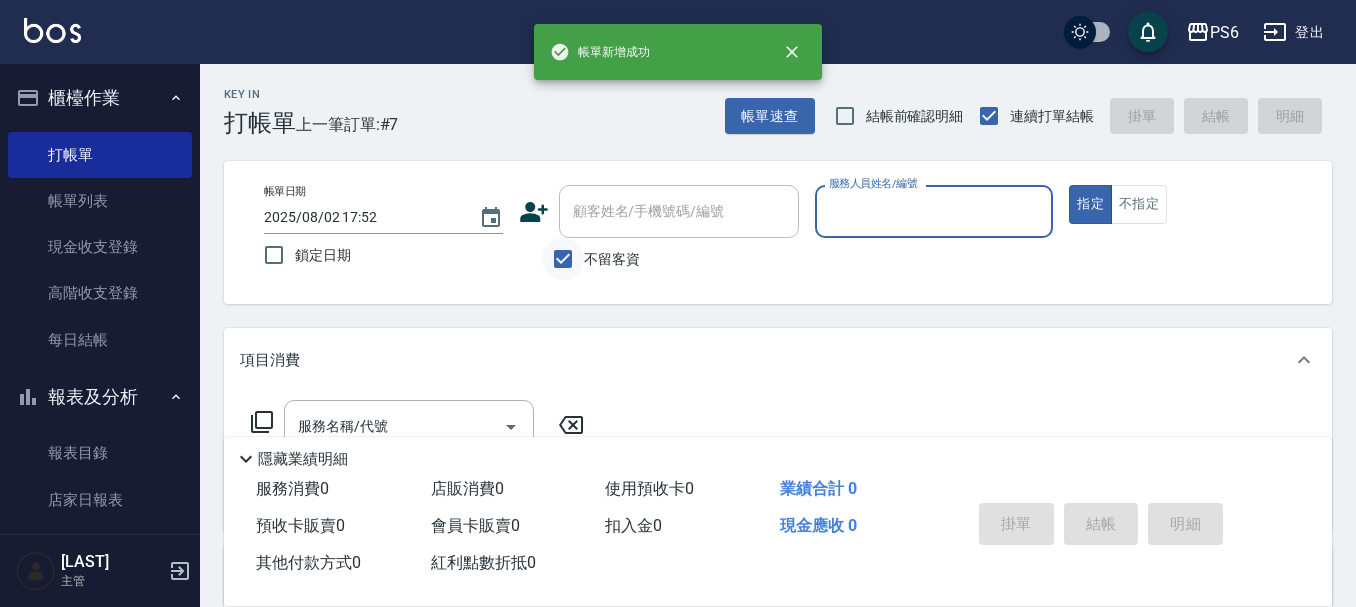 click on "不留客資" at bounding box center (563, 259) 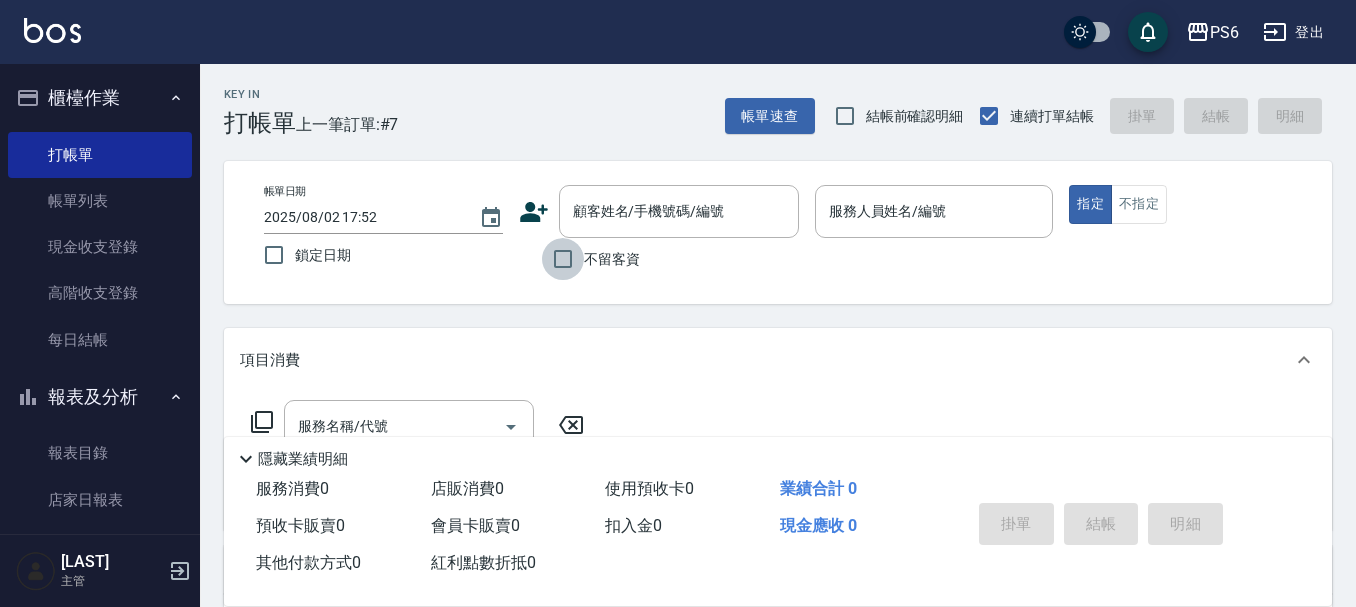 click on "不留客資" at bounding box center [563, 259] 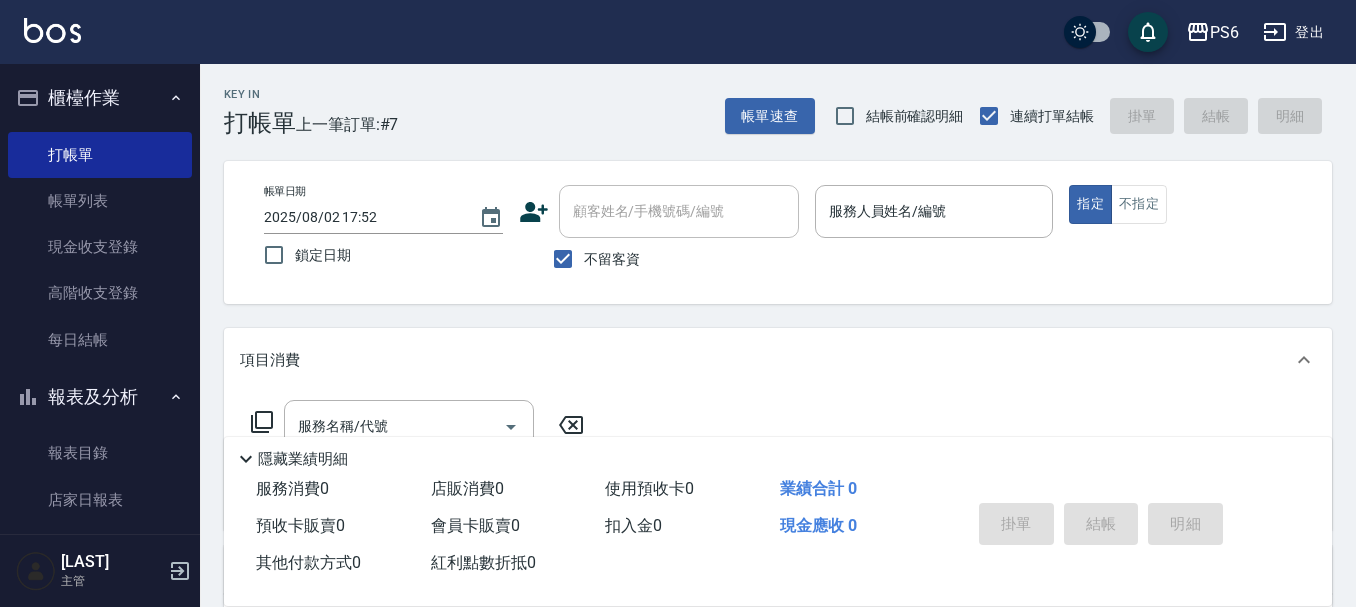 drag, startPoint x: 565, startPoint y: 258, endPoint x: 581, endPoint y: 223, distance: 38.483765 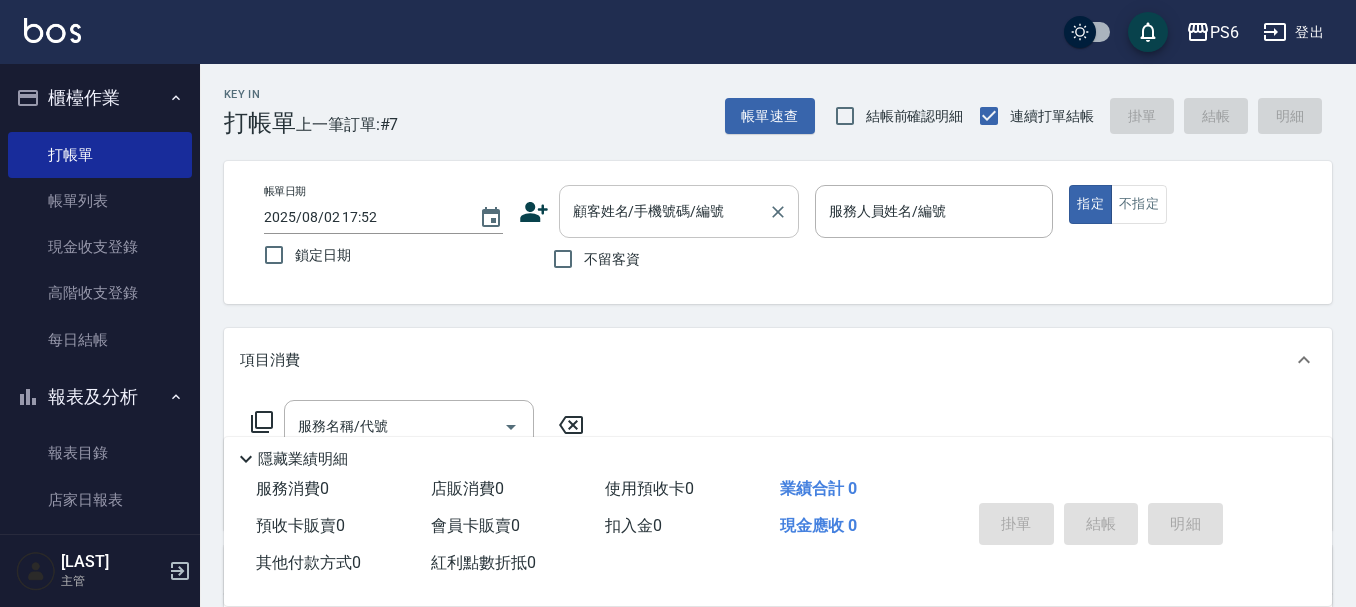click on "顧客姓名/手機號碼/編號" at bounding box center (664, 211) 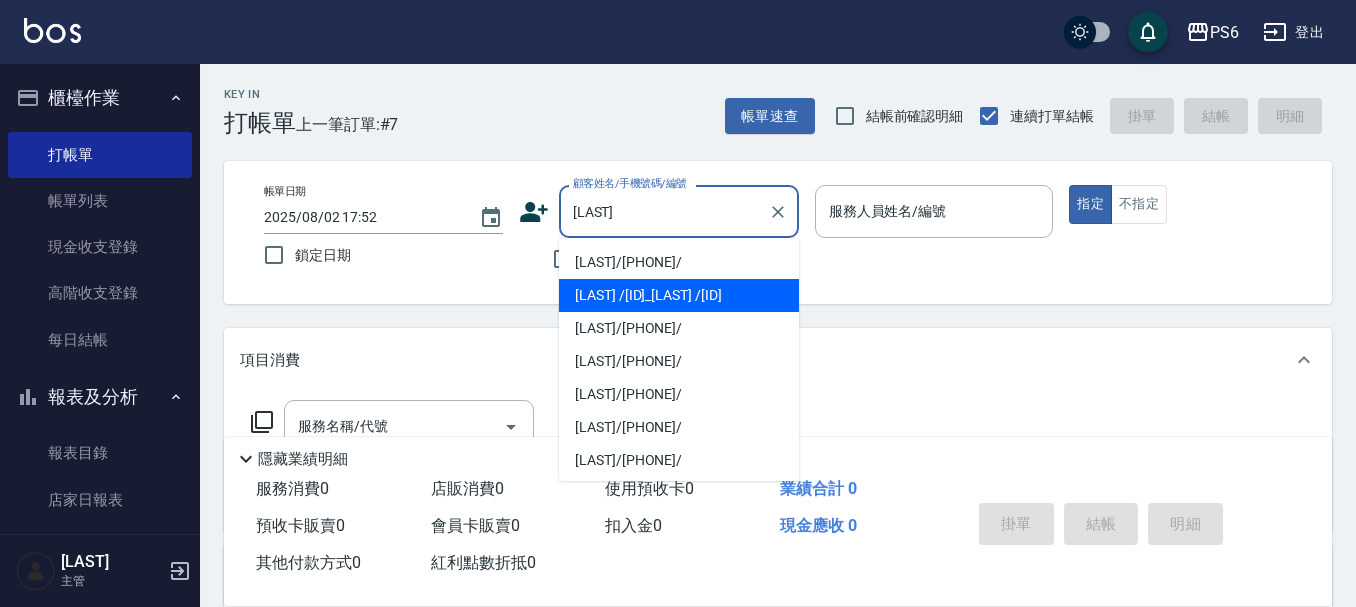 click on "[LAST] /[ID]_[LAST] /[ID]" at bounding box center [679, 295] 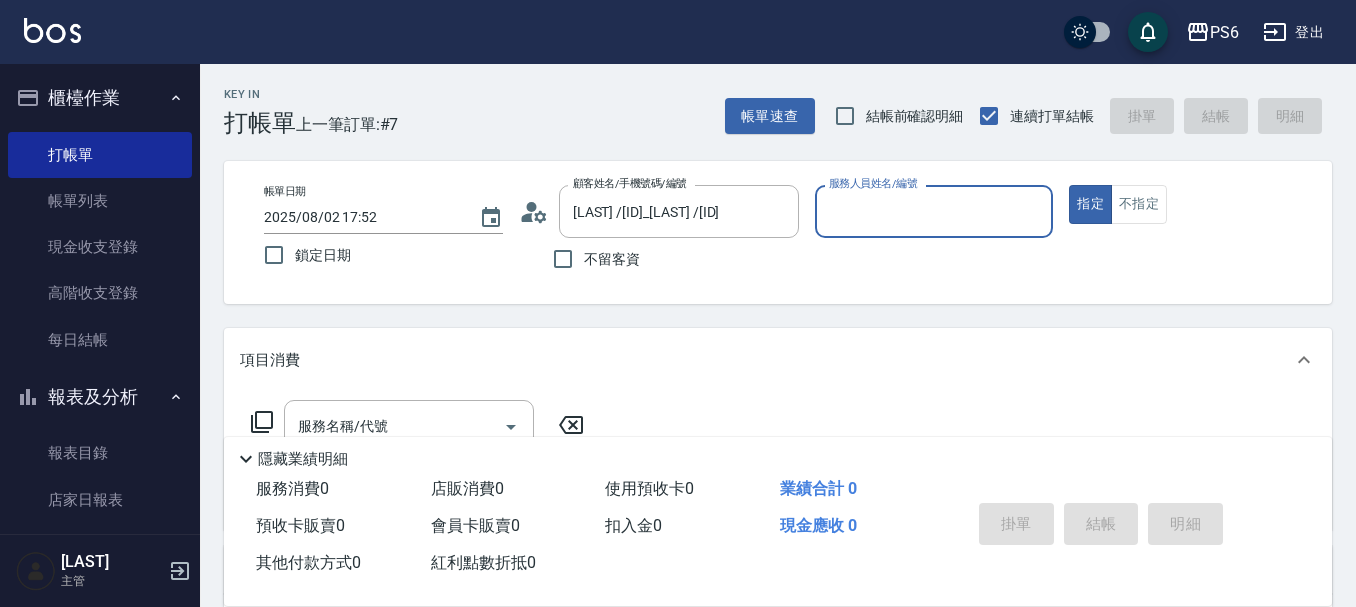 type on "[LAST]-[ID]" 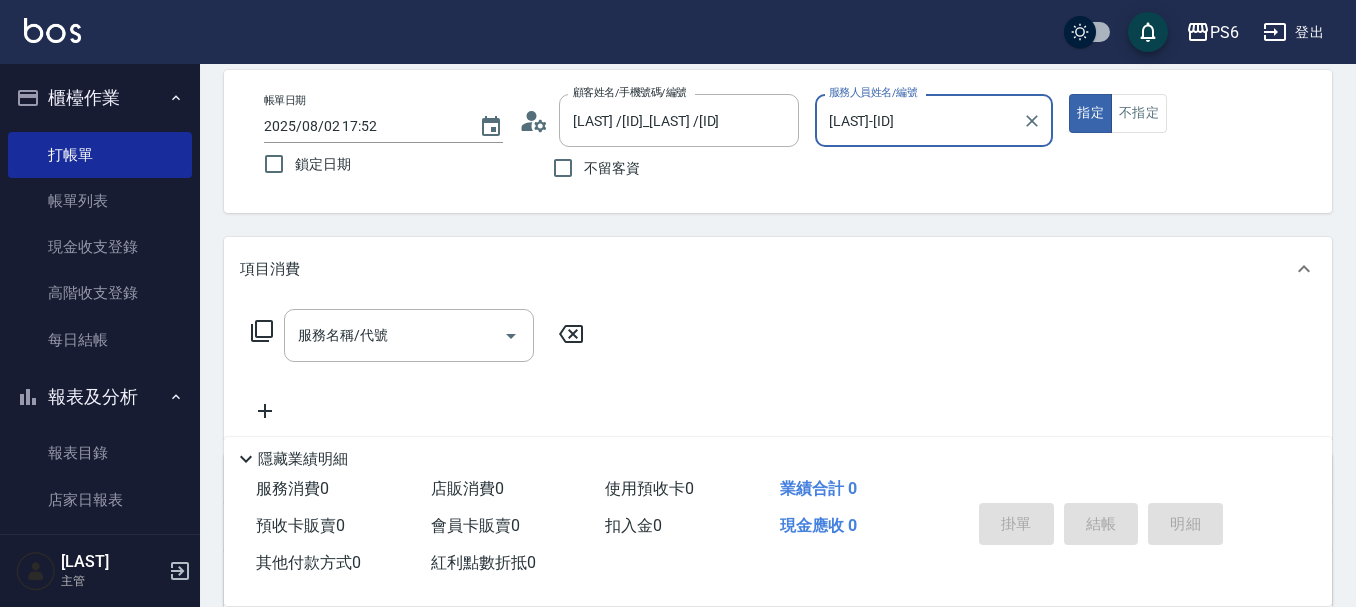 scroll, scrollTop: 200, scrollLeft: 0, axis: vertical 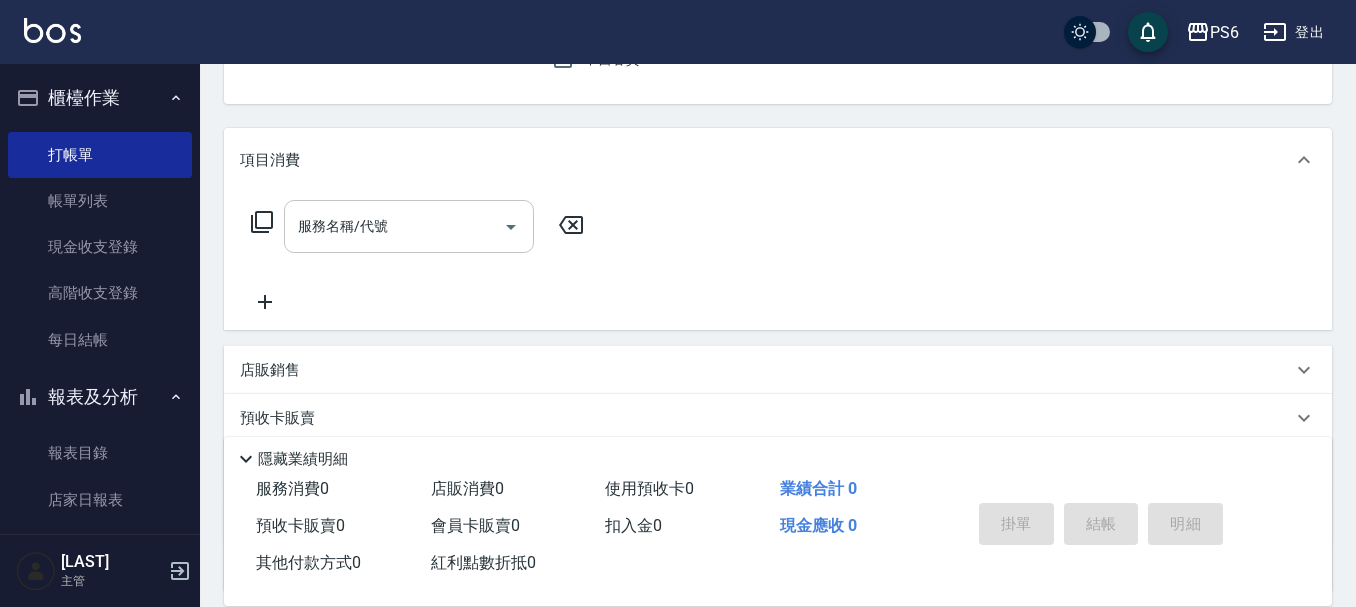 click on "服務名稱/代號" at bounding box center [409, 226] 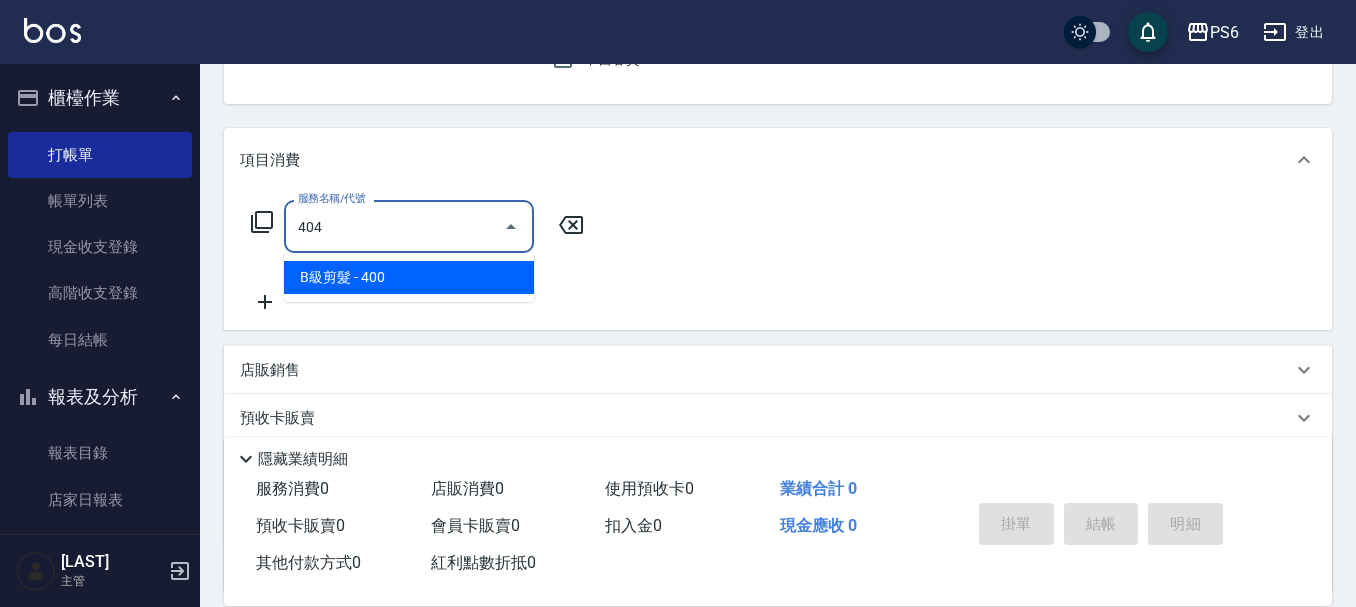 type on "B級剪髮(404)" 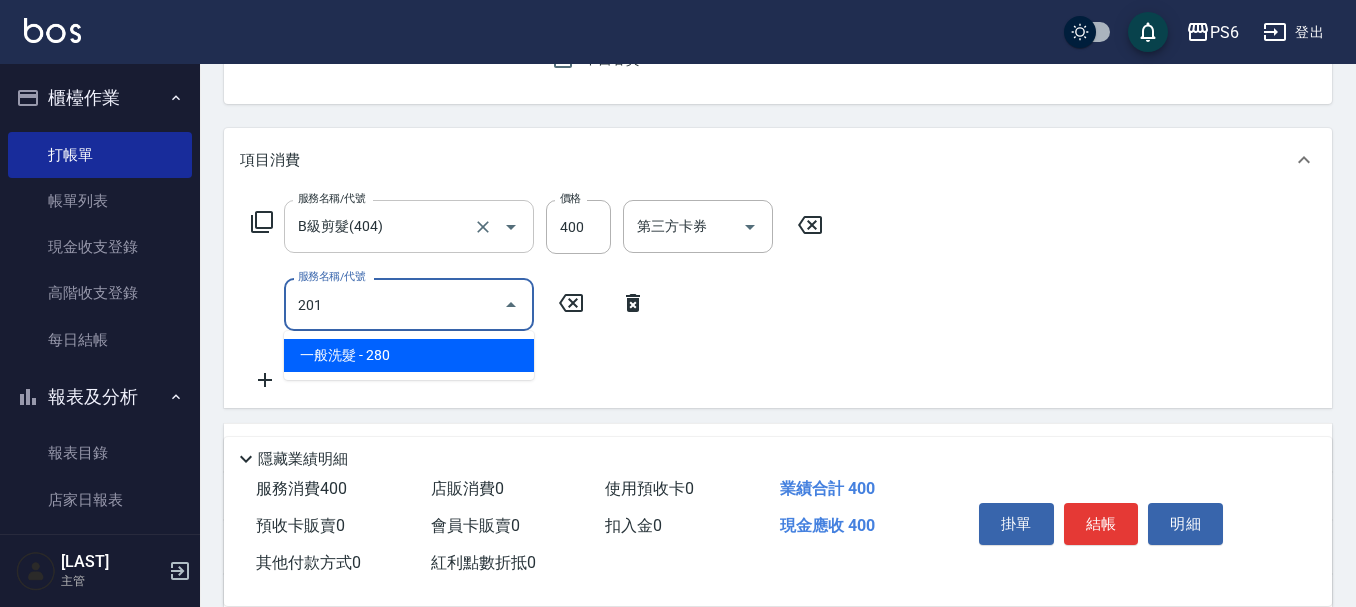 type on "一般洗髮(201)" 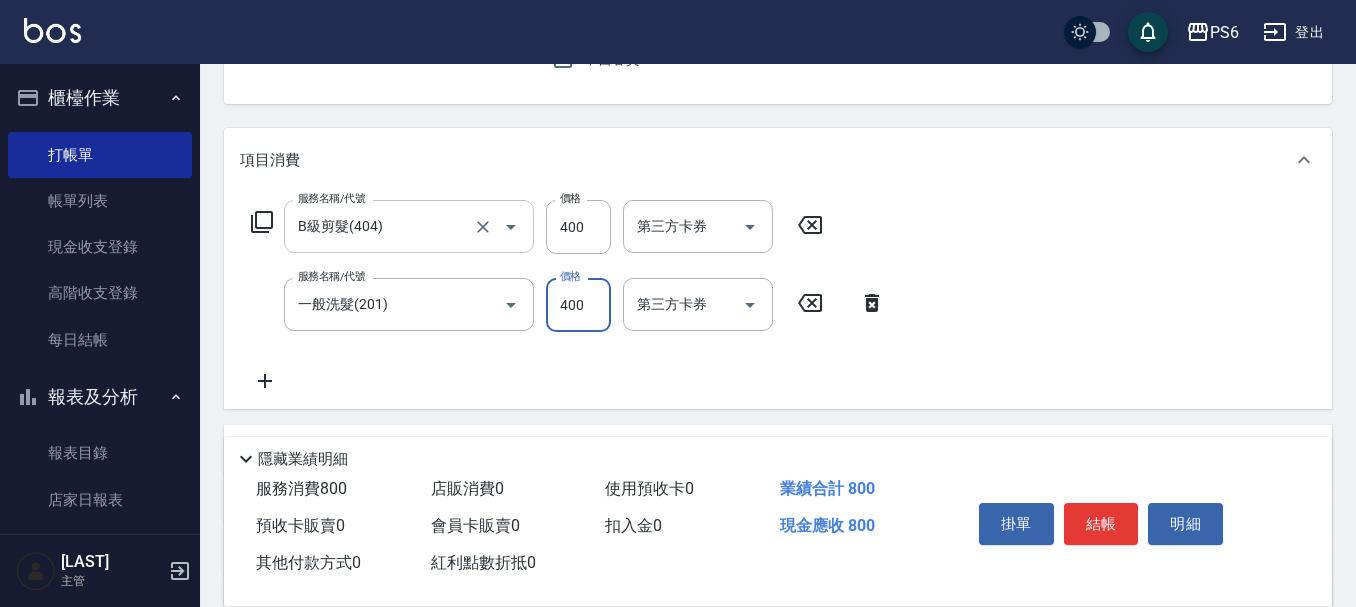 type on "400" 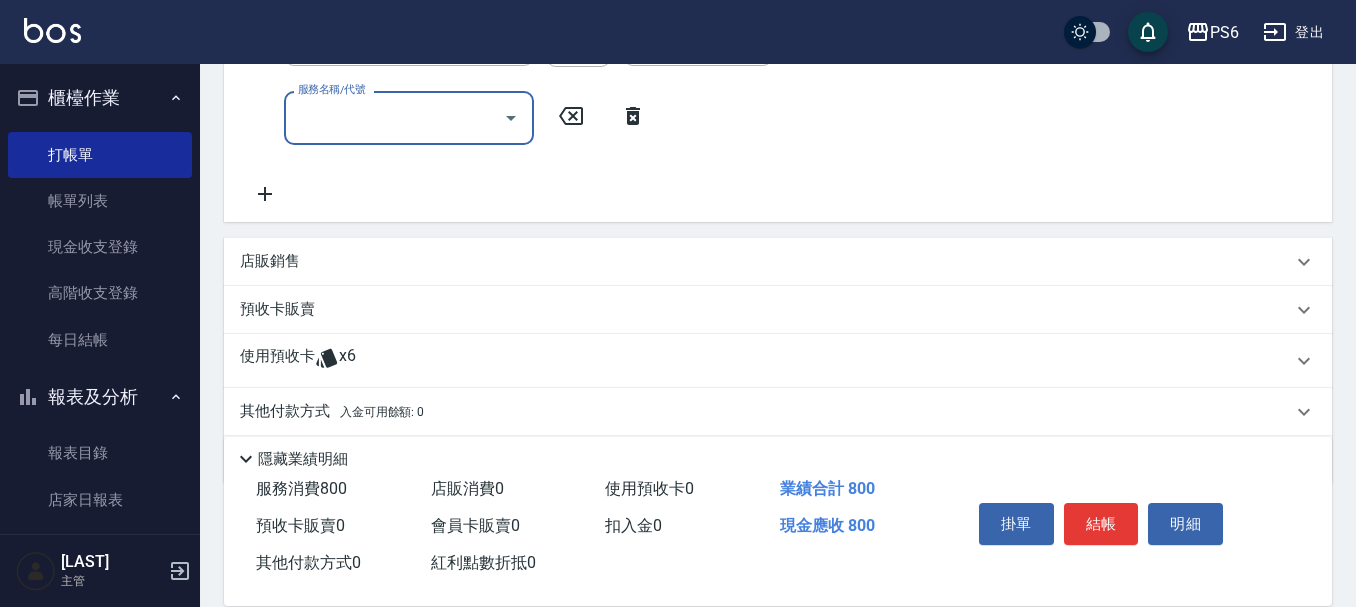 scroll, scrollTop: 500, scrollLeft: 0, axis: vertical 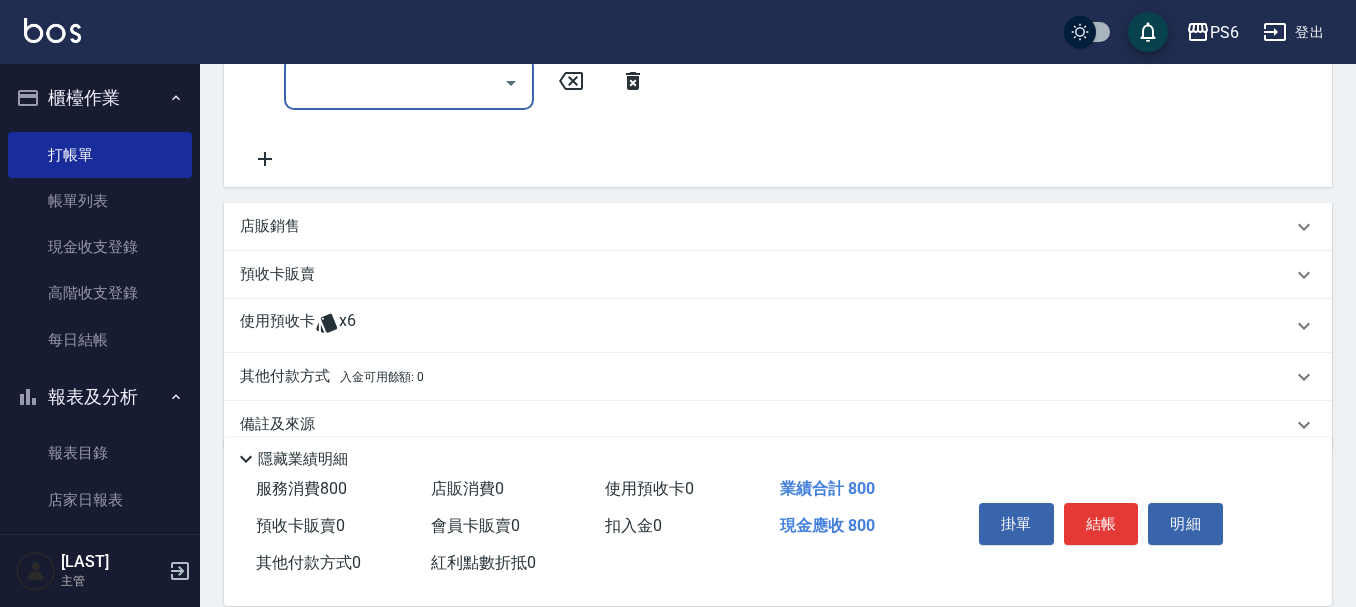 click 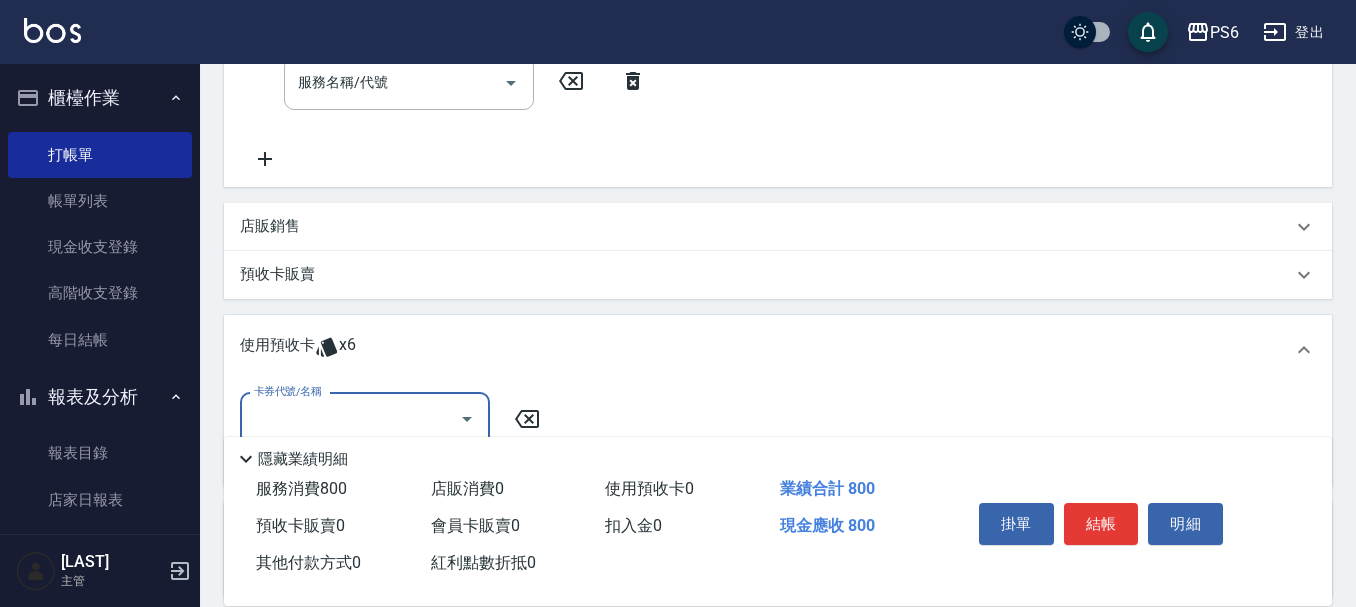 scroll, scrollTop: 0, scrollLeft: 0, axis: both 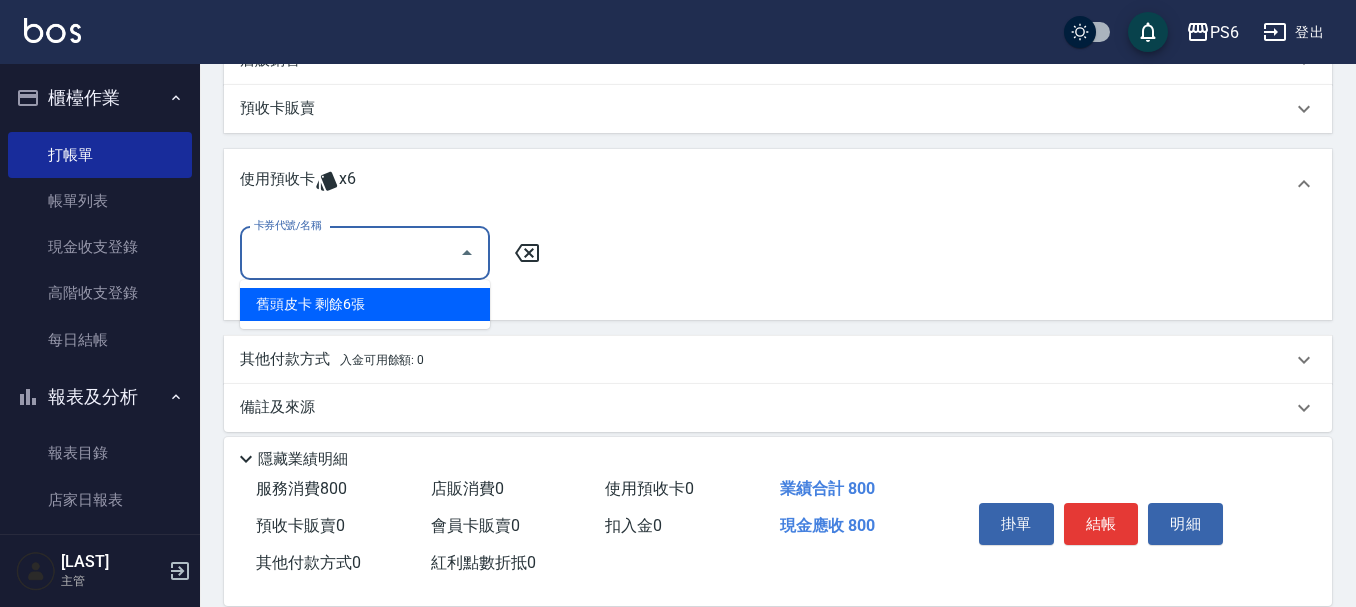 click on "卡券代號/名稱" at bounding box center [350, 253] 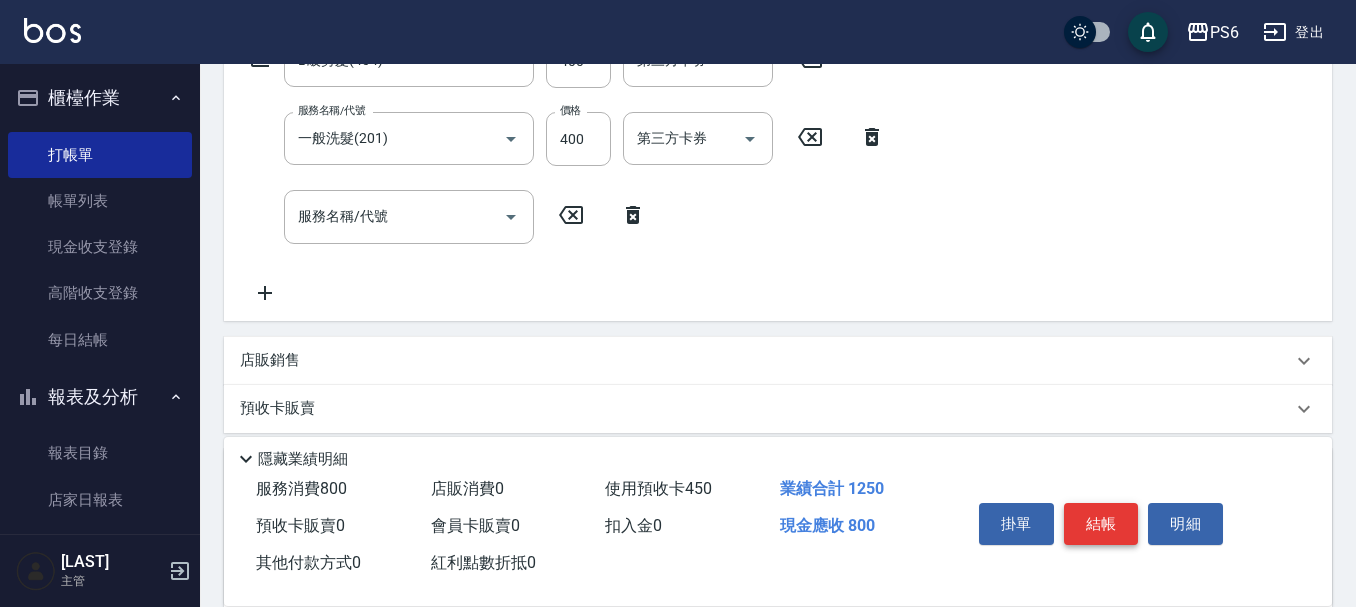 scroll, scrollTop: 66, scrollLeft: 0, axis: vertical 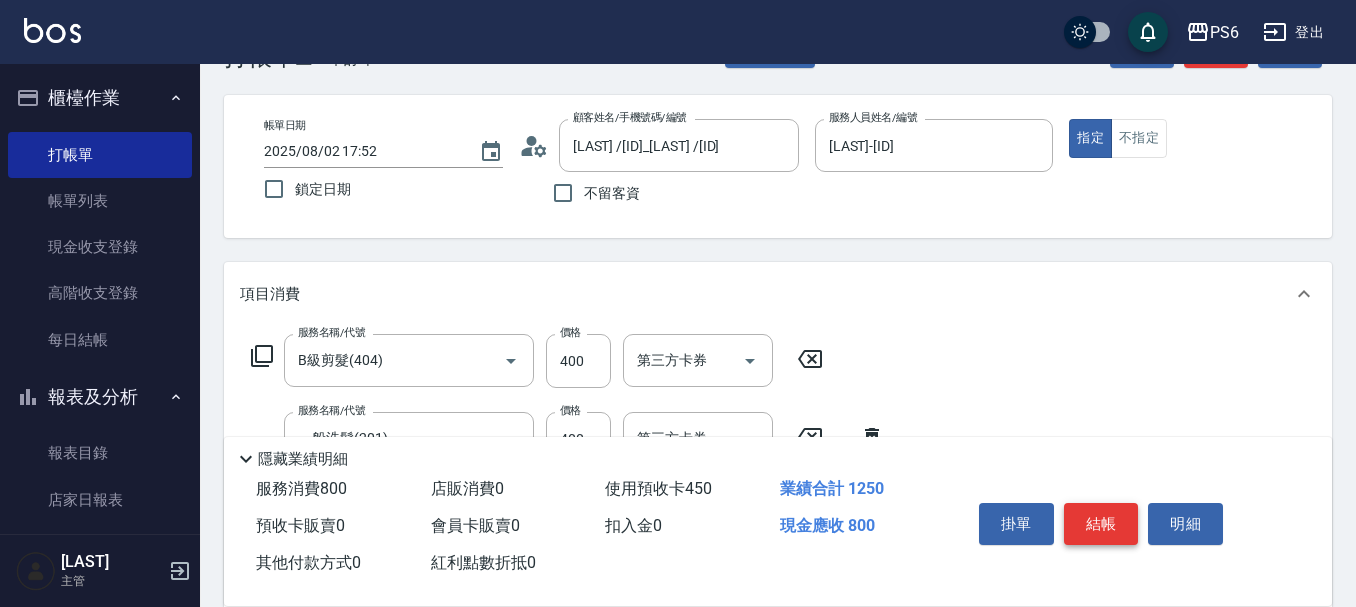 click on "結帳" at bounding box center [1101, 524] 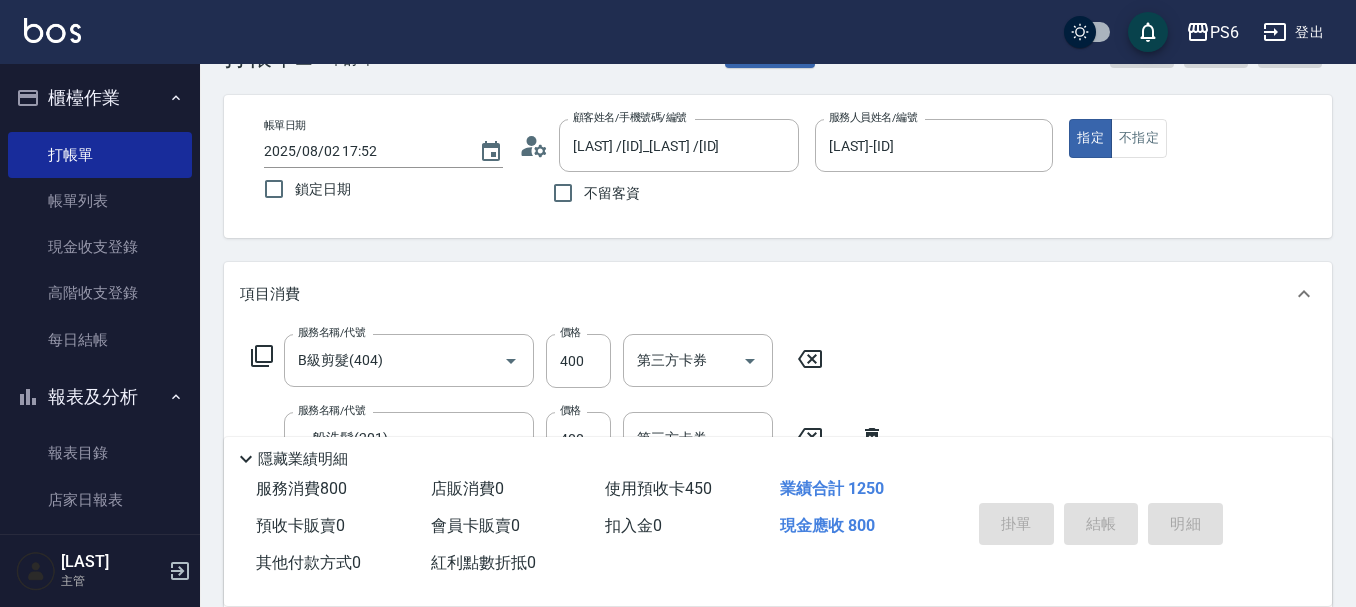 type on "2025/08/02 17:53" 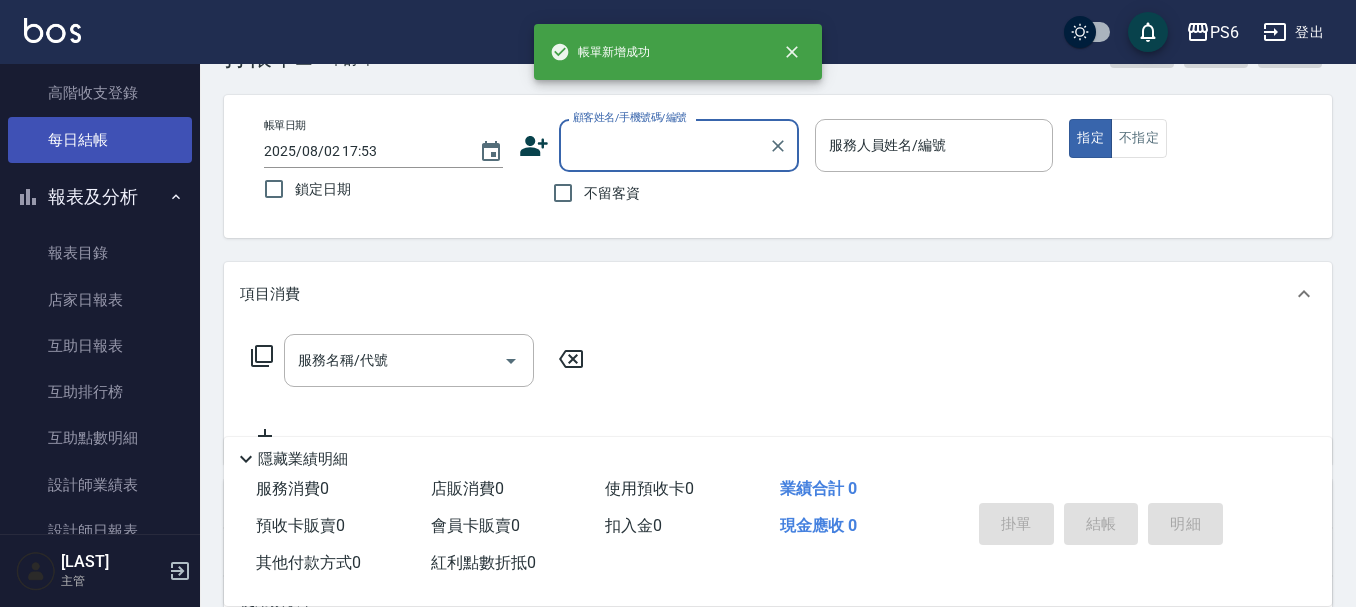 scroll, scrollTop: 400, scrollLeft: 0, axis: vertical 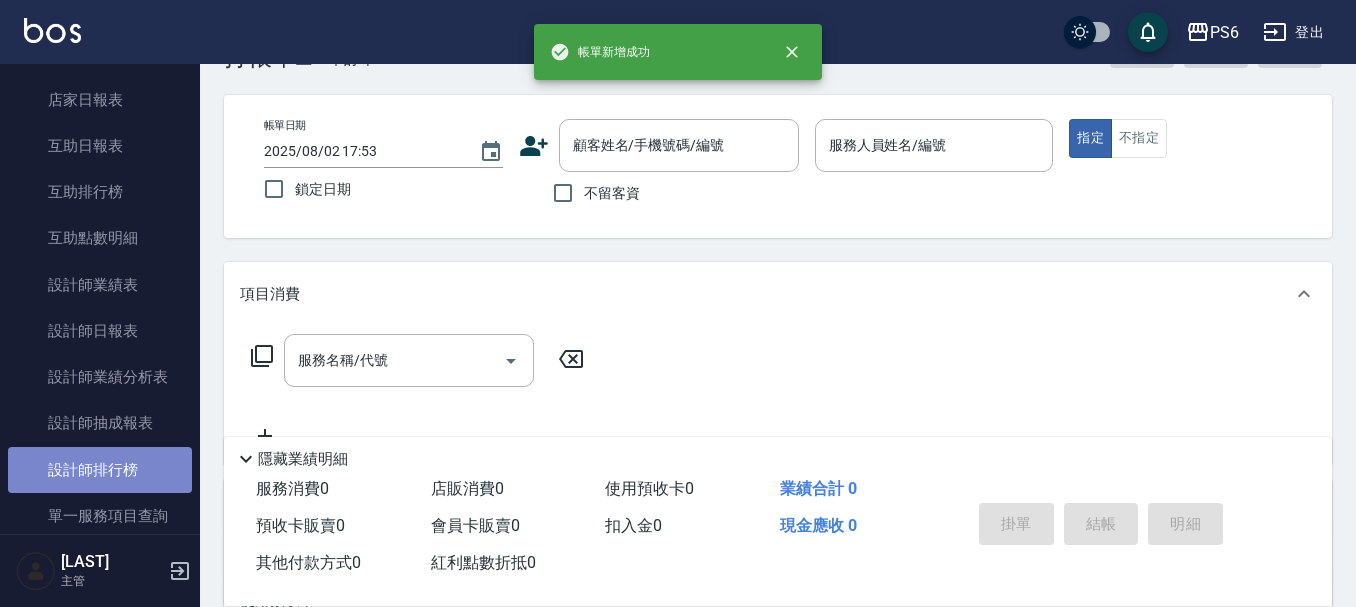 click on "設計師排行榜" at bounding box center (100, 470) 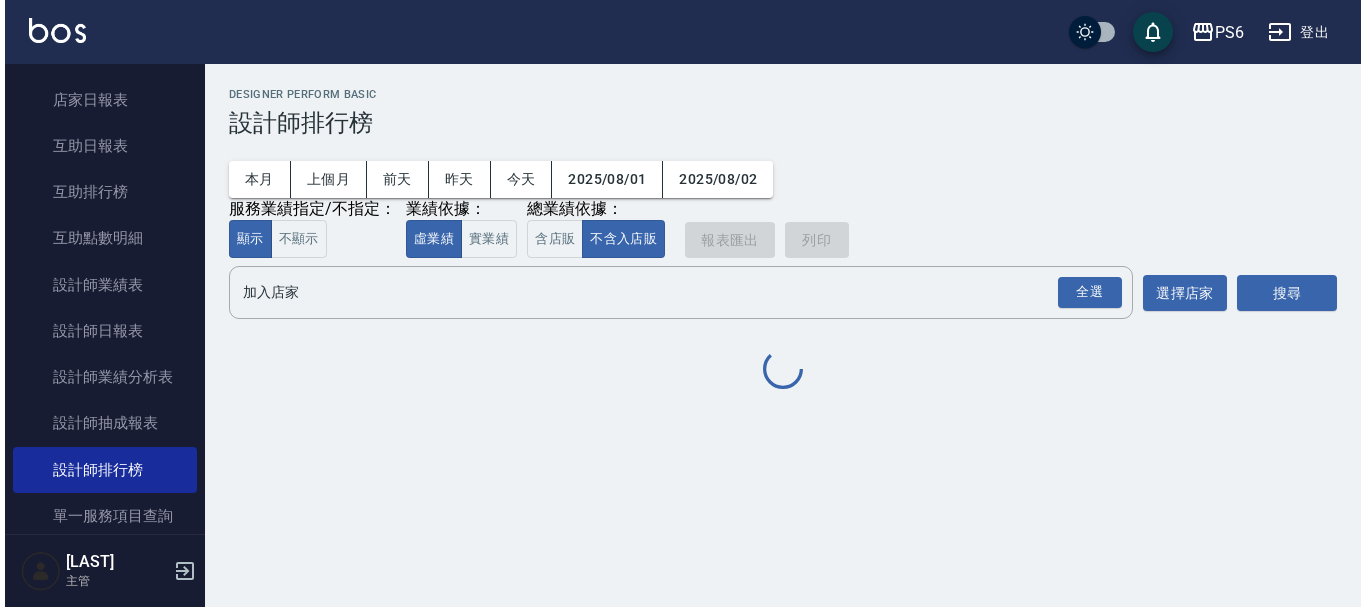 scroll, scrollTop: 0, scrollLeft: 0, axis: both 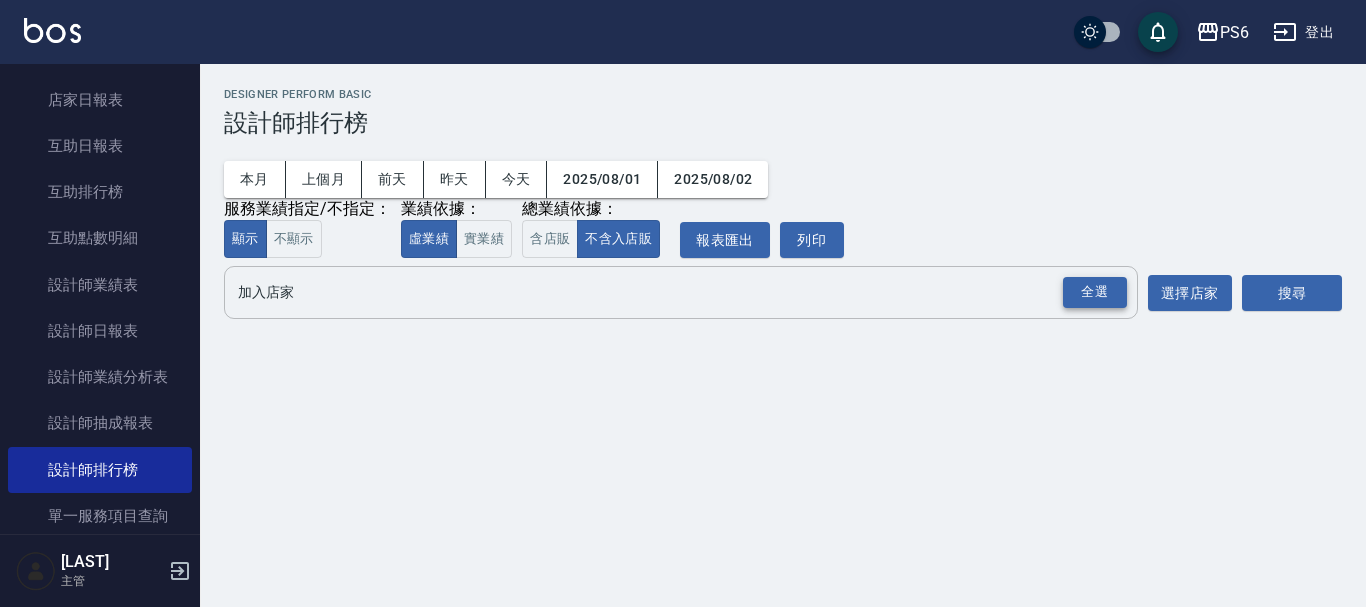 click on "全選" at bounding box center [1095, 292] 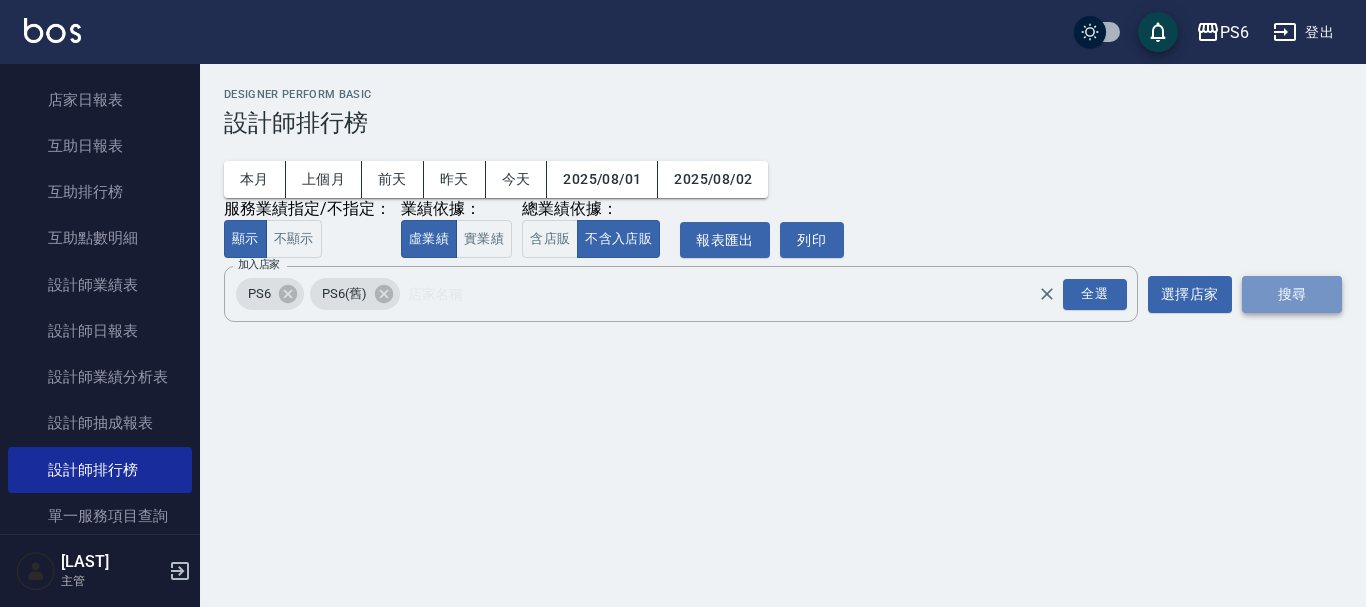 click on "搜尋" at bounding box center [1292, 294] 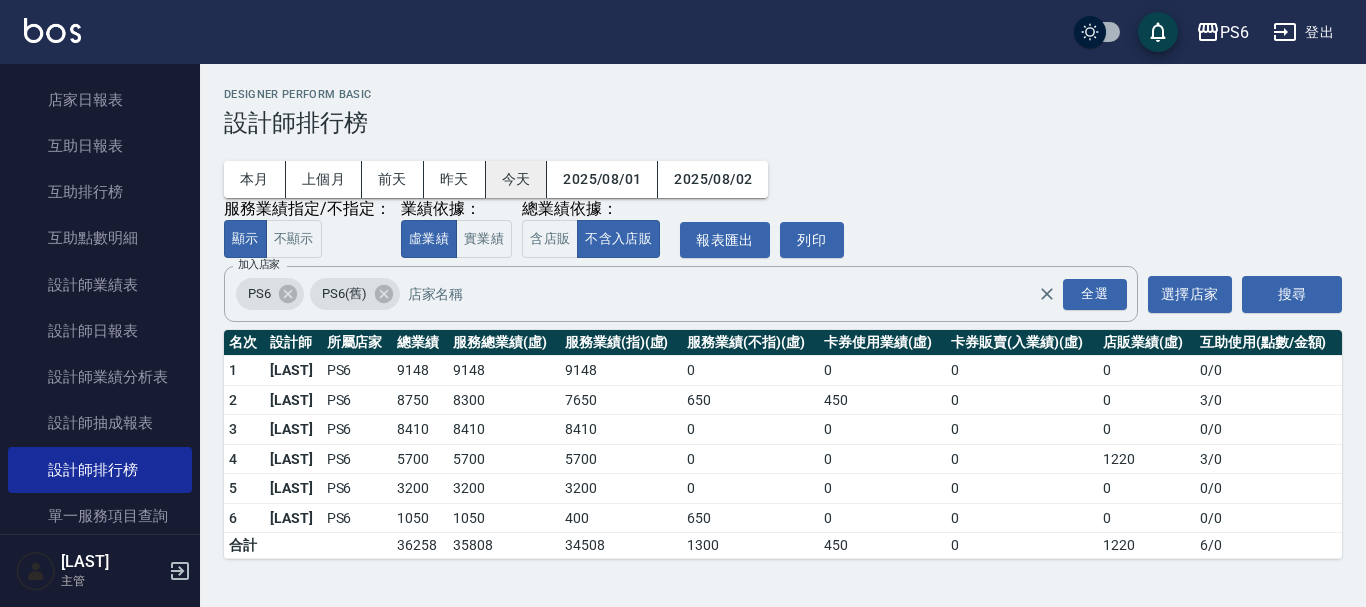 click on "今天" at bounding box center [517, 179] 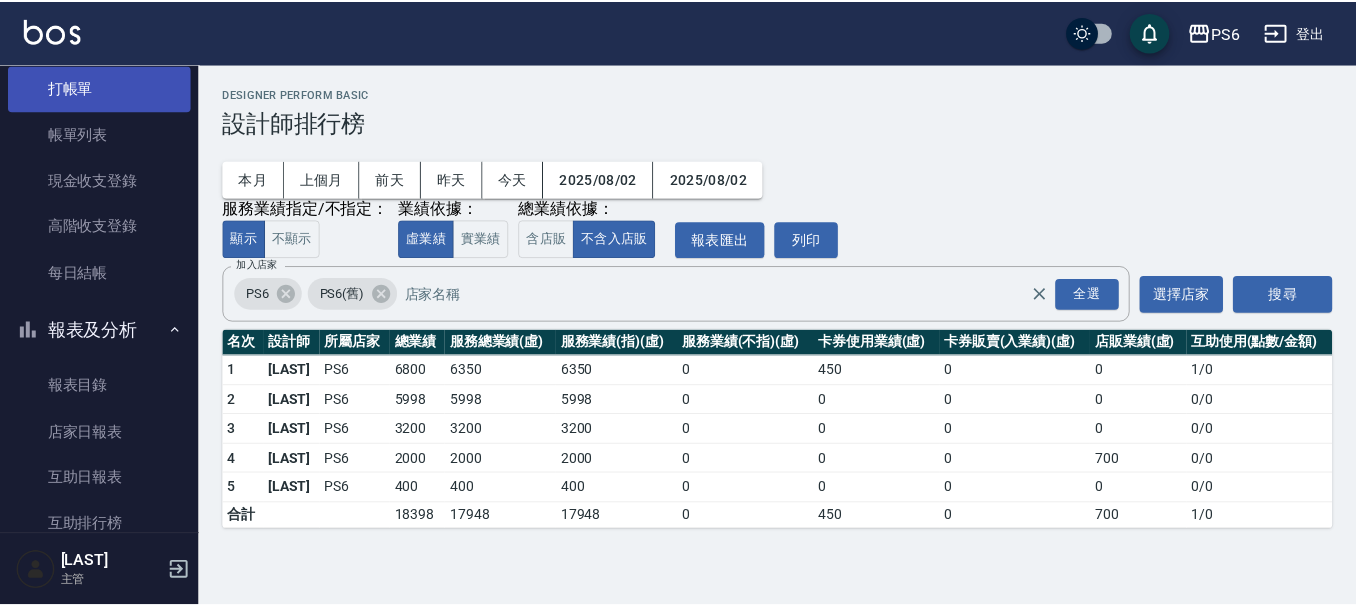 scroll, scrollTop: 0, scrollLeft: 0, axis: both 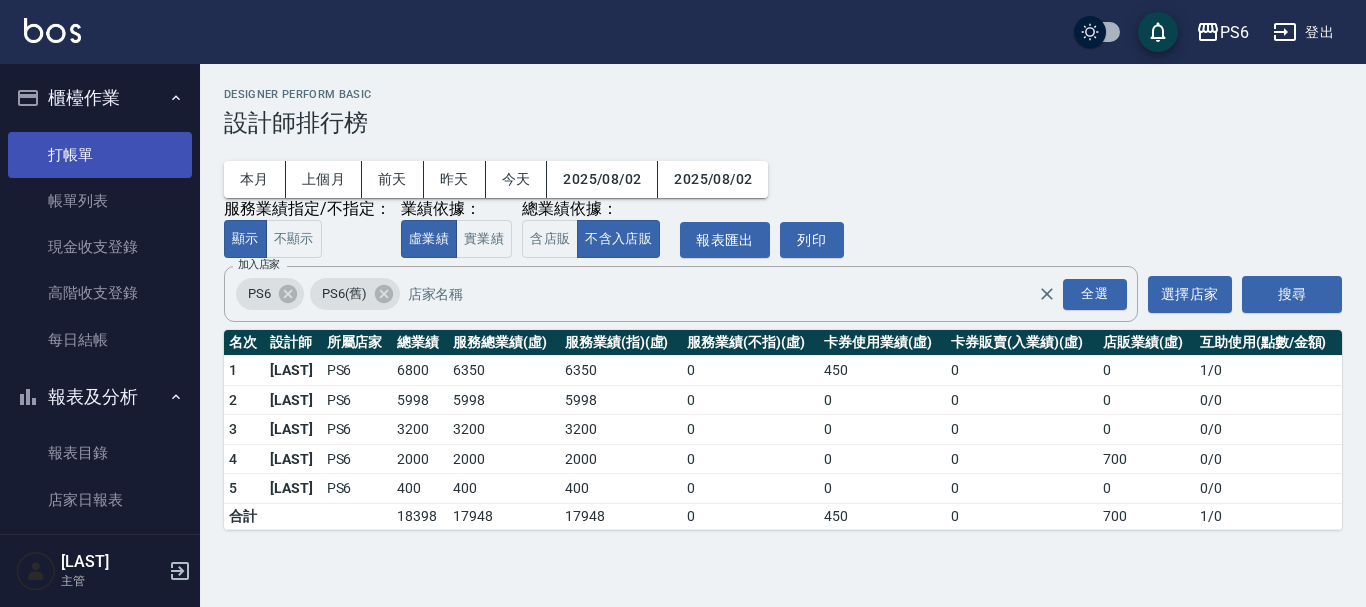 click on "打帳單" at bounding box center [100, 155] 